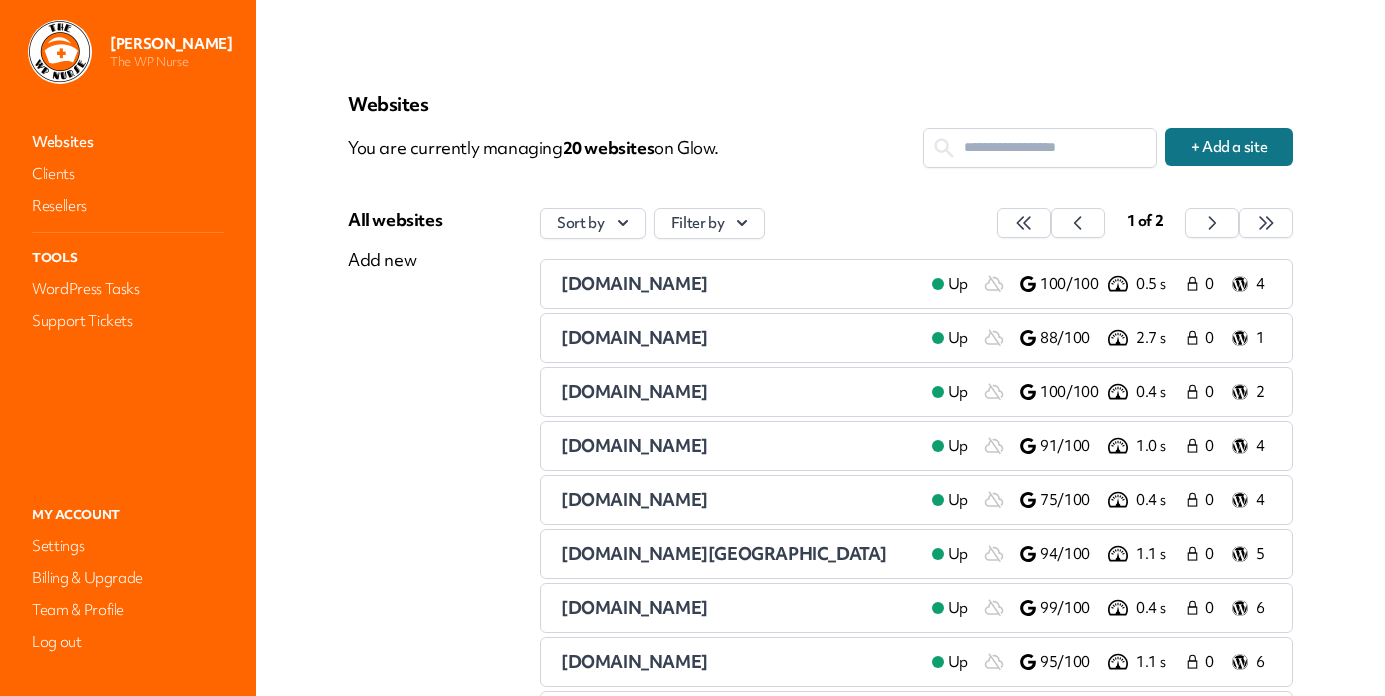 scroll, scrollTop: 0, scrollLeft: 0, axis: both 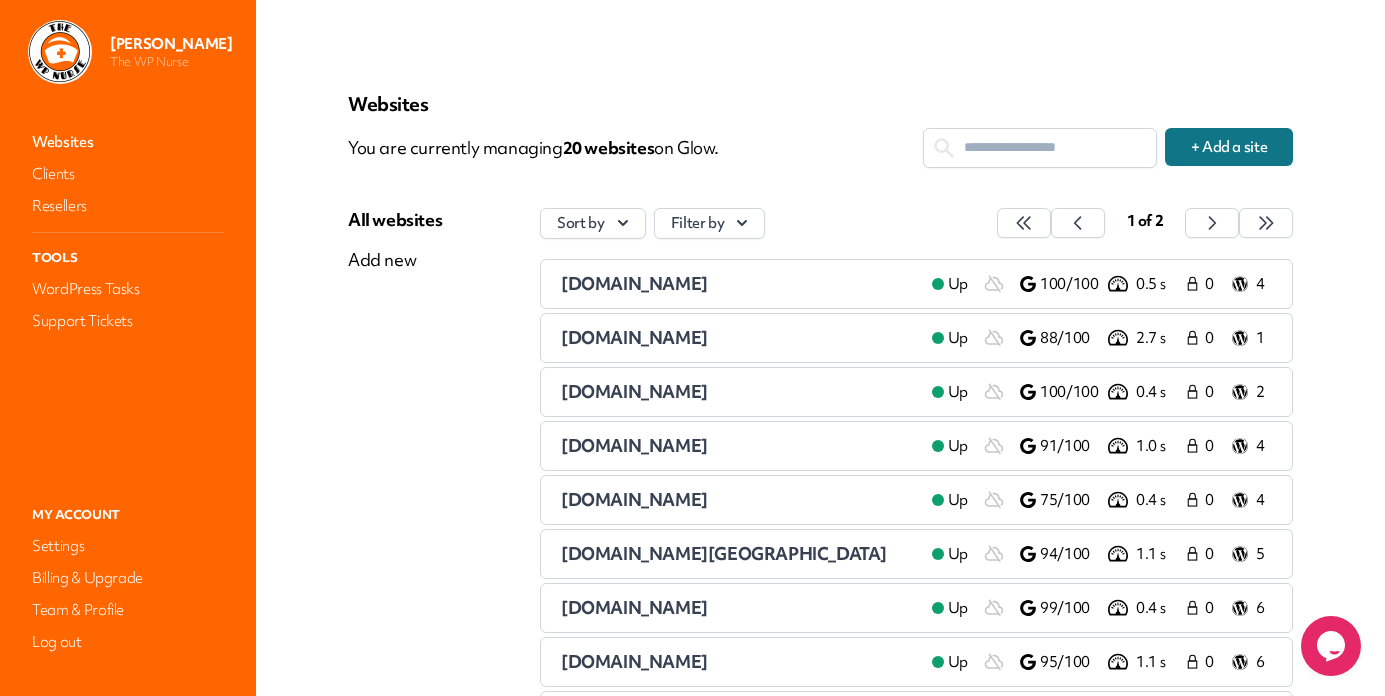 click on "[DOMAIN_NAME]" at bounding box center (634, 283) 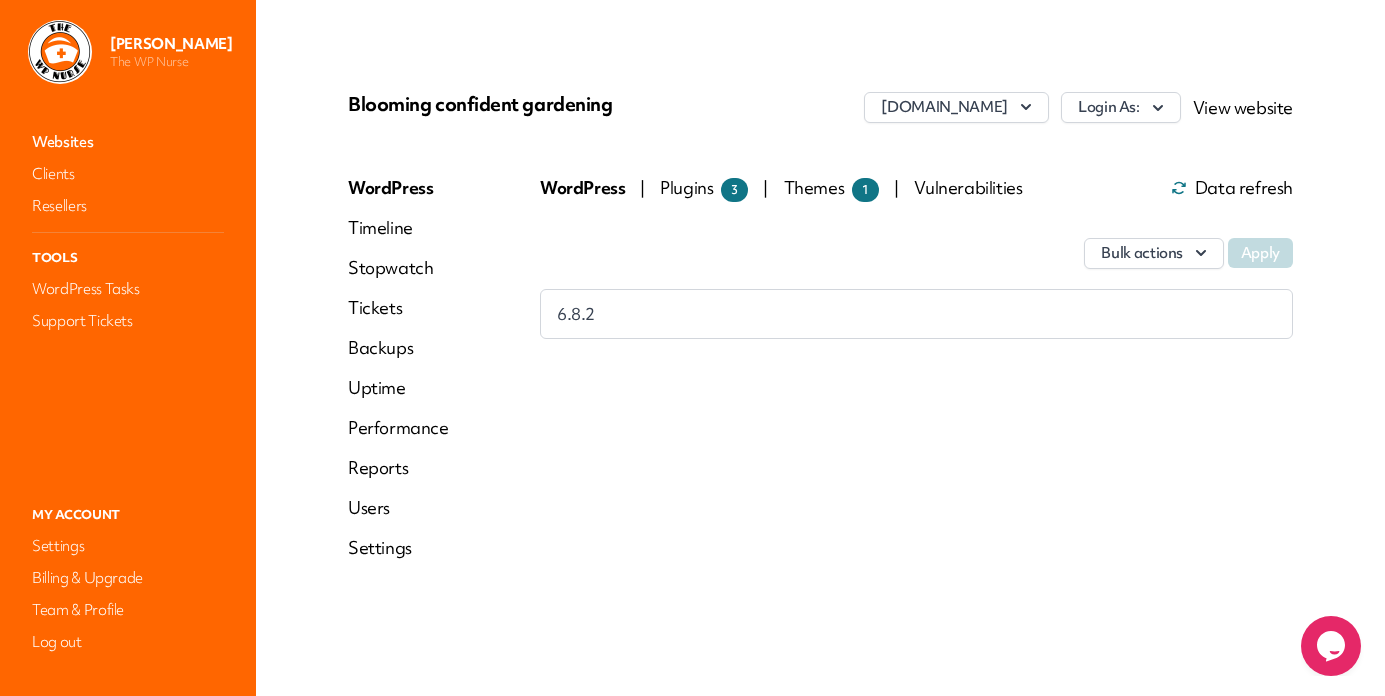 click on "Data refresh" at bounding box center (1232, 188) 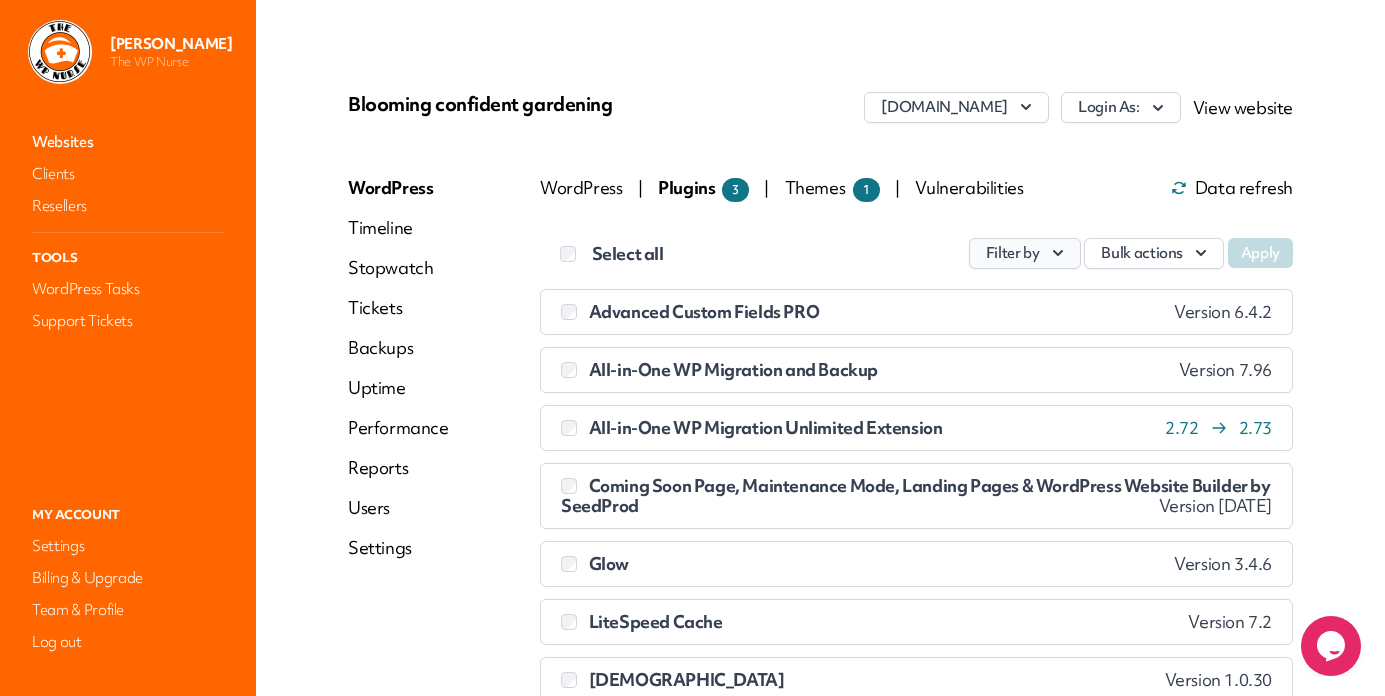 click 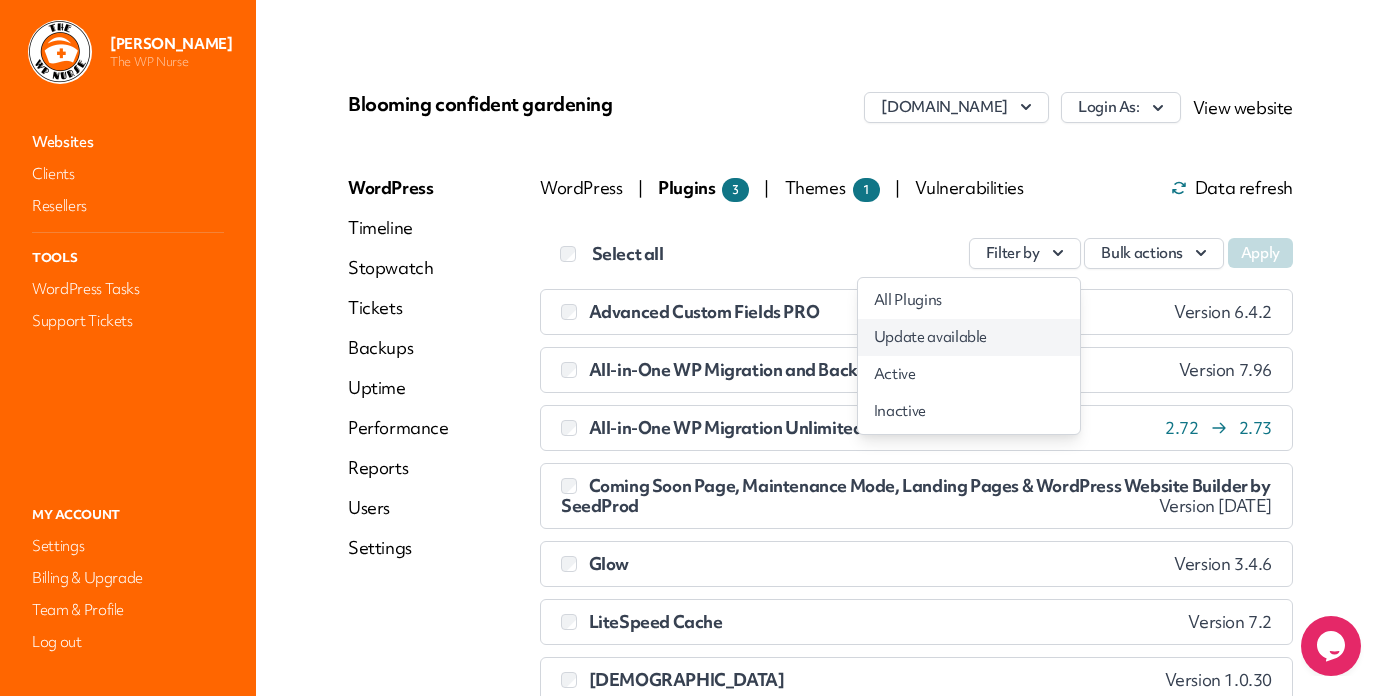 click on "Update available" at bounding box center [969, 337] 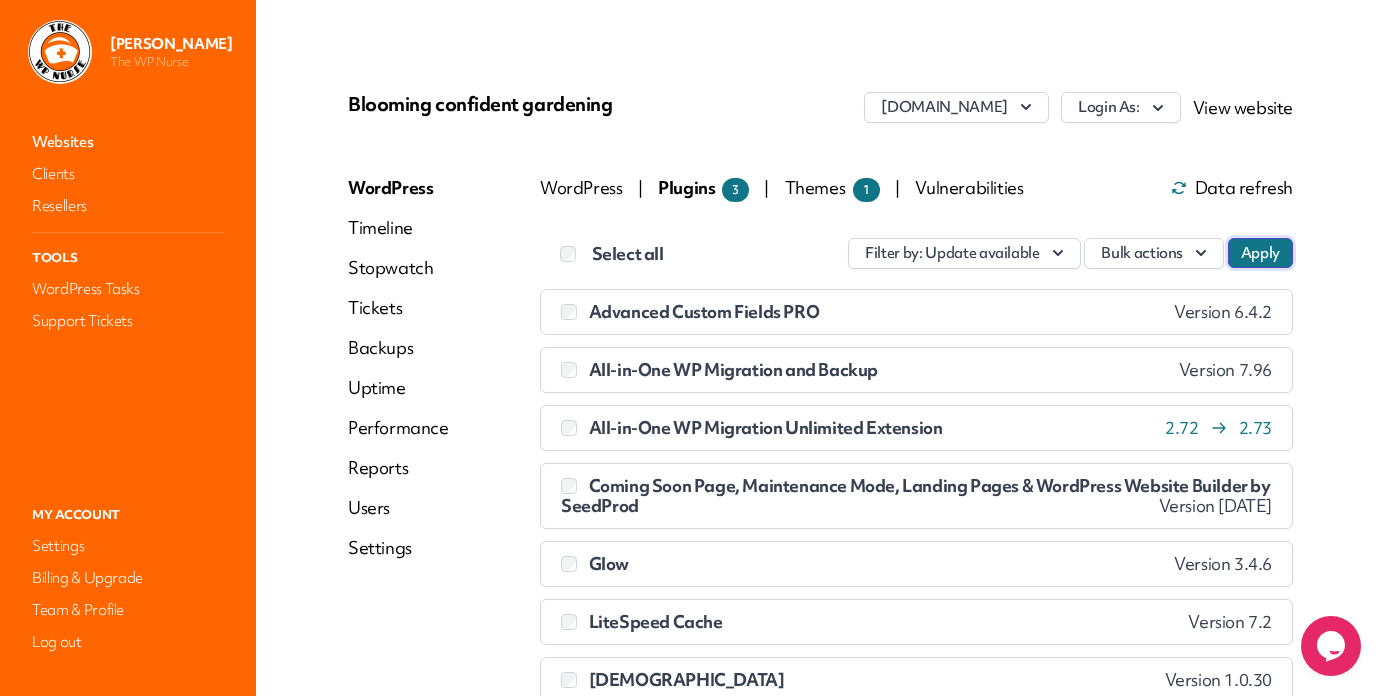 click on "Apply" at bounding box center (1260, 253) 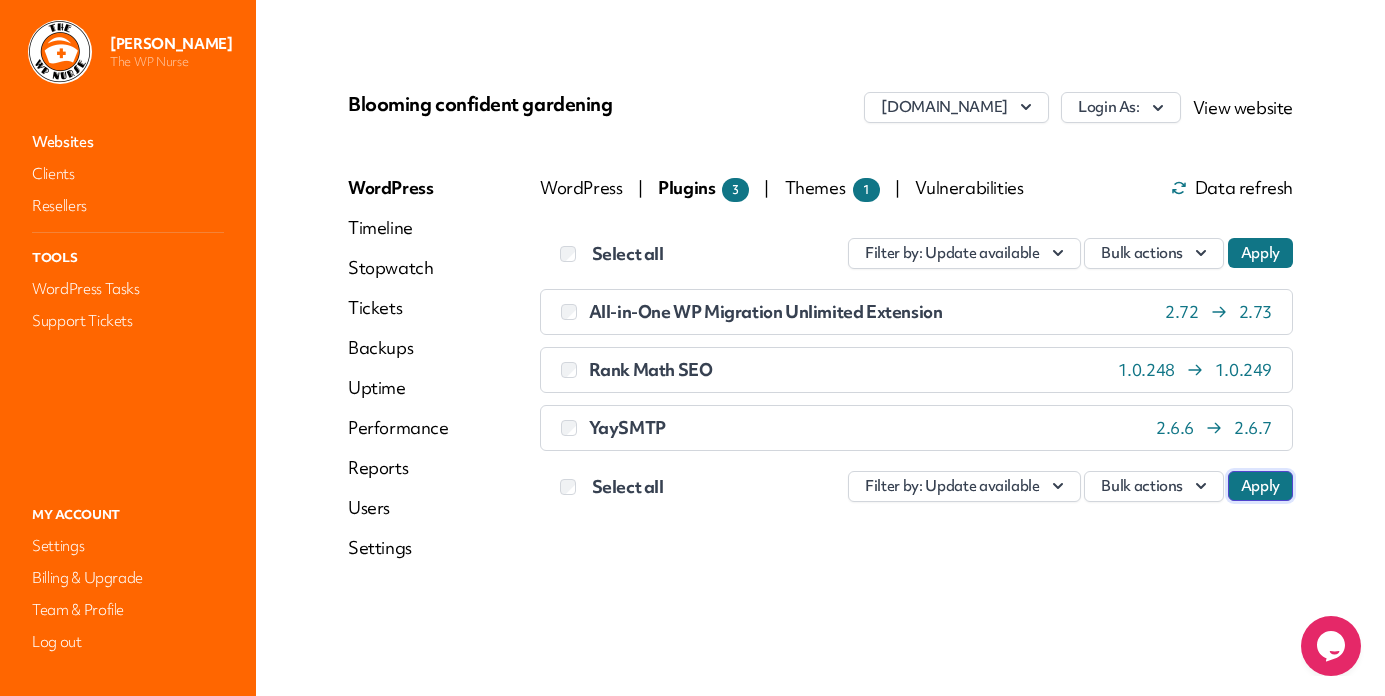 click on "Apply" at bounding box center [1260, 486] 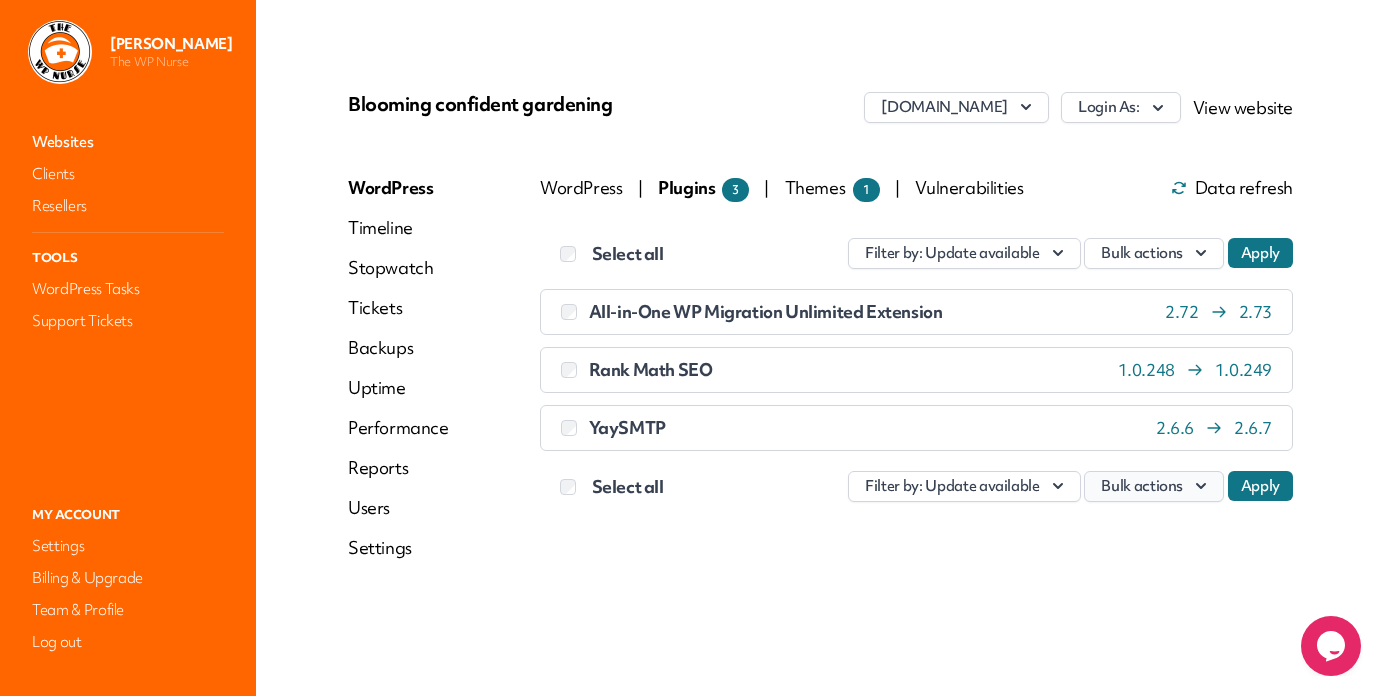 click on "Bulk actions" at bounding box center (1154, 486) 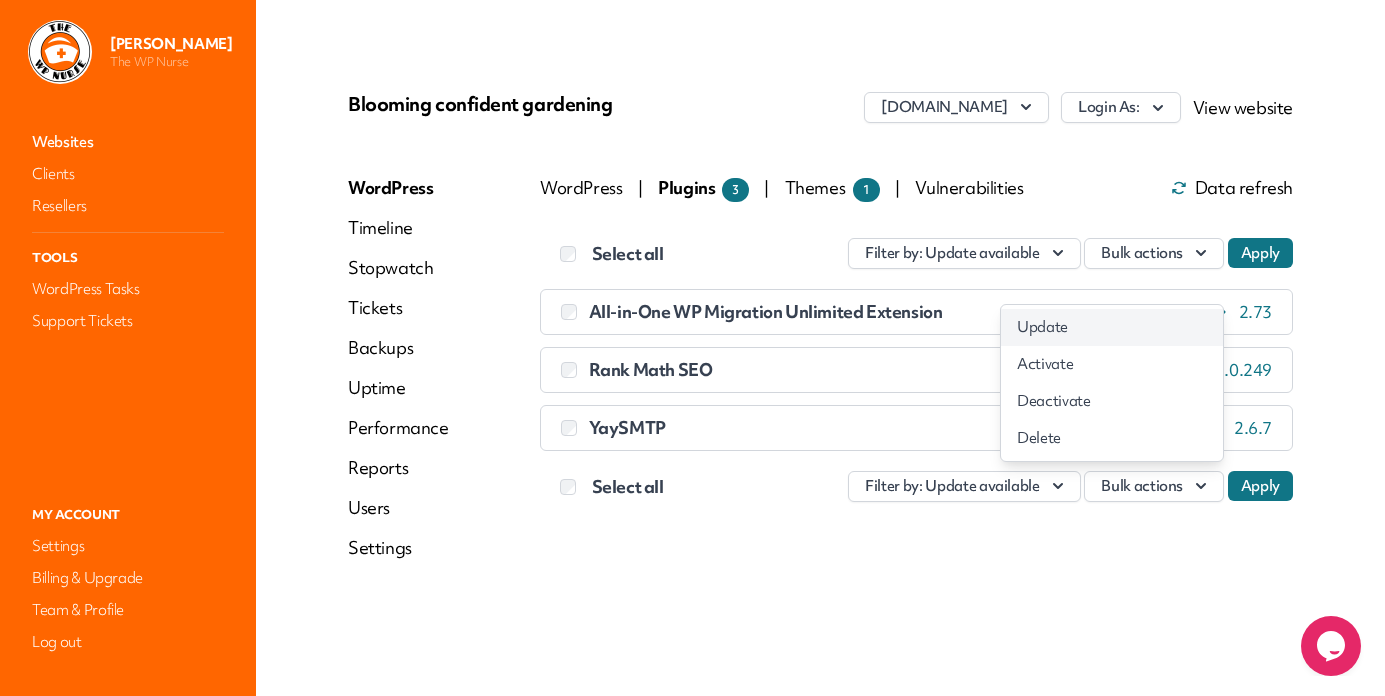 click on "Update" at bounding box center [1112, 327] 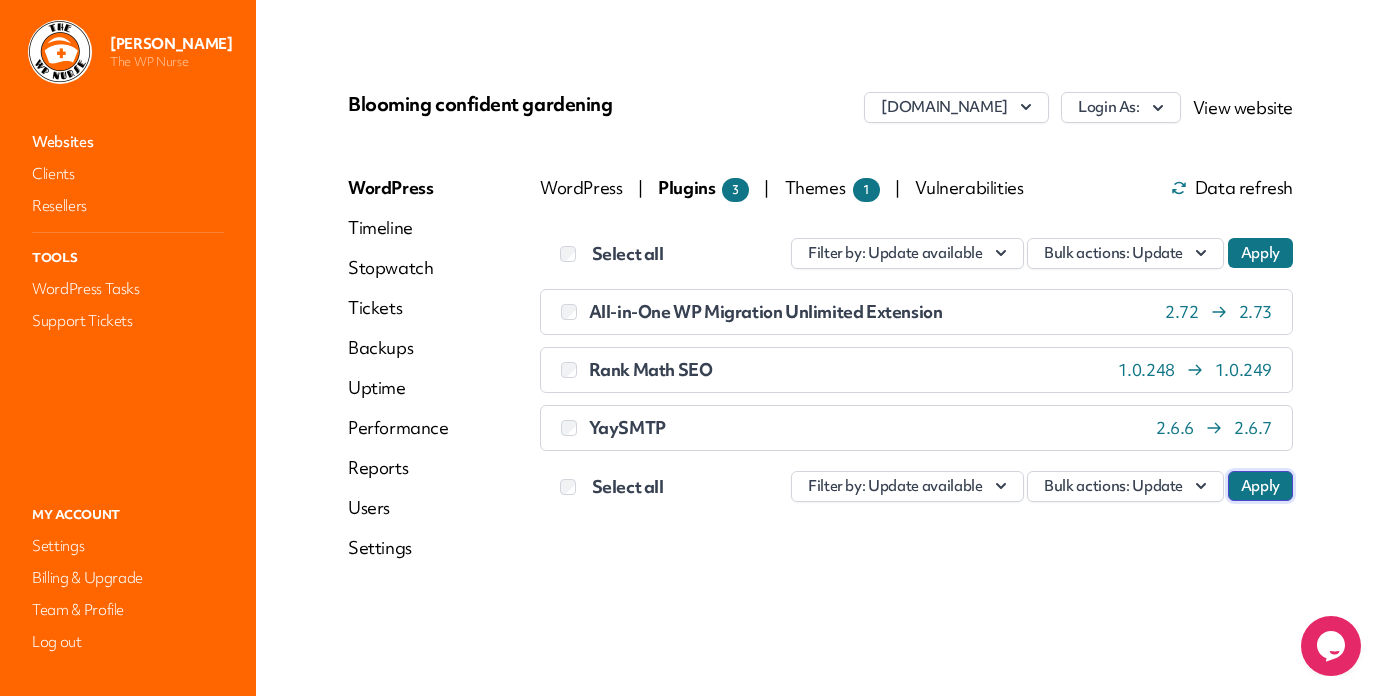 click on "Apply" at bounding box center [1260, 486] 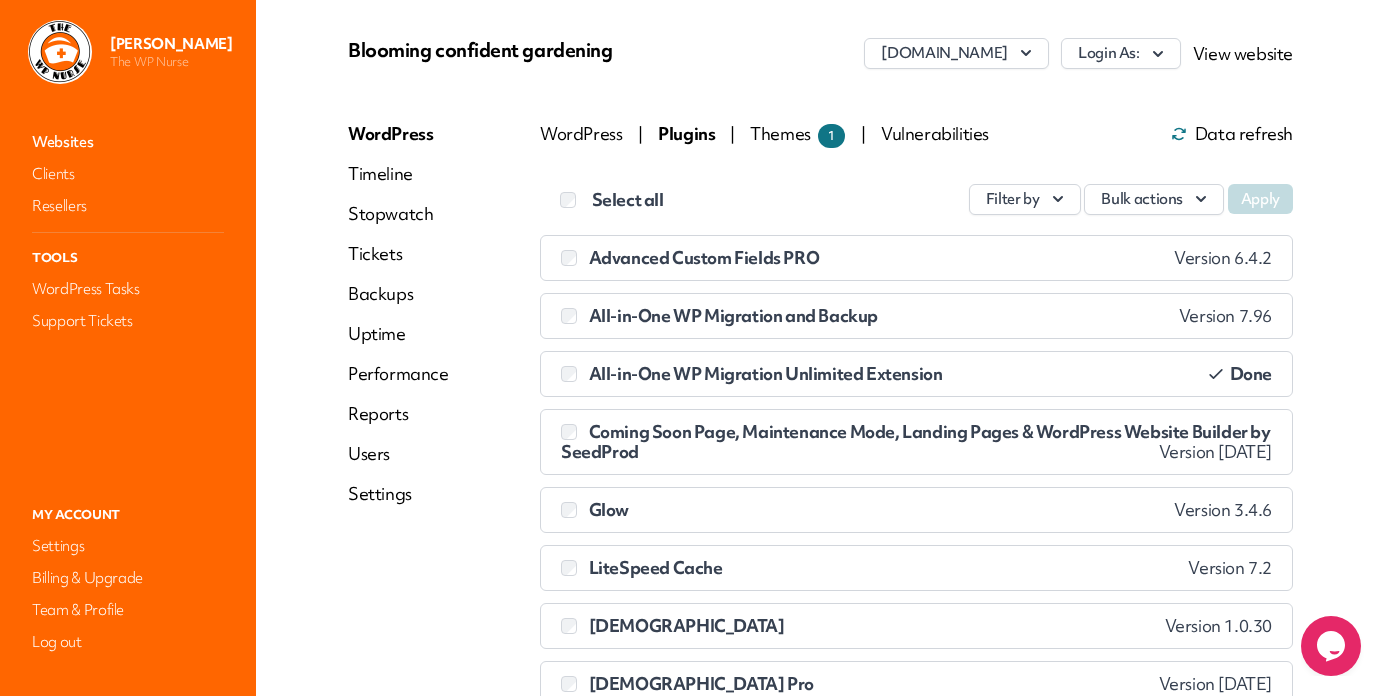scroll, scrollTop: 0, scrollLeft: 0, axis: both 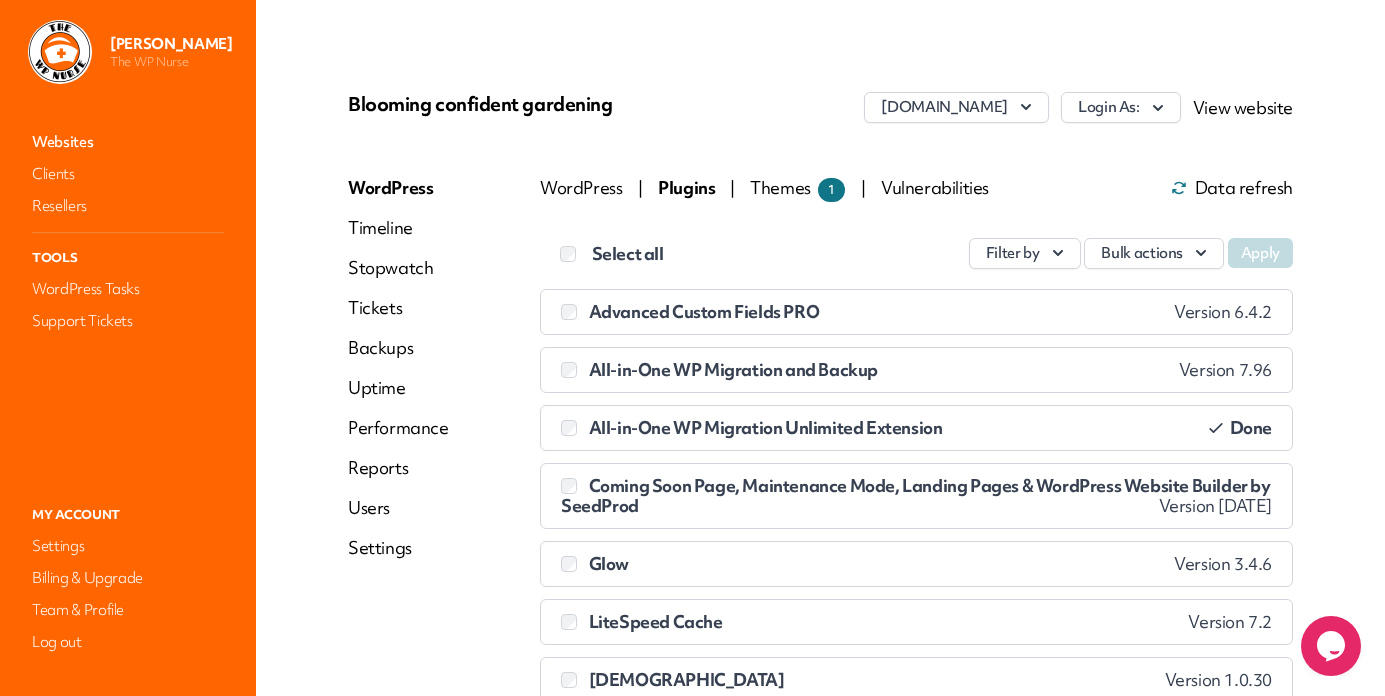click on "Themes
1" at bounding box center [797, 187] 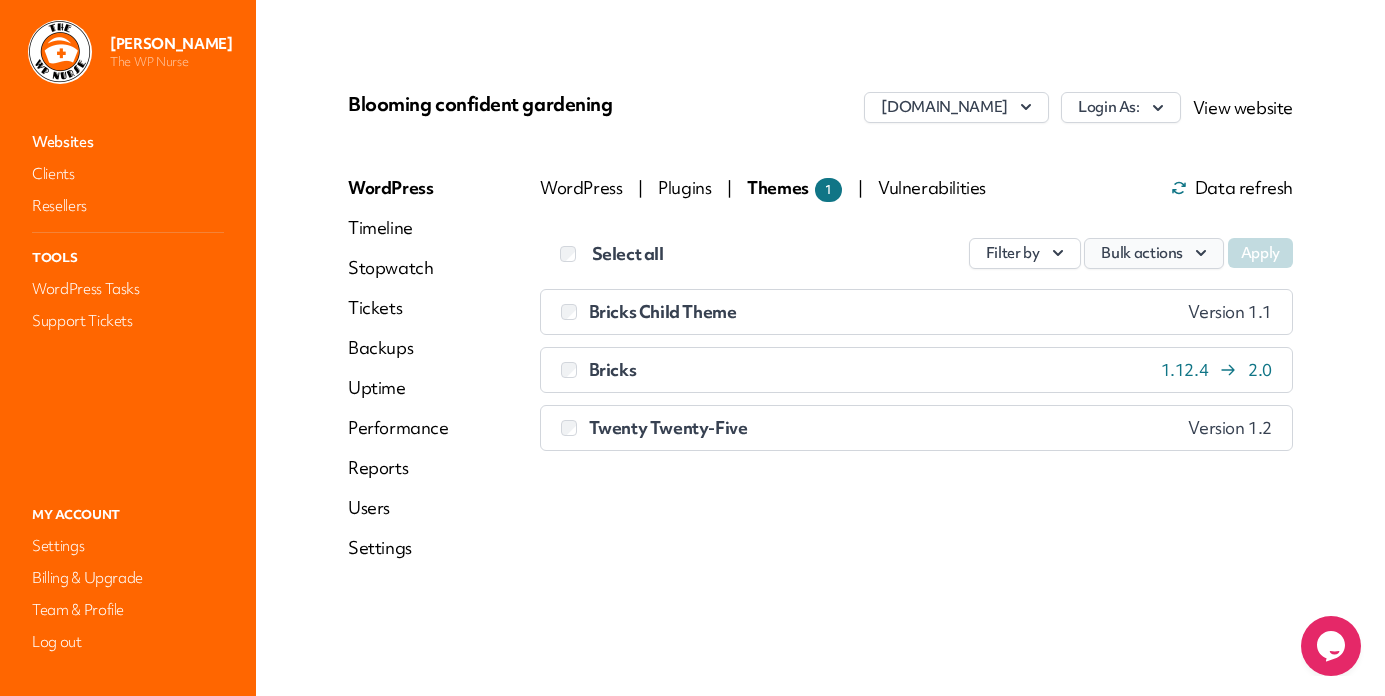 click on "Bulk actions" at bounding box center [1154, 253] 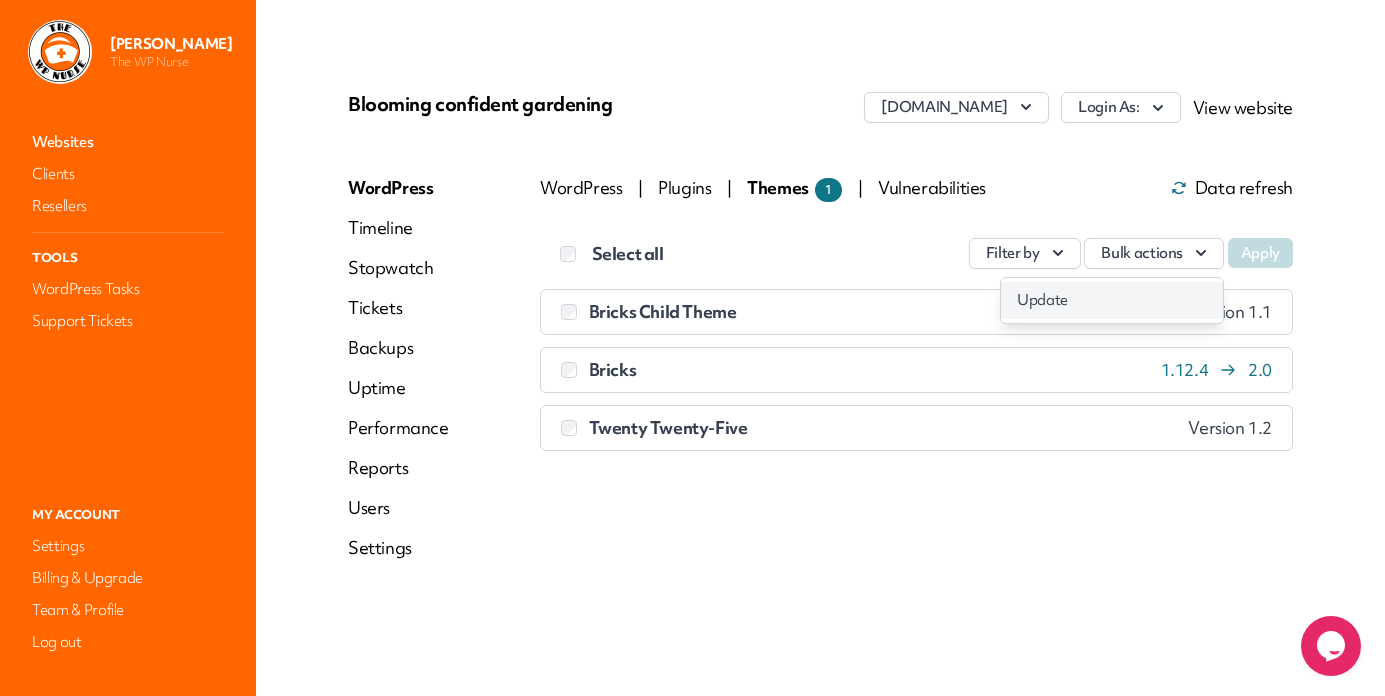 click on "Update" at bounding box center (1112, 300) 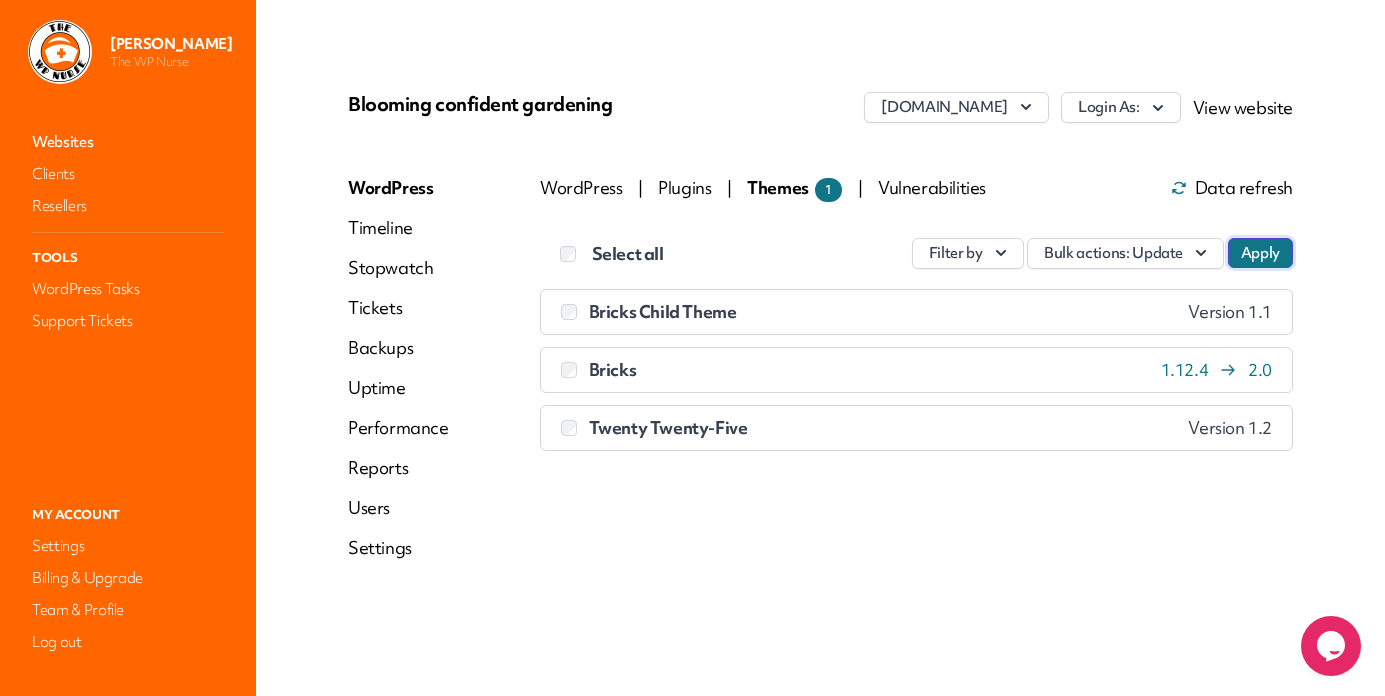click on "Apply" at bounding box center [1260, 253] 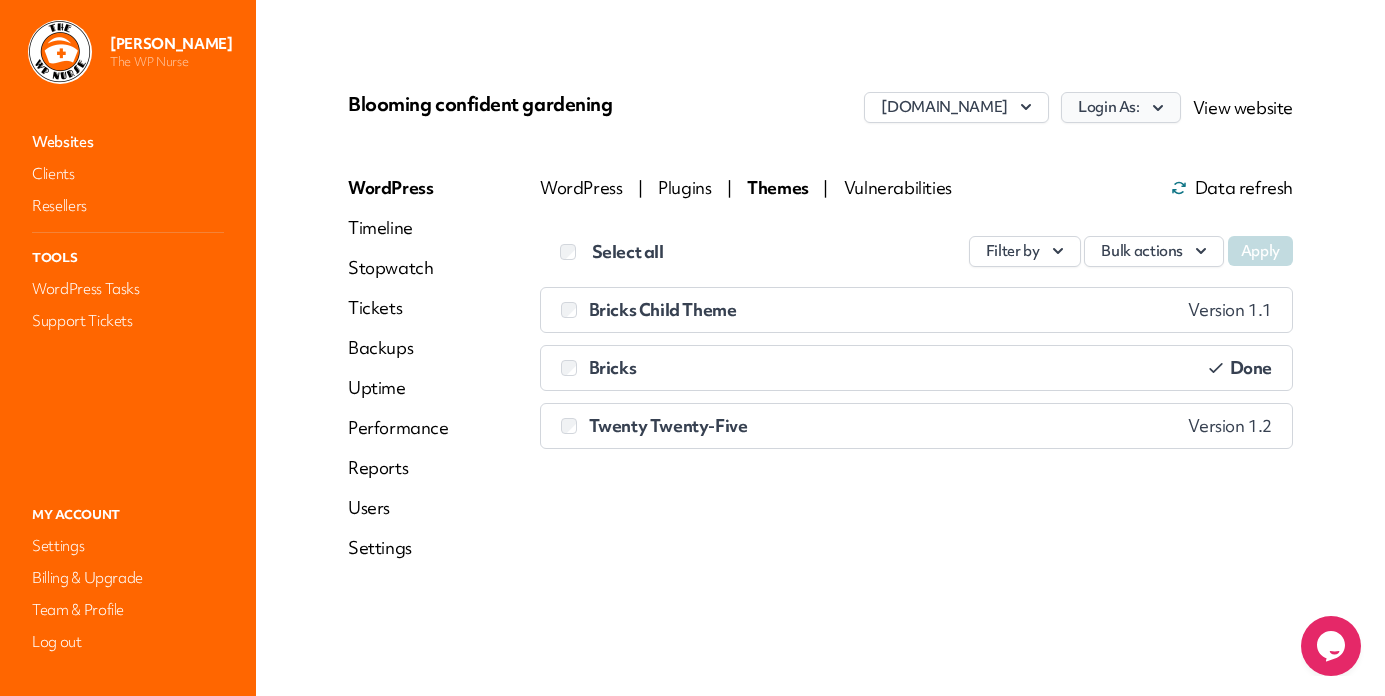 click 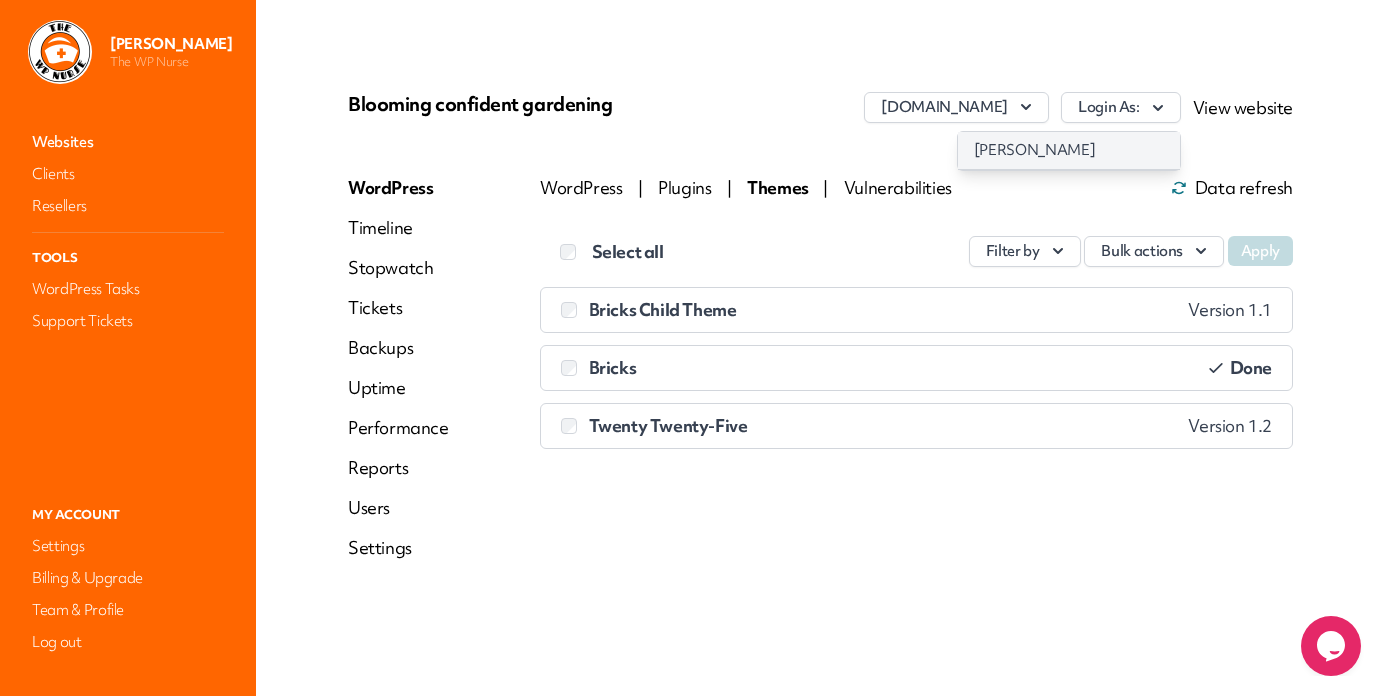 click on "[PERSON_NAME]" at bounding box center (1069, 150) 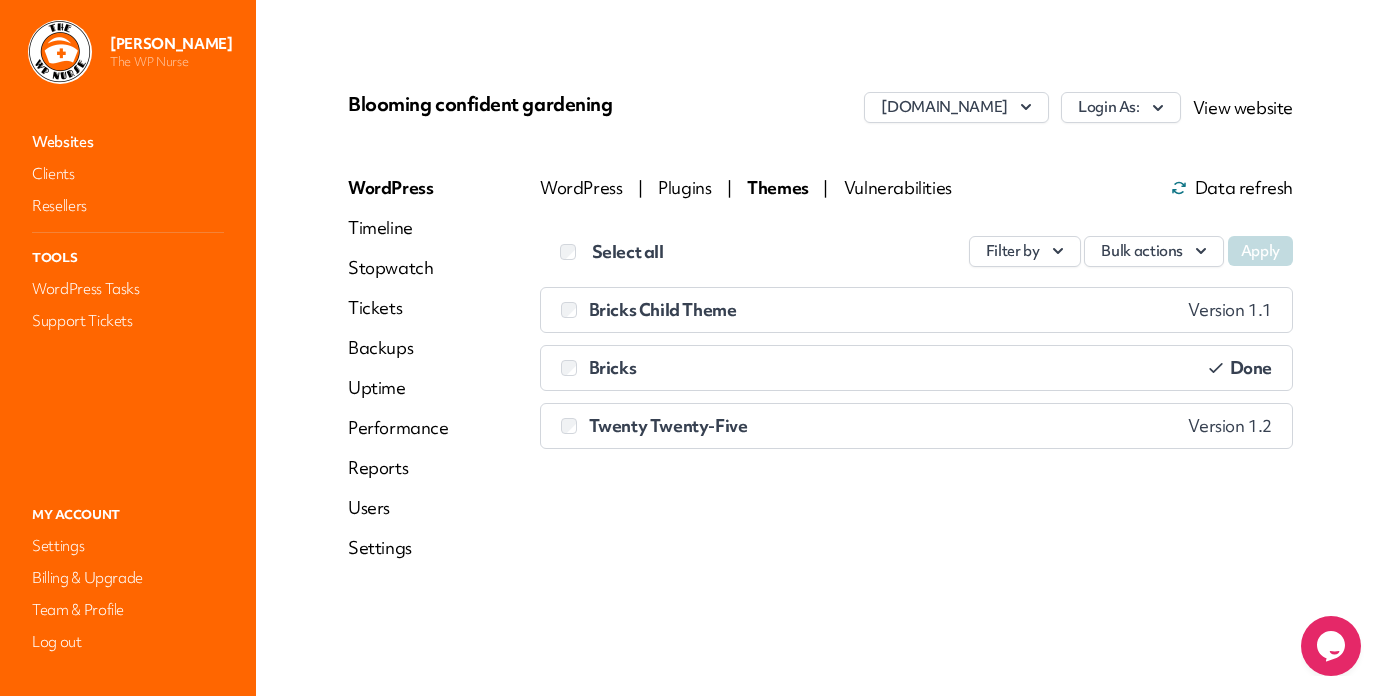 click on "Performance" at bounding box center [398, 428] 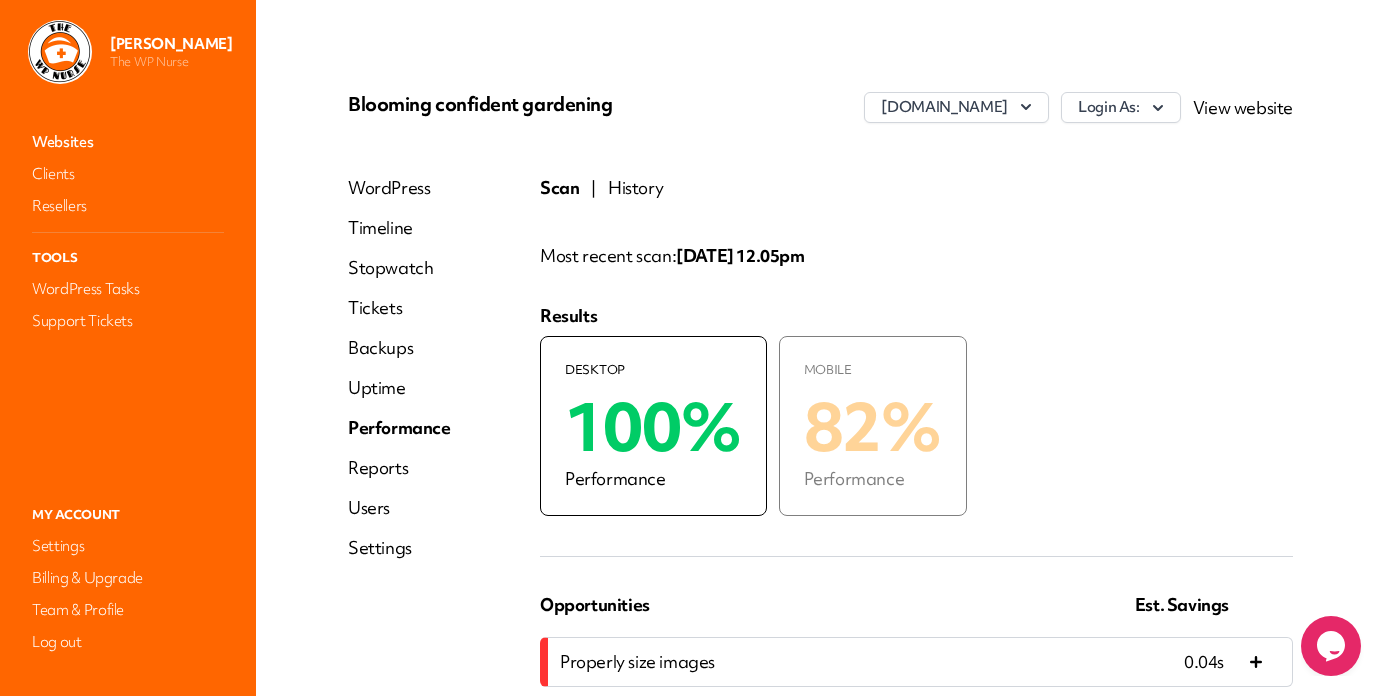 click on "History" at bounding box center (635, 188) 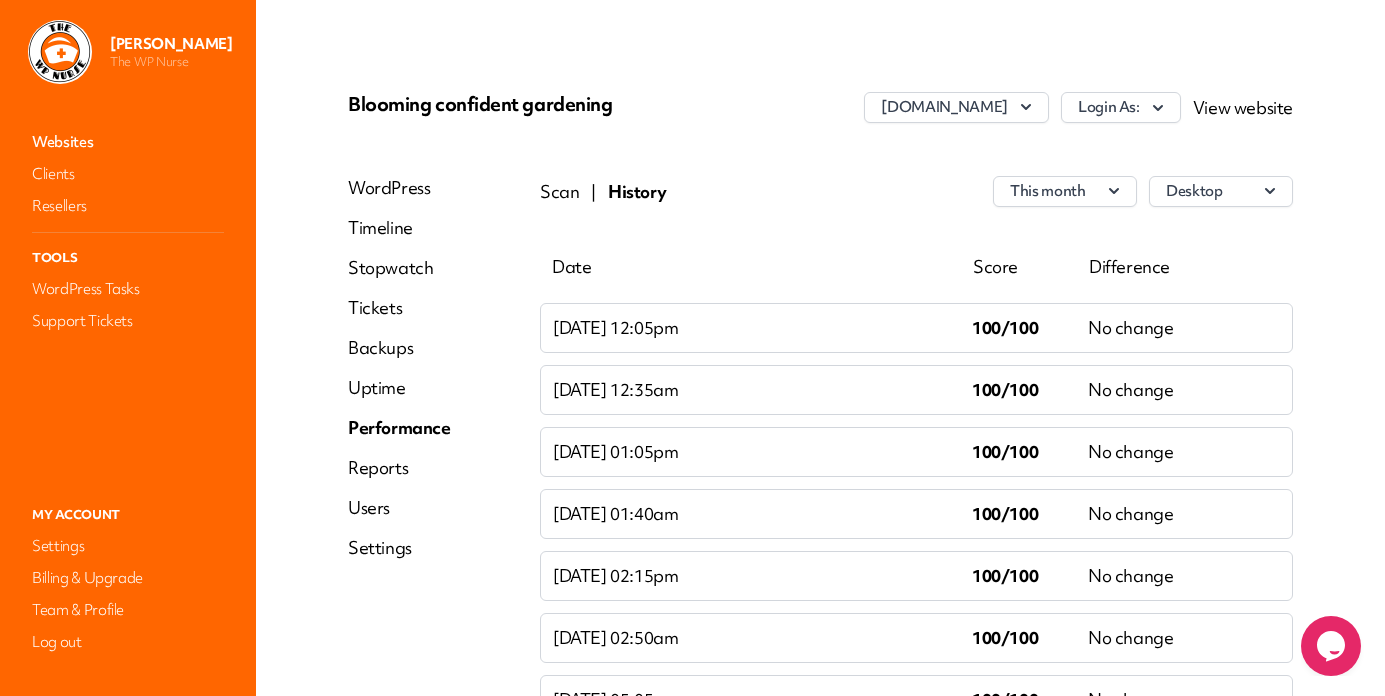 click on "WordPress" at bounding box center [399, 188] 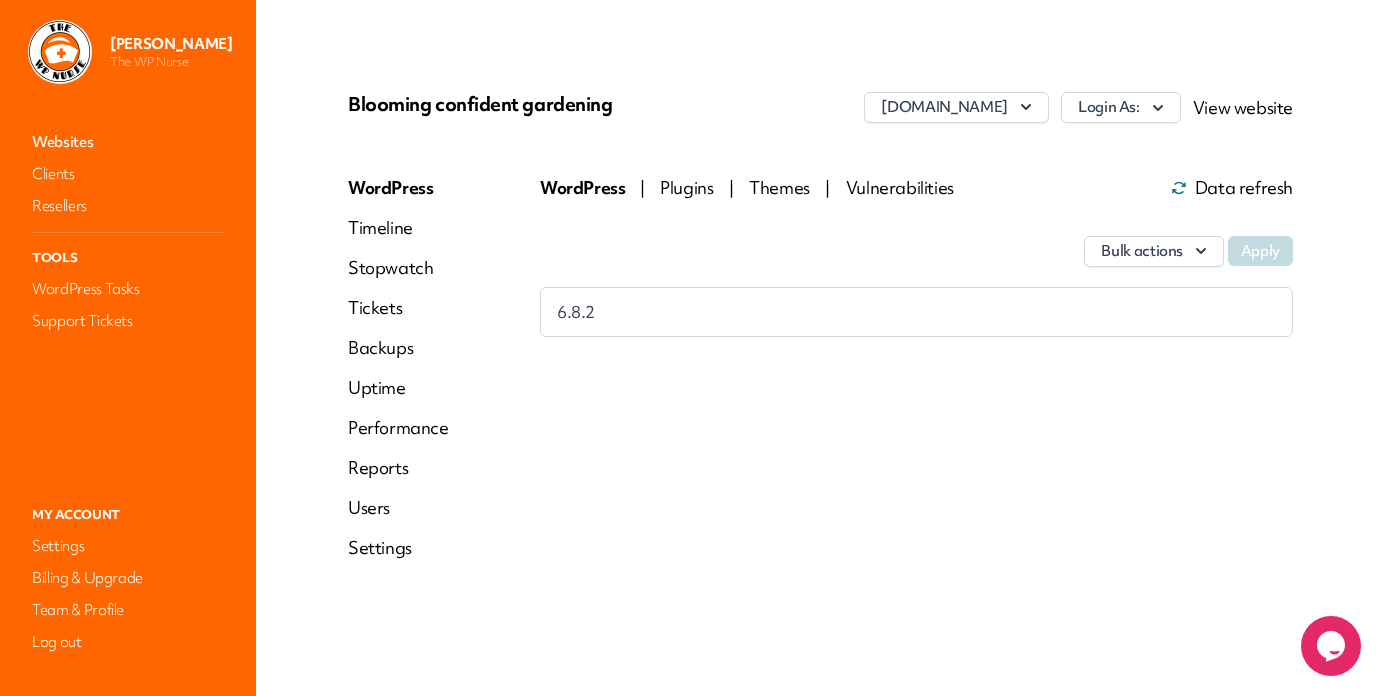 click on "Websites" at bounding box center (128, 142) 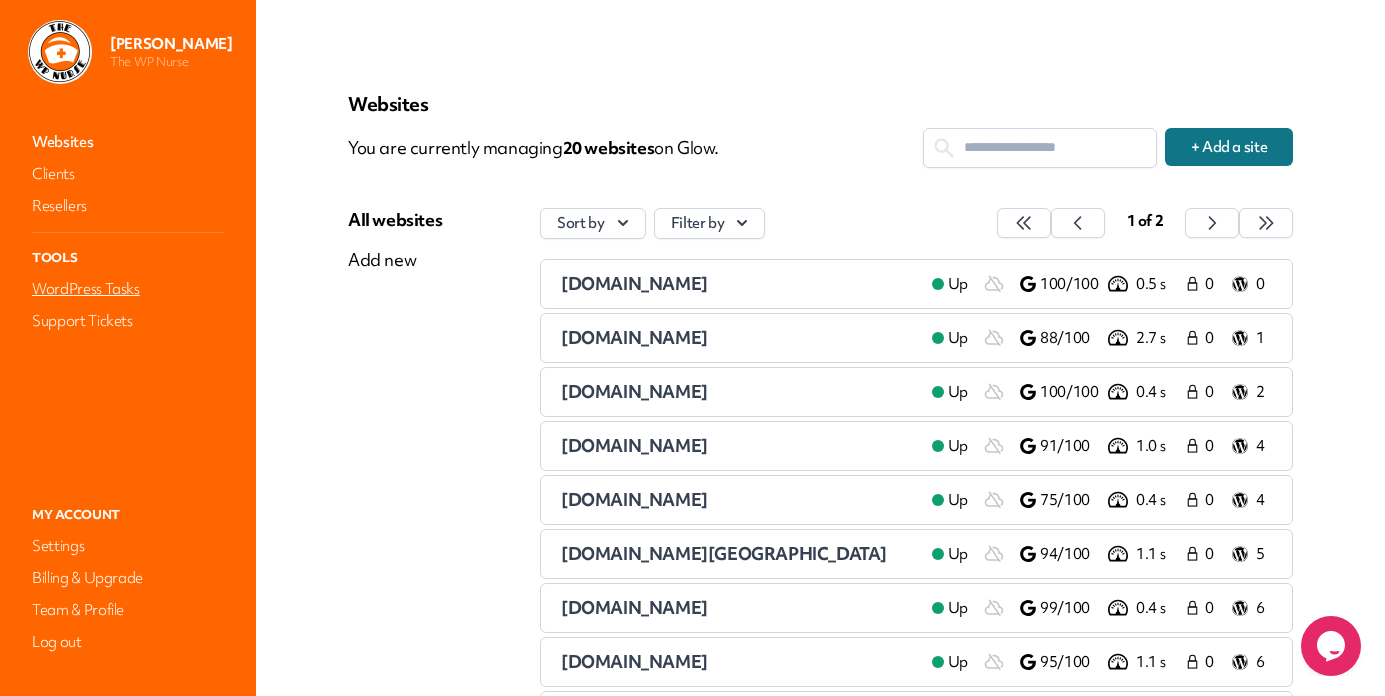 click on "WordPress Tasks" at bounding box center (128, 289) 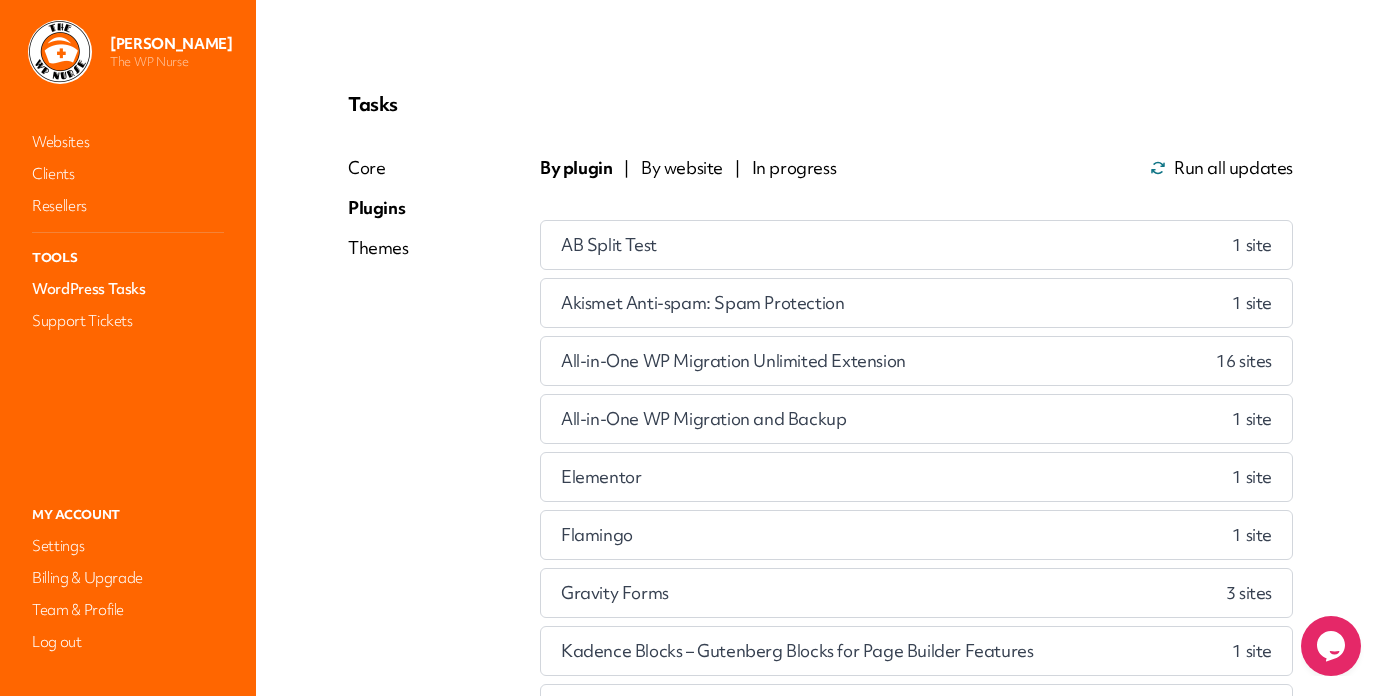 click on "By plugin" at bounding box center (576, 168) 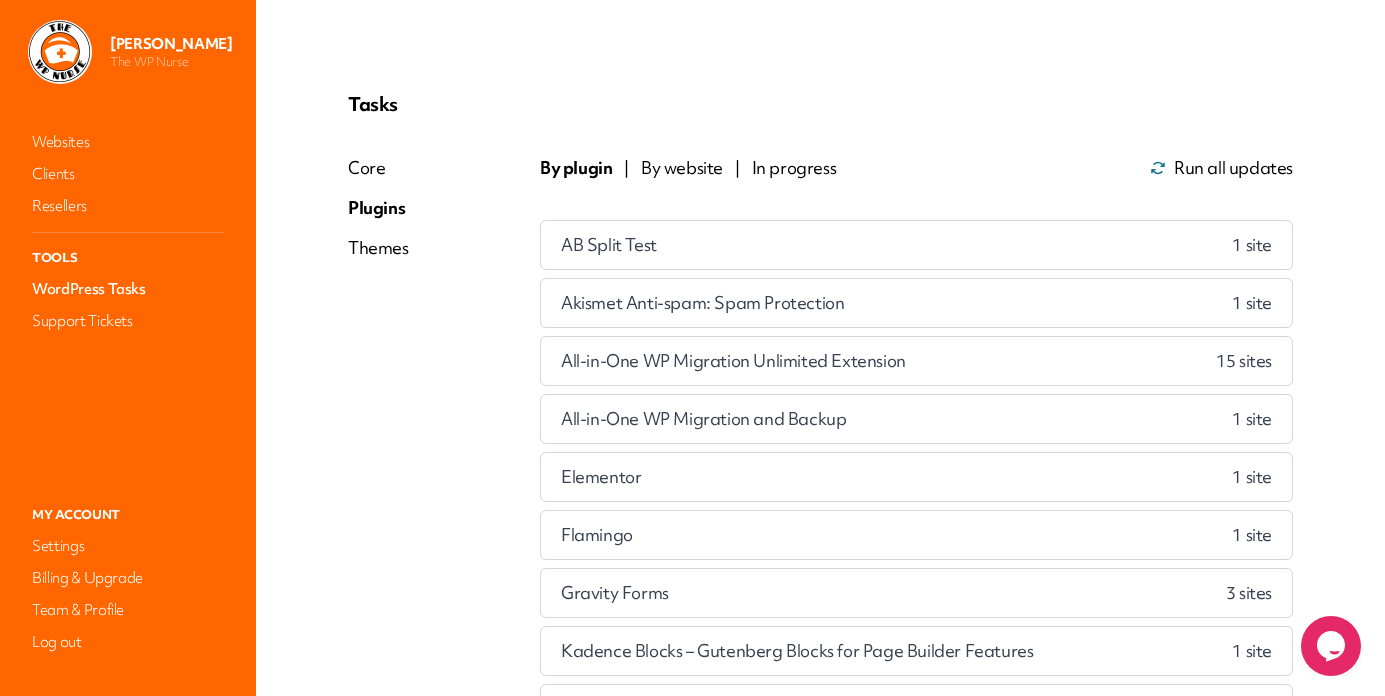 click on "All-in-One WP Migration and Backup" at bounding box center (703, 419) 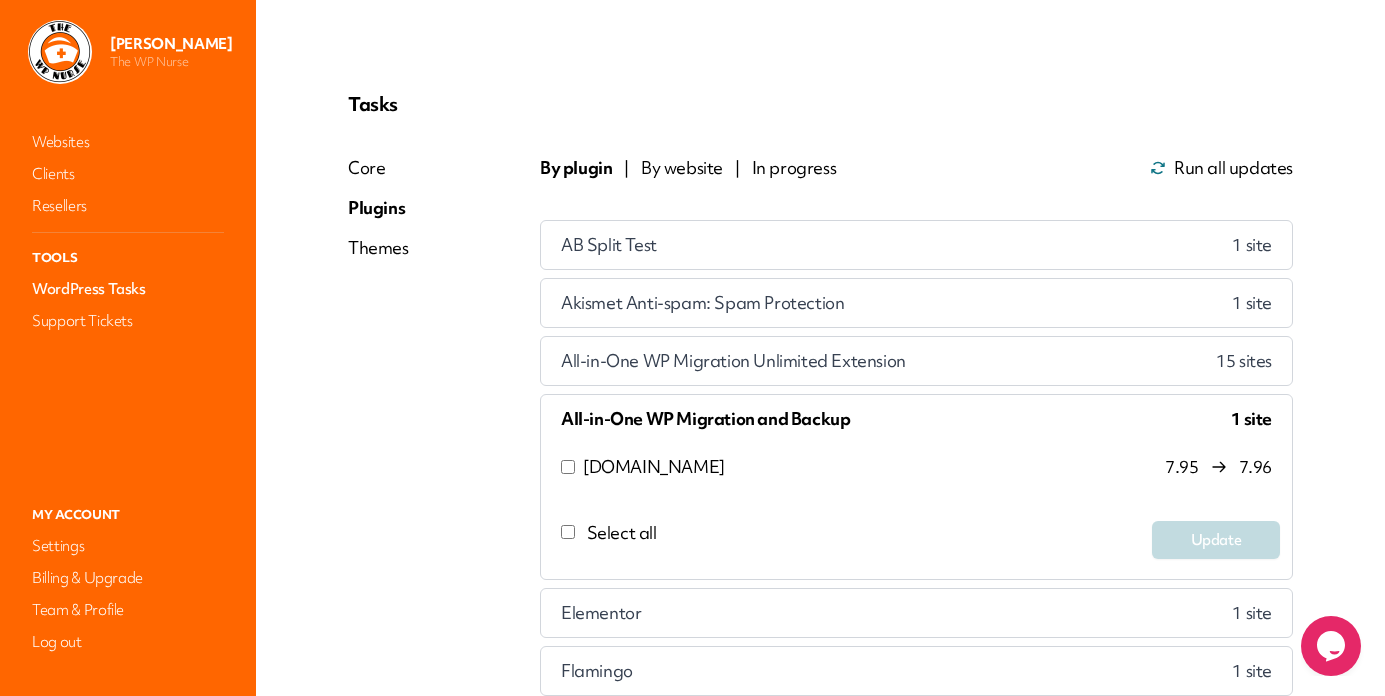 click on "All-in-One WP Migration Unlimited Extension" at bounding box center [733, 361] 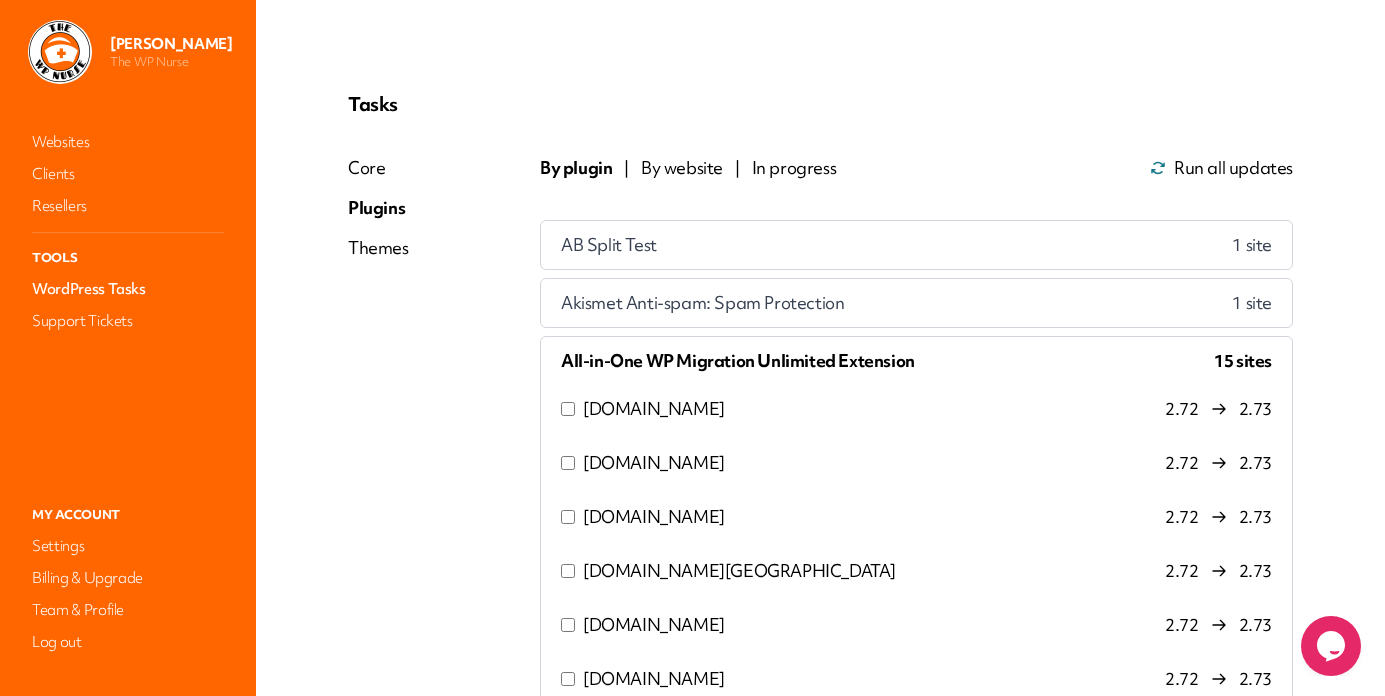 click on "All-in-One WP Migration Unlimited Extension" at bounding box center (738, 361) 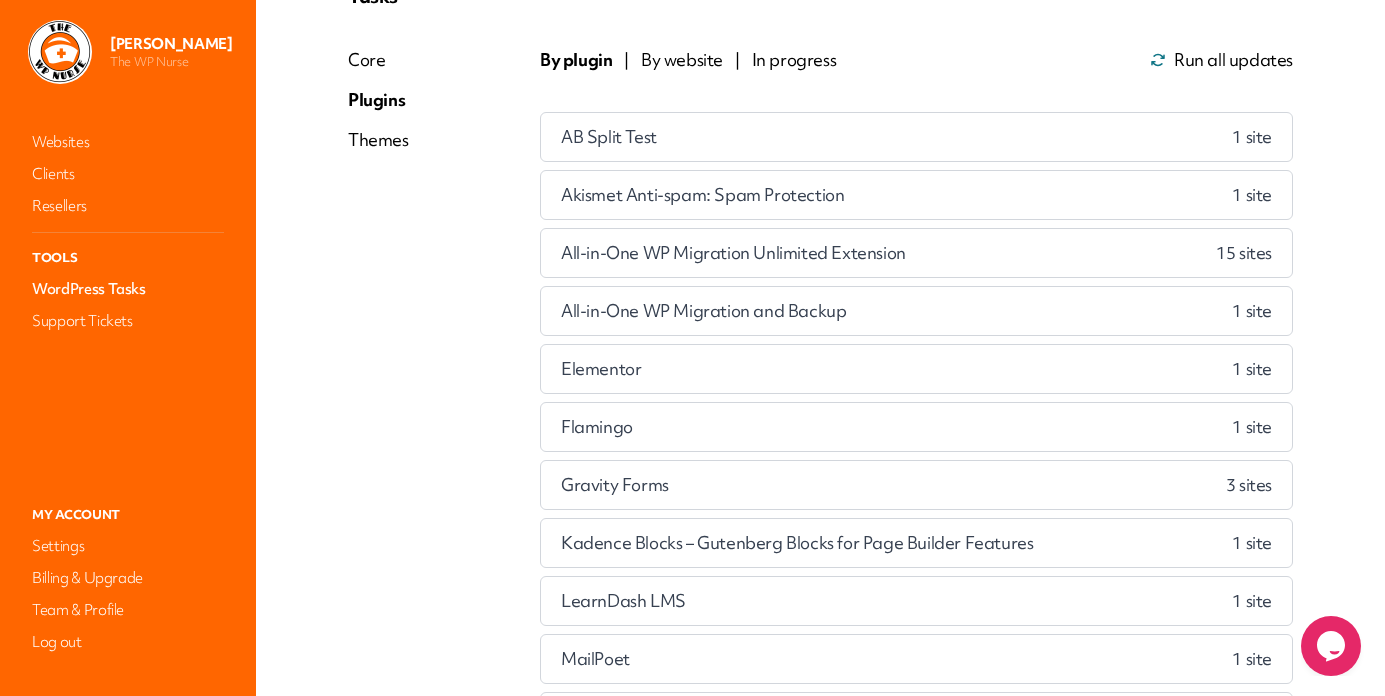 scroll, scrollTop: 152, scrollLeft: 0, axis: vertical 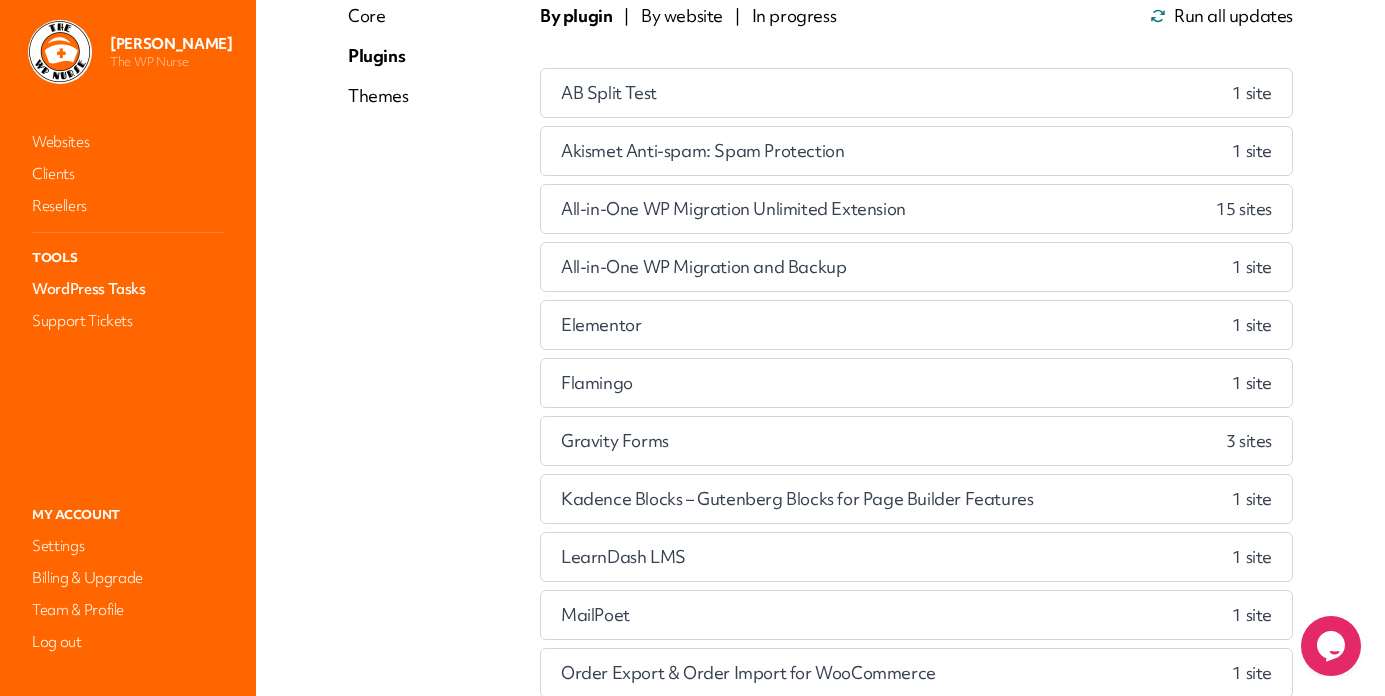 click on "Gravity Forms
3 site s" at bounding box center (916, 441) 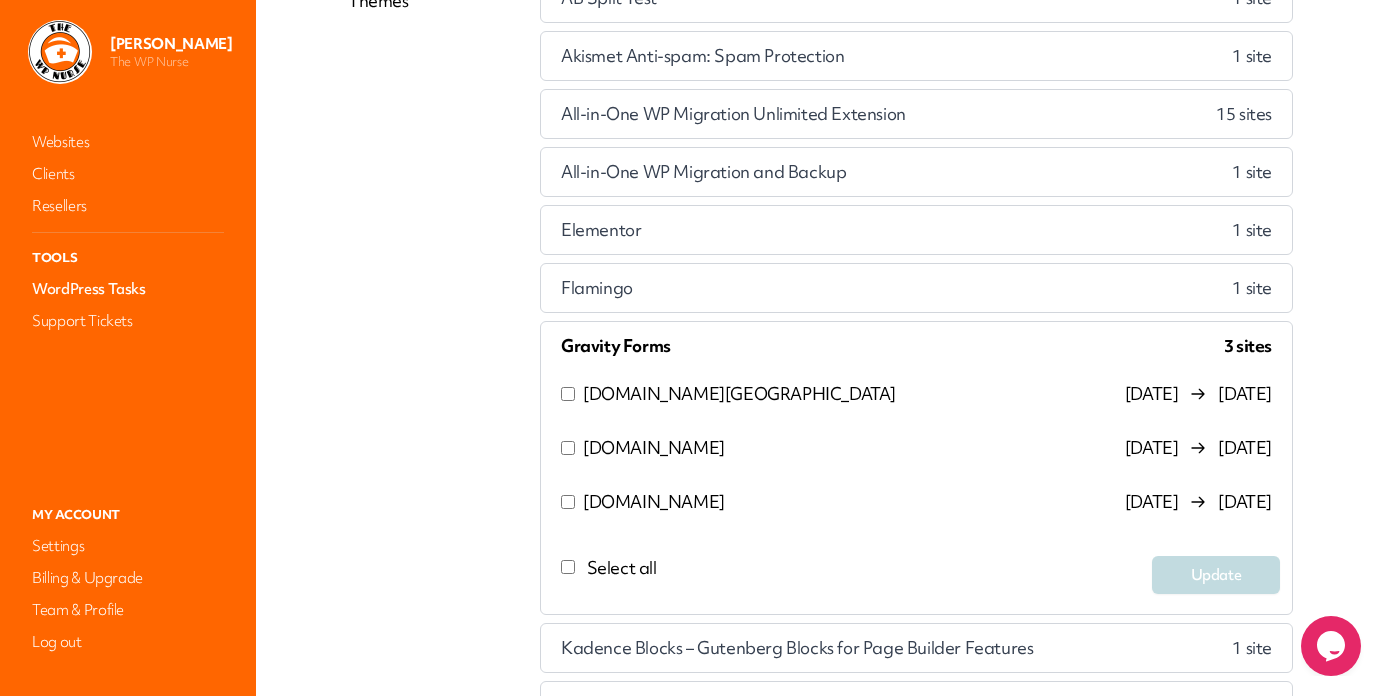 scroll, scrollTop: 254, scrollLeft: 0, axis: vertical 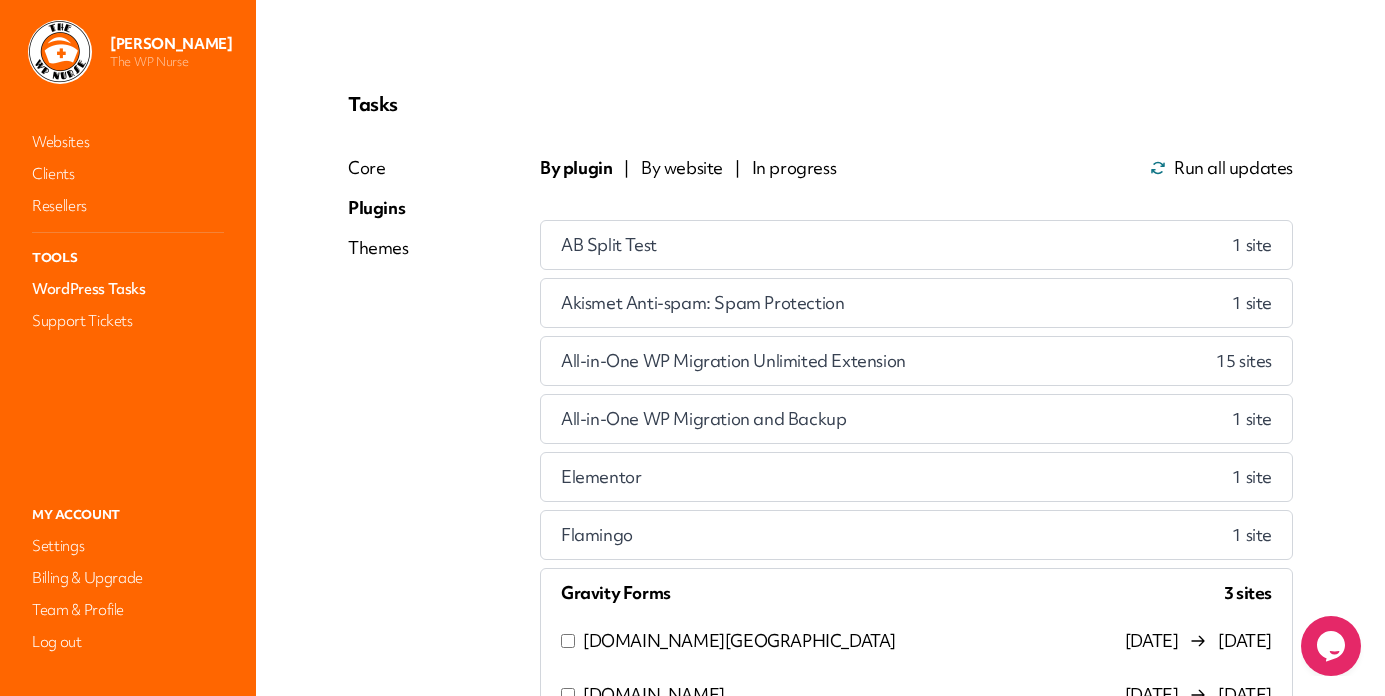 click on "All-in-One WP Migration and Backup" at bounding box center [703, 419] 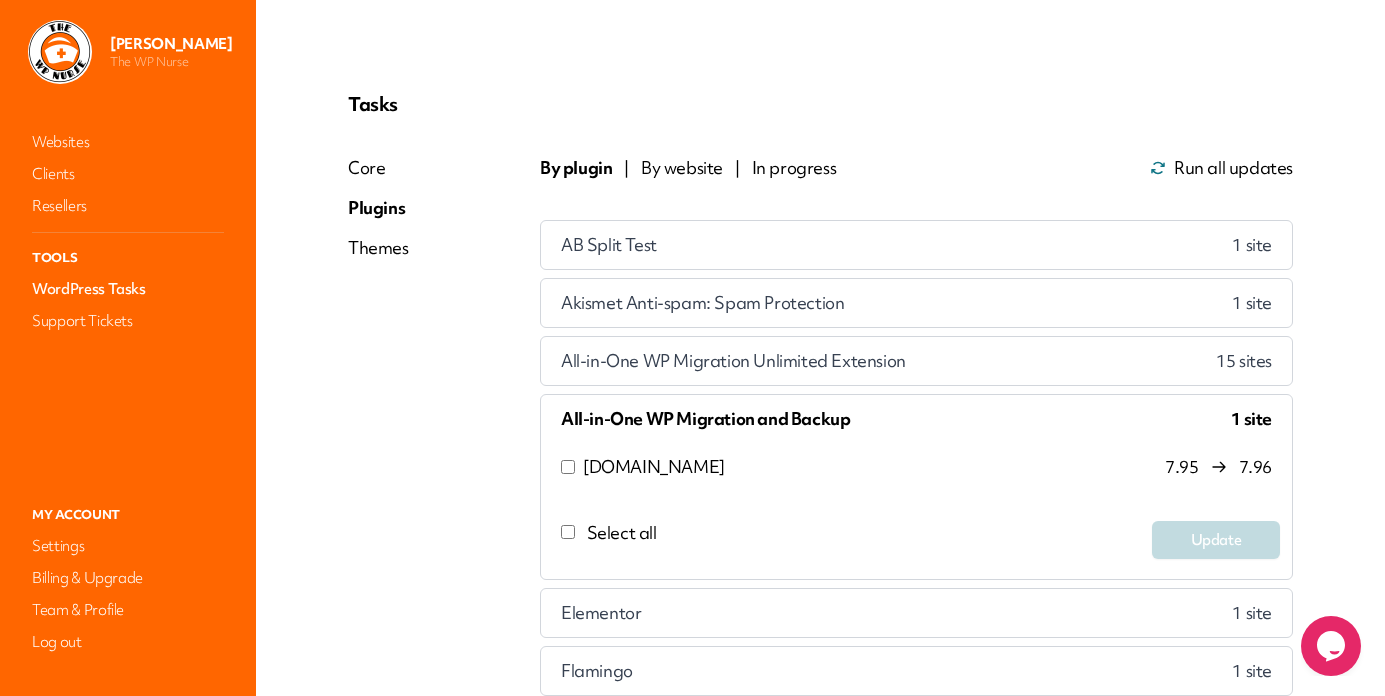 click on "All-in-One WP Migration Unlimited Extension" at bounding box center (733, 361) 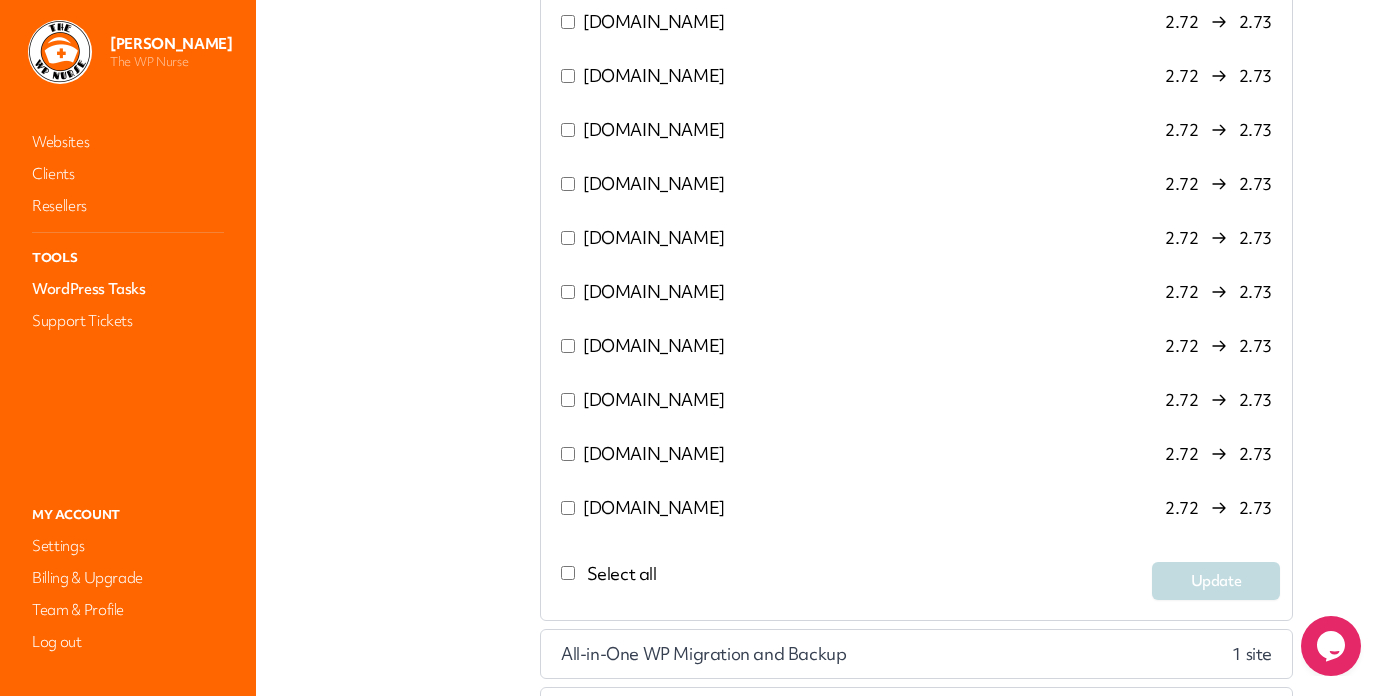scroll, scrollTop: 662, scrollLeft: 0, axis: vertical 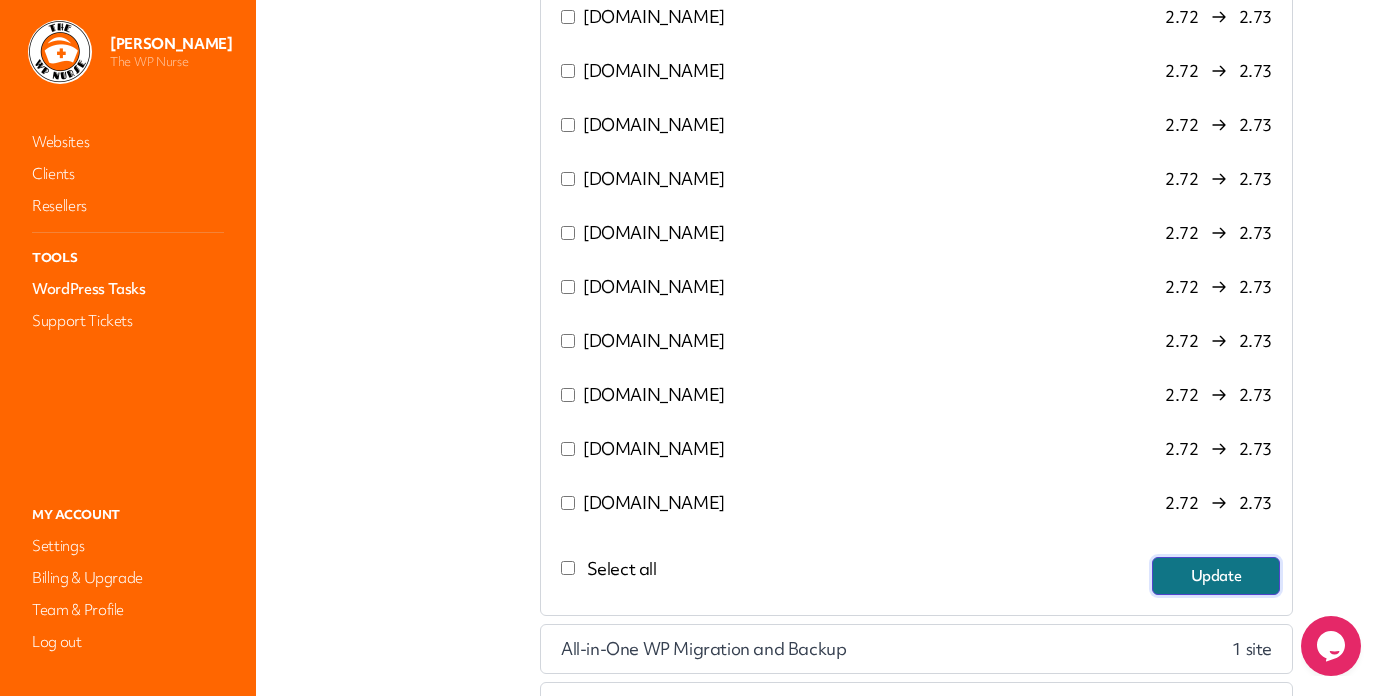 click on "Update" at bounding box center (1216, 576) 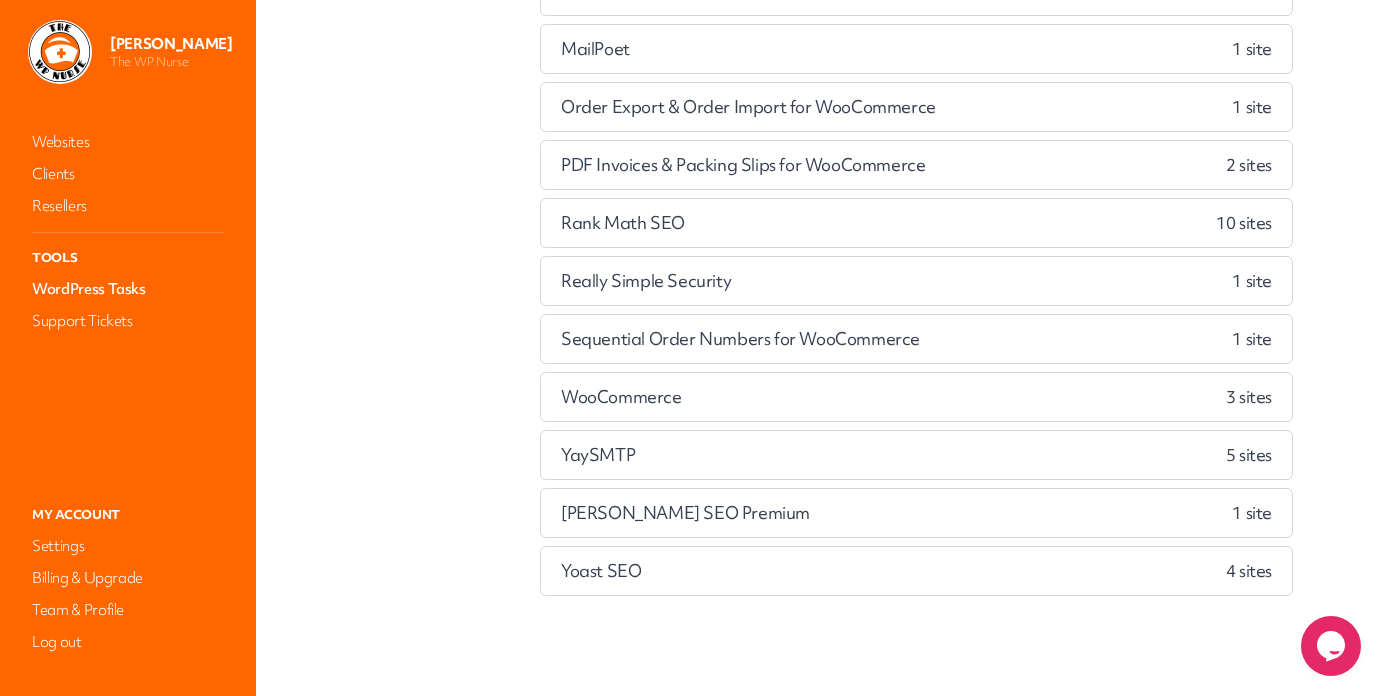 scroll, scrollTop: 603, scrollLeft: 0, axis: vertical 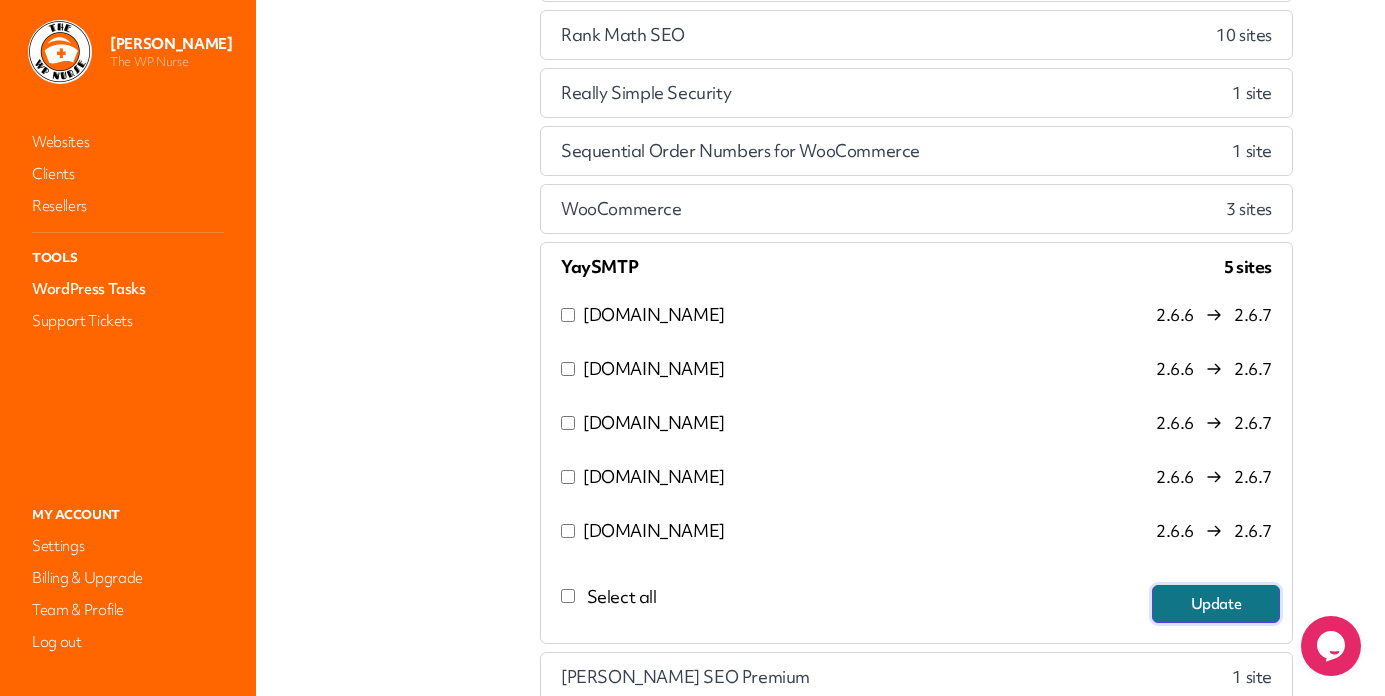 click on "Update" at bounding box center (1216, 604) 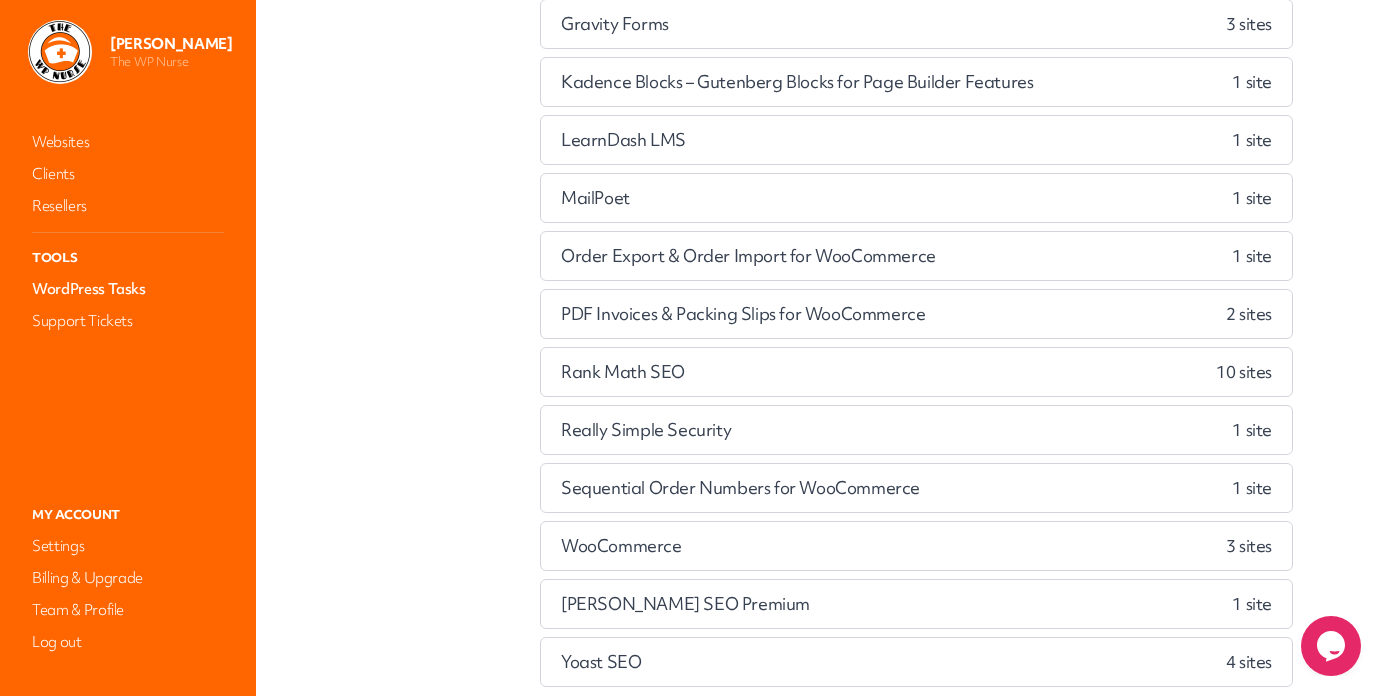 scroll, scrollTop: 545, scrollLeft: 0, axis: vertical 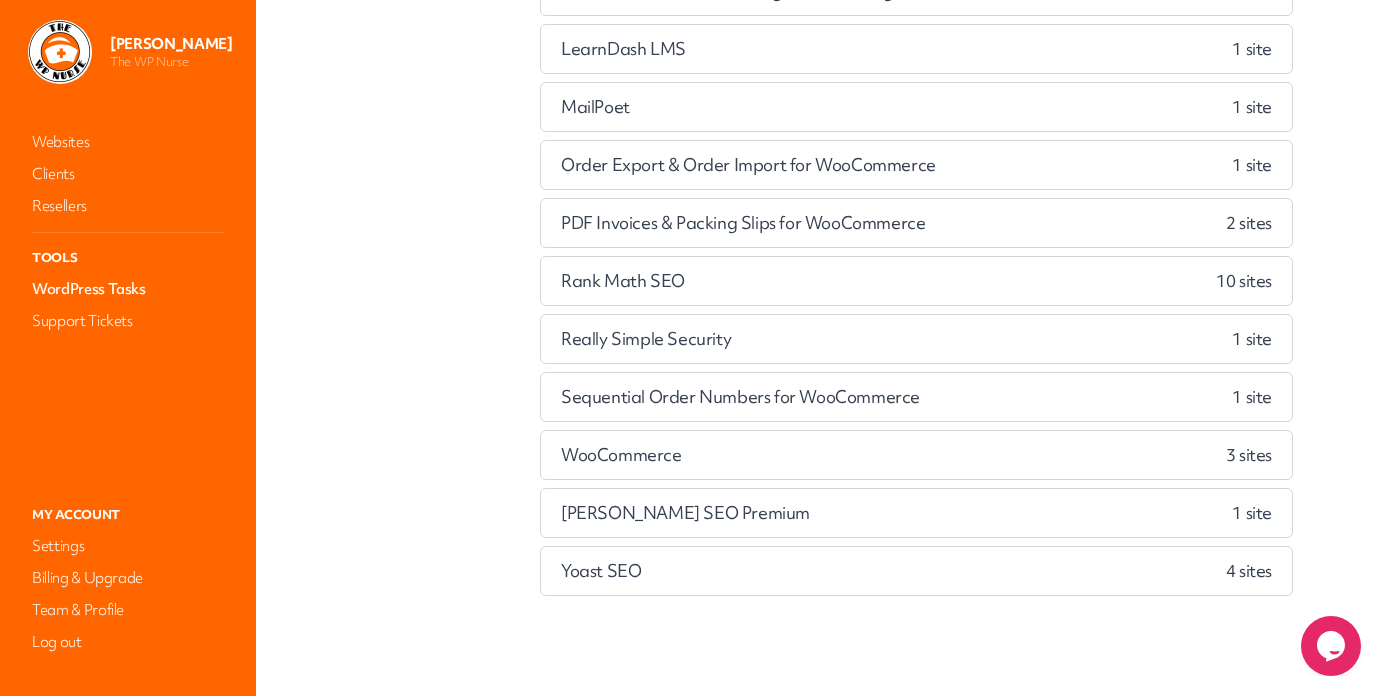 click on "Rank Math SEO
10 site s" at bounding box center (916, 281) 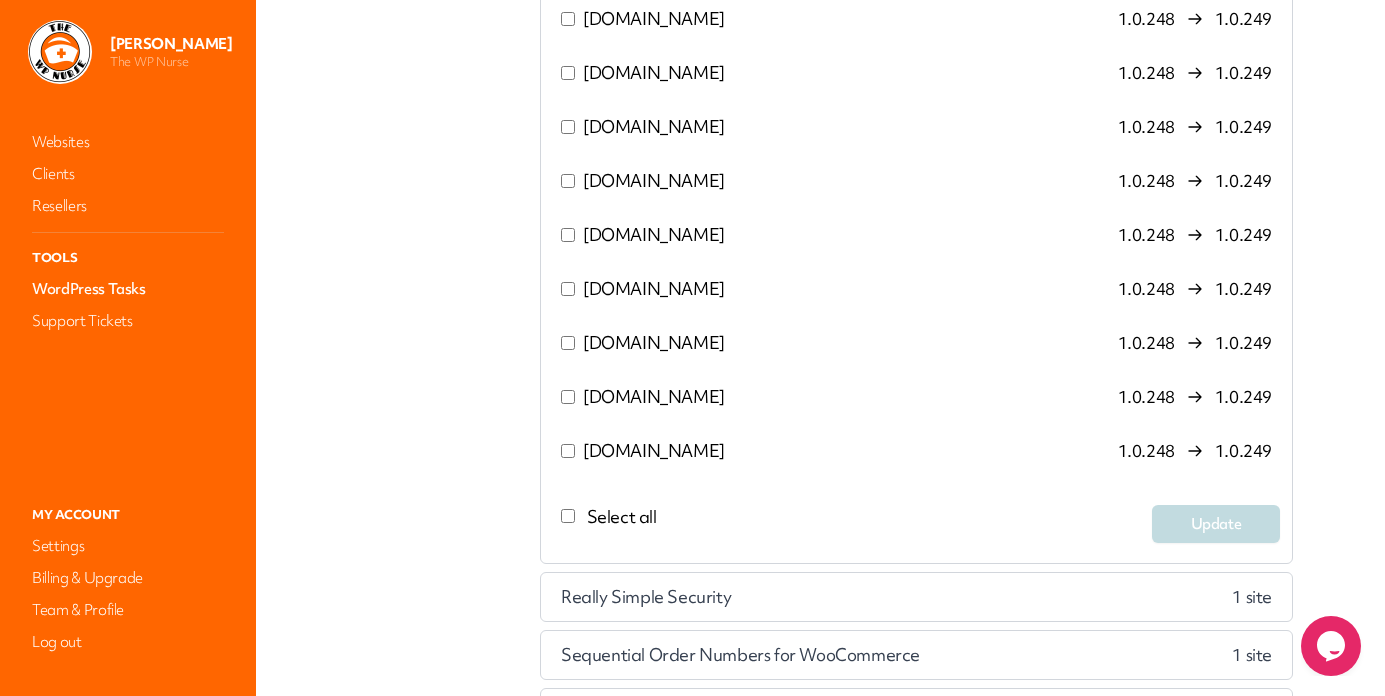 scroll, scrollTop: 922, scrollLeft: 0, axis: vertical 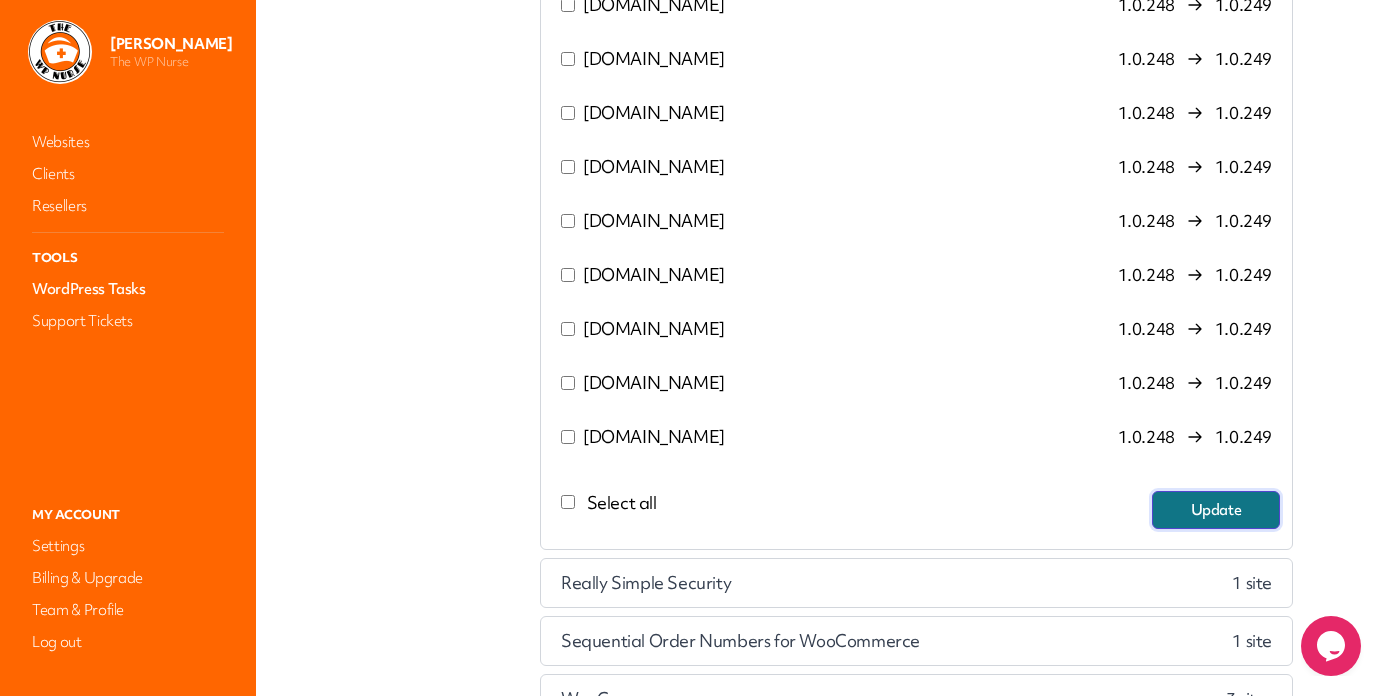 click on "Update" at bounding box center [1216, 510] 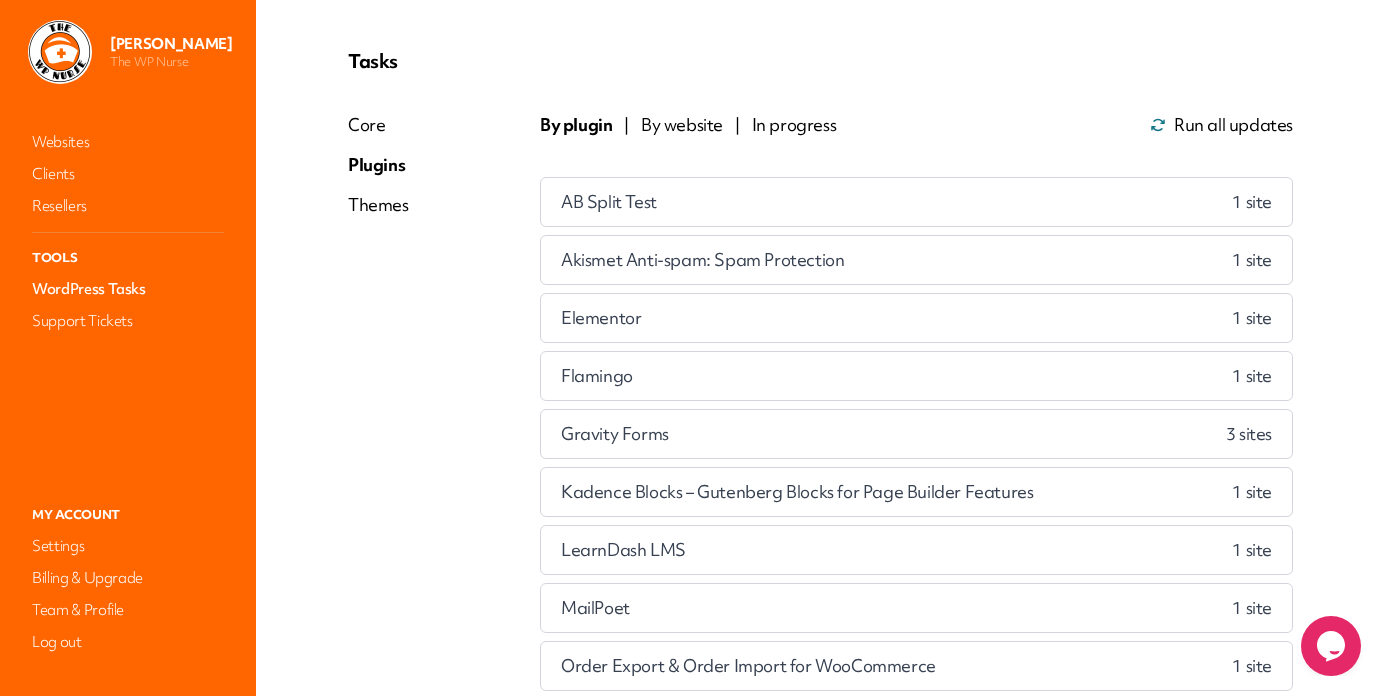 scroll, scrollTop: 0, scrollLeft: 0, axis: both 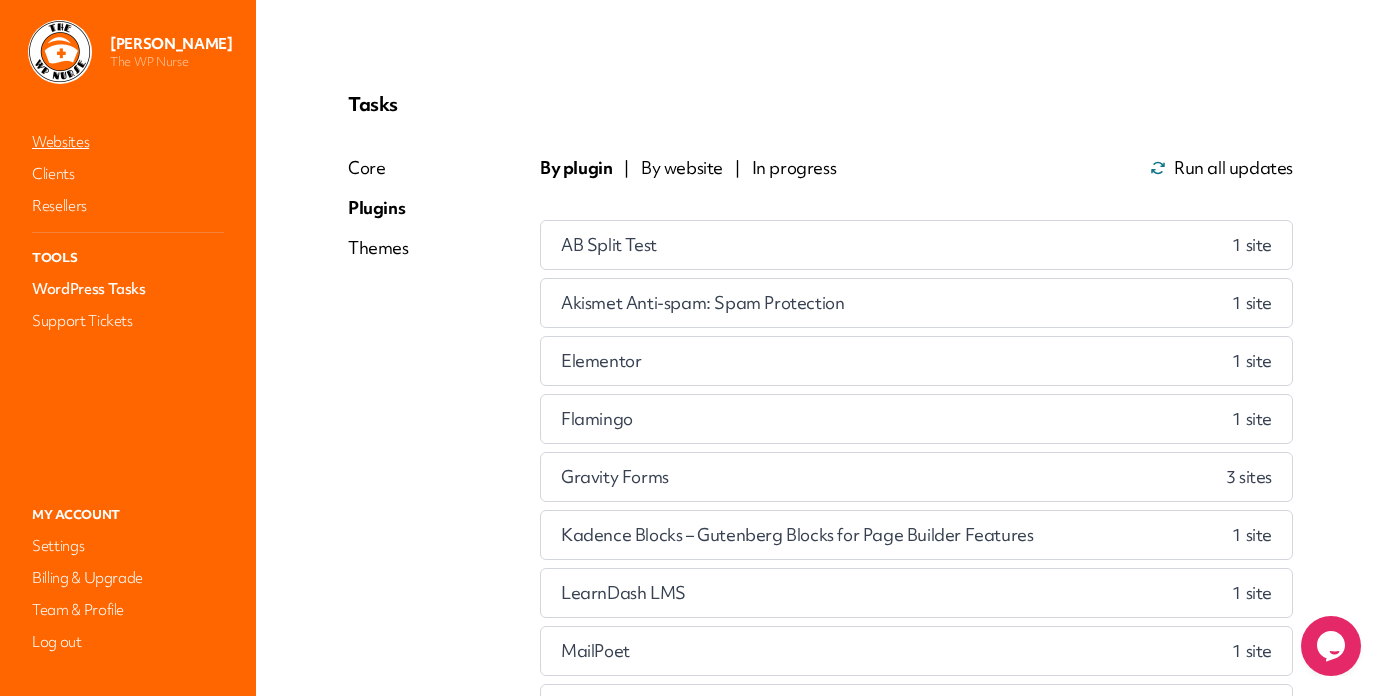 click on "Websites" at bounding box center [128, 142] 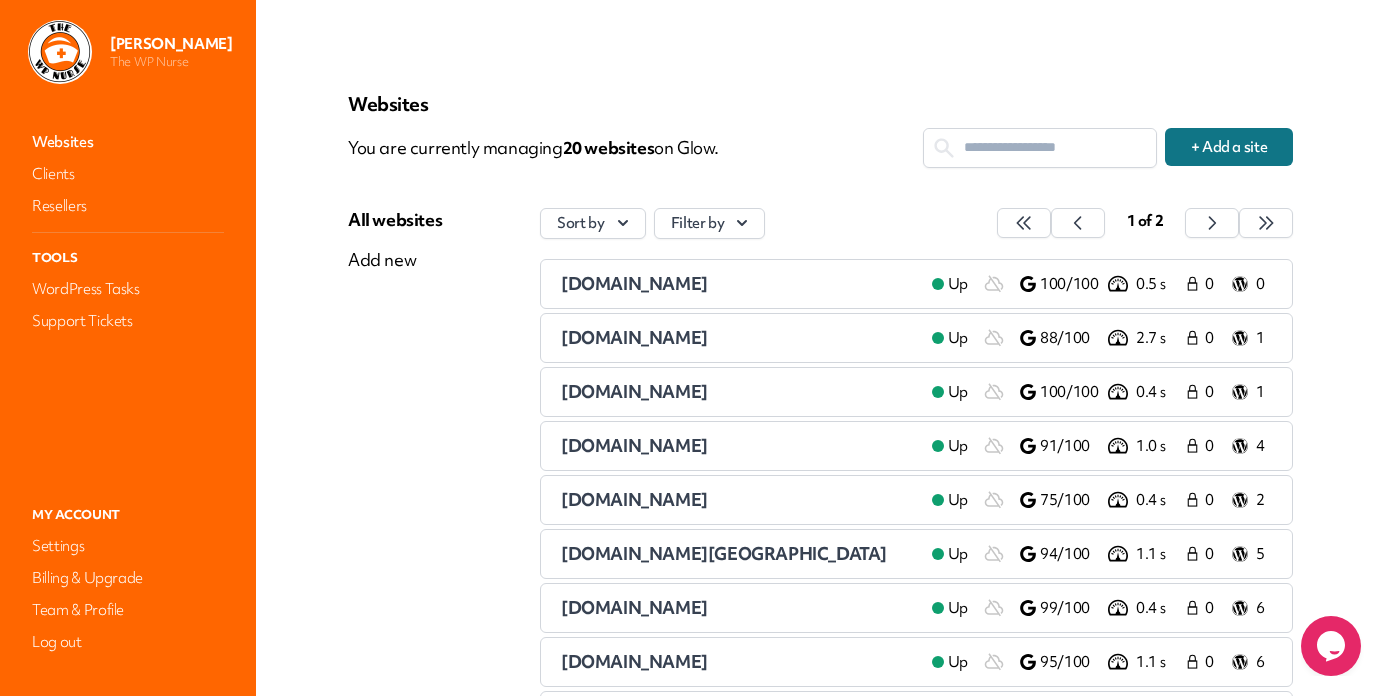 click on "[DOMAIN_NAME]" at bounding box center [634, 337] 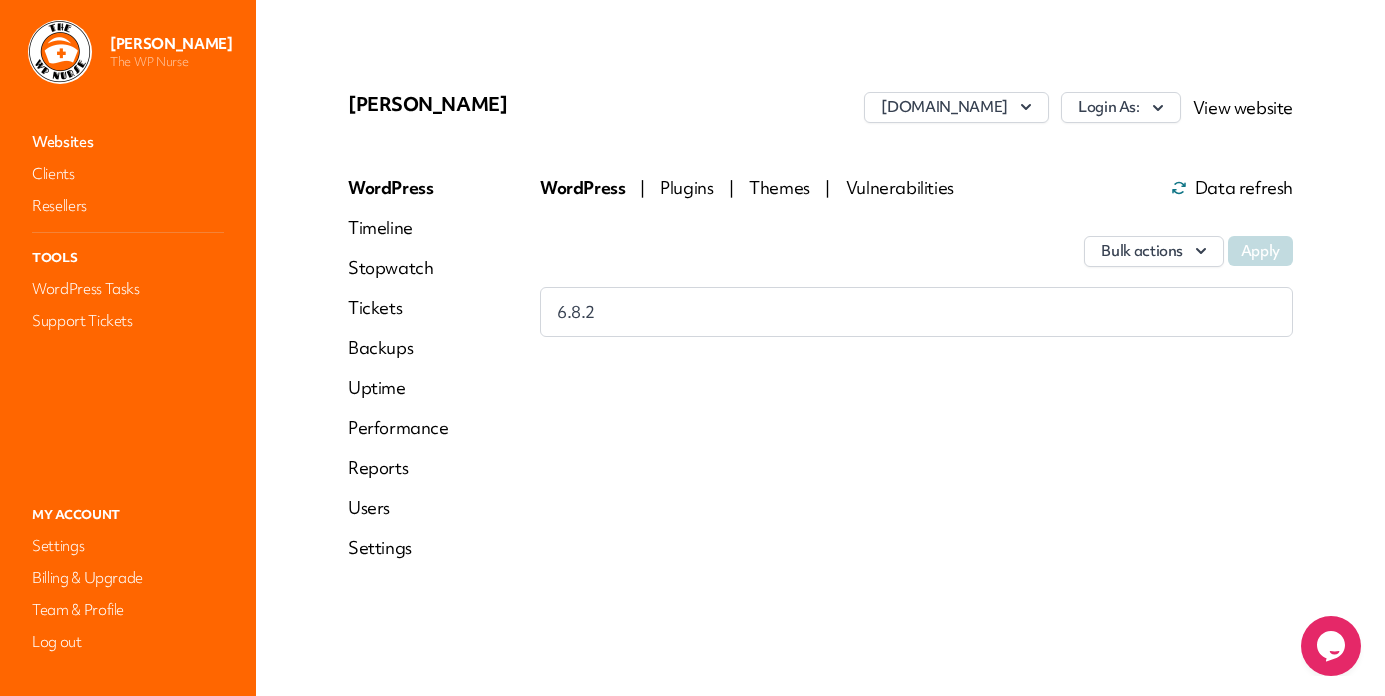 click on "Data refresh" at bounding box center [1232, 188] 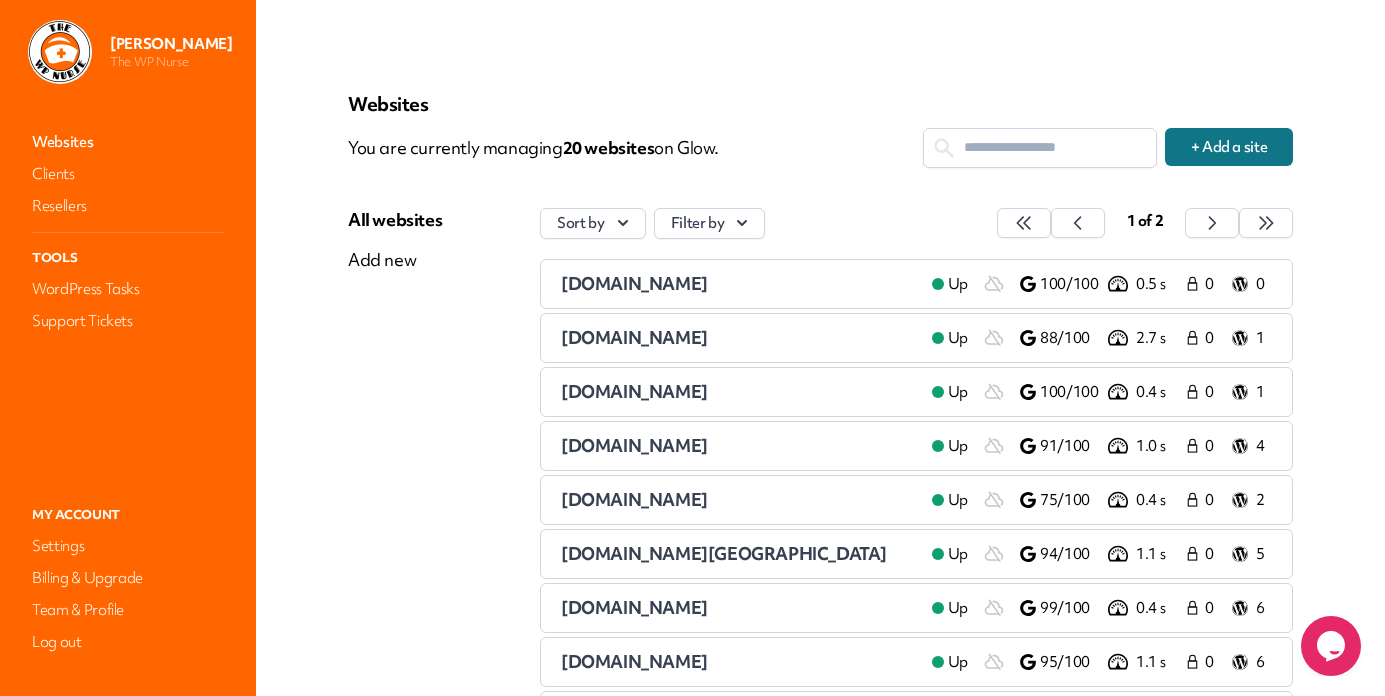 click on "[DOMAIN_NAME]" at bounding box center [634, 283] 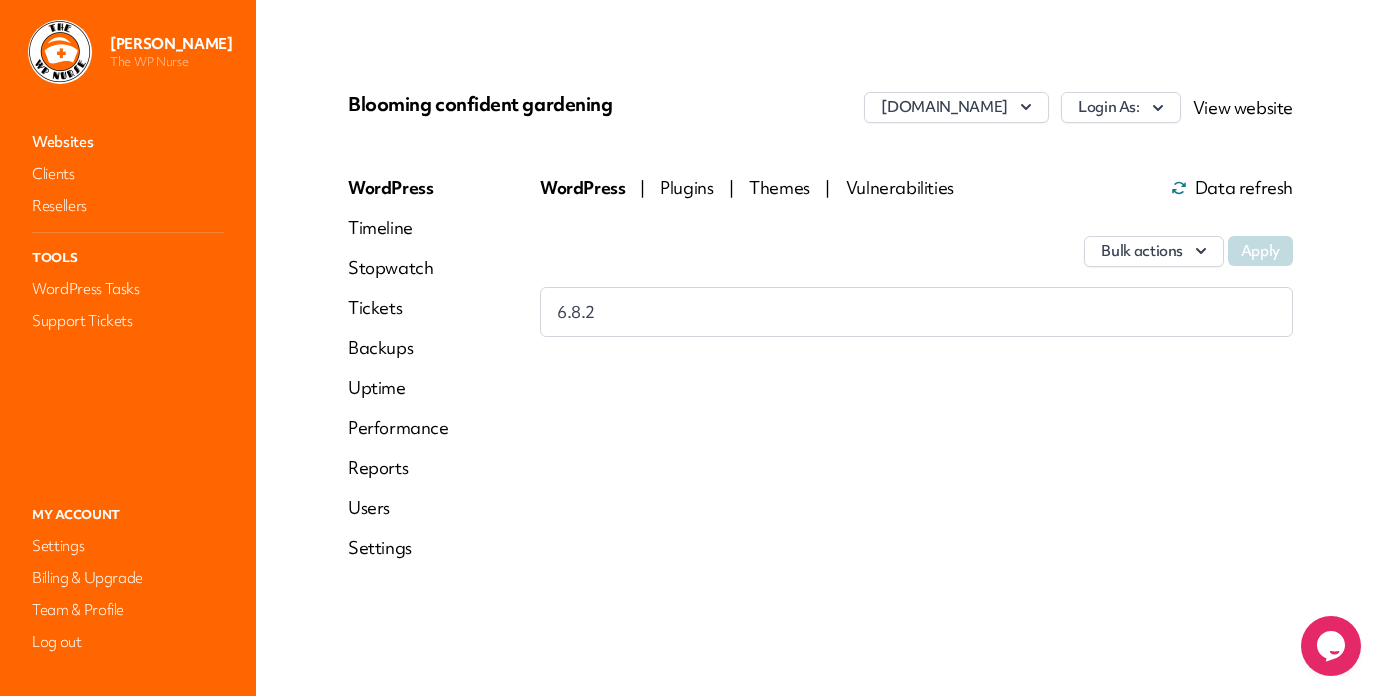 click on "Reports" at bounding box center (398, 468) 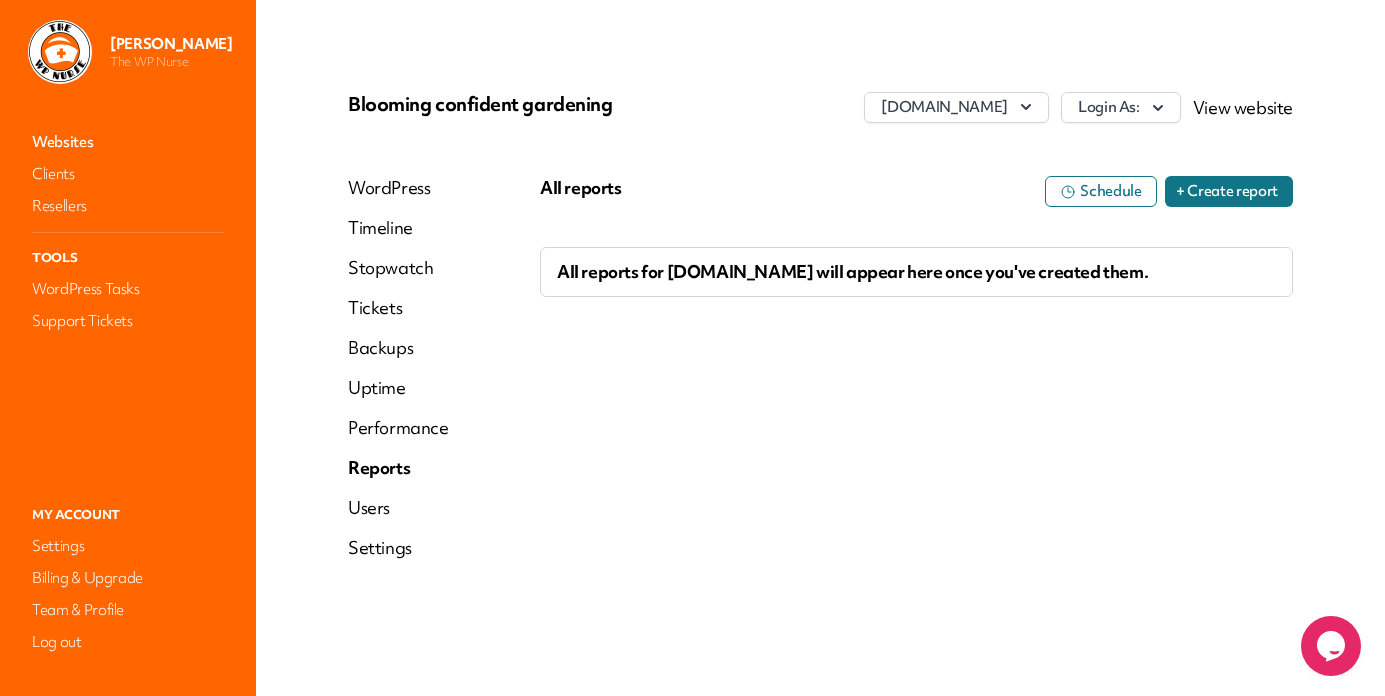 click on "+ Create report" at bounding box center [1229, 191] 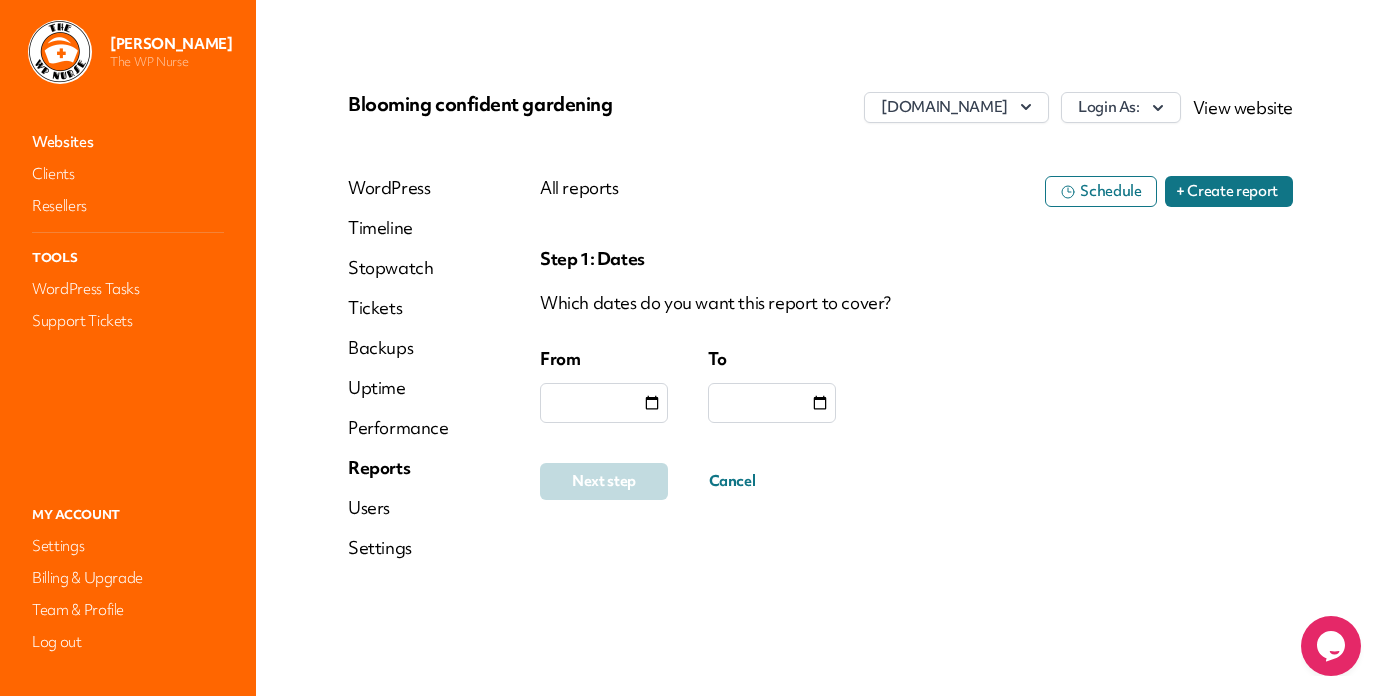 click at bounding box center (652, 403) 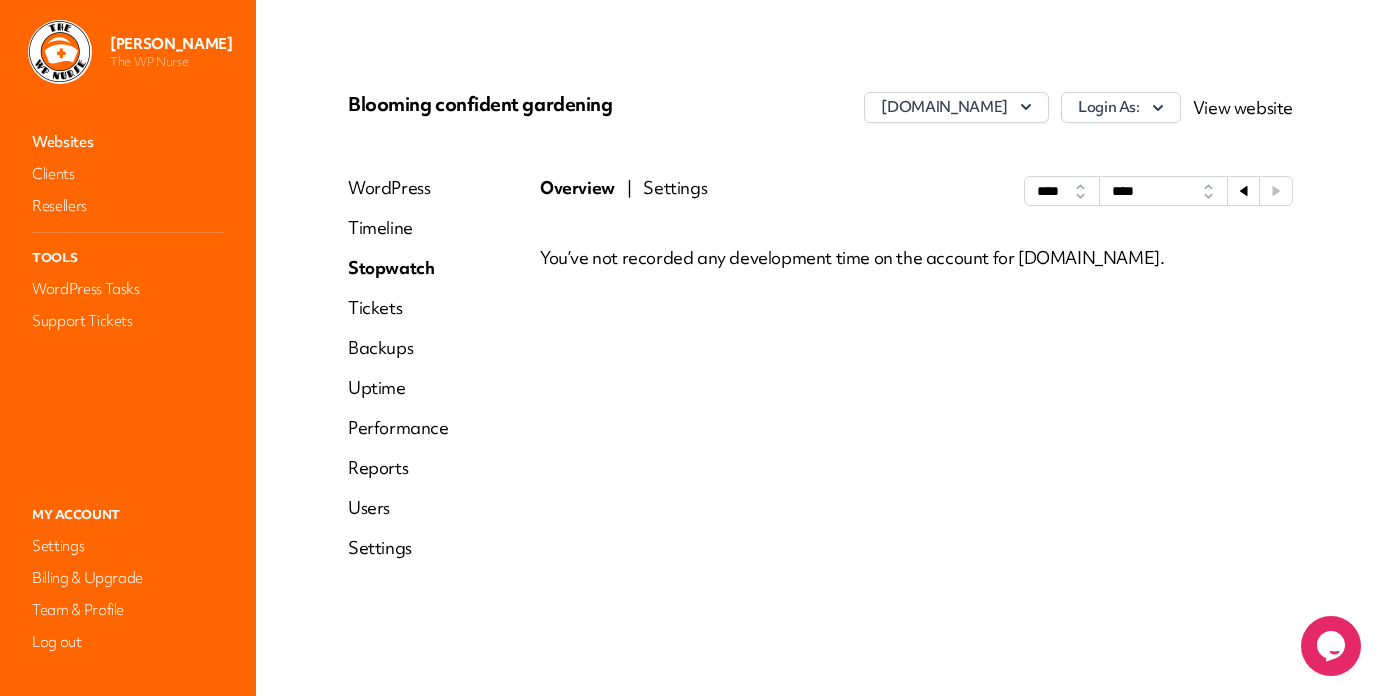 click on "Settings" at bounding box center [675, 191] 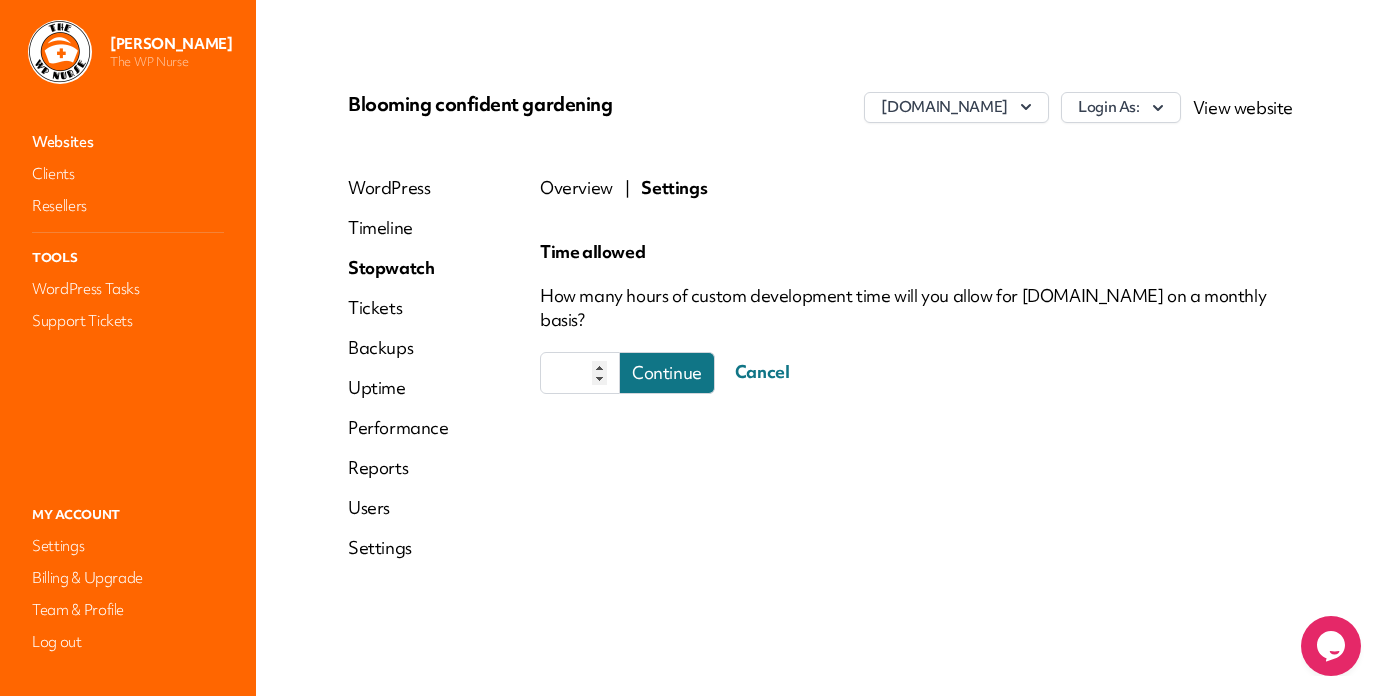 drag, startPoint x: 576, startPoint y: 371, endPoint x: 553, endPoint y: 371, distance: 23 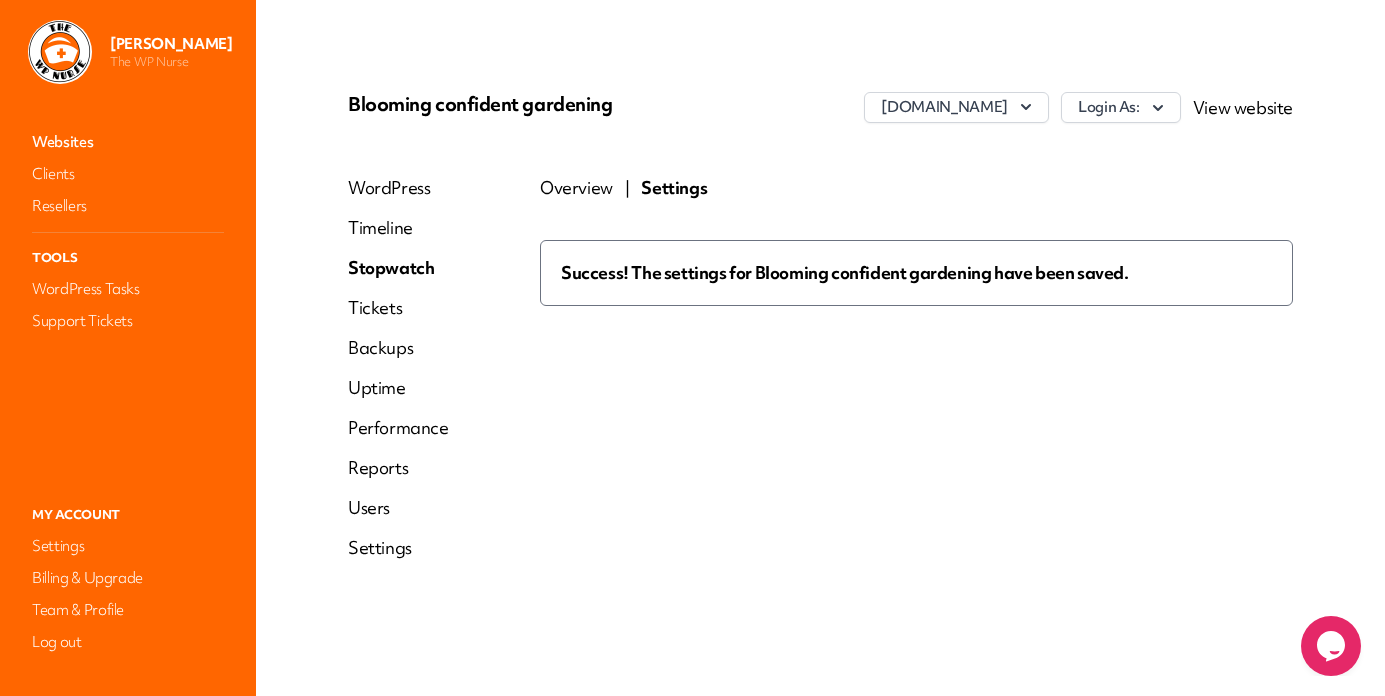 click on "Overview" at bounding box center [576, 188] 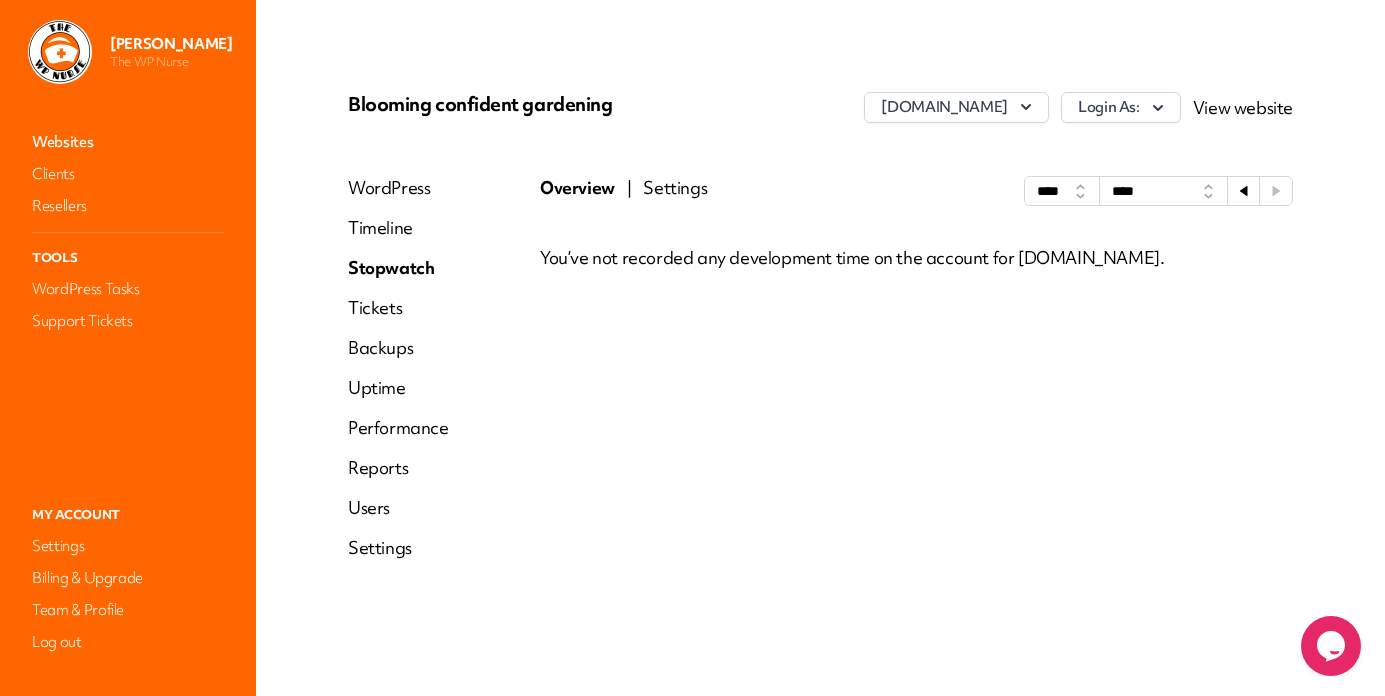 click on "Timeline" at bounding box center [398, 228] 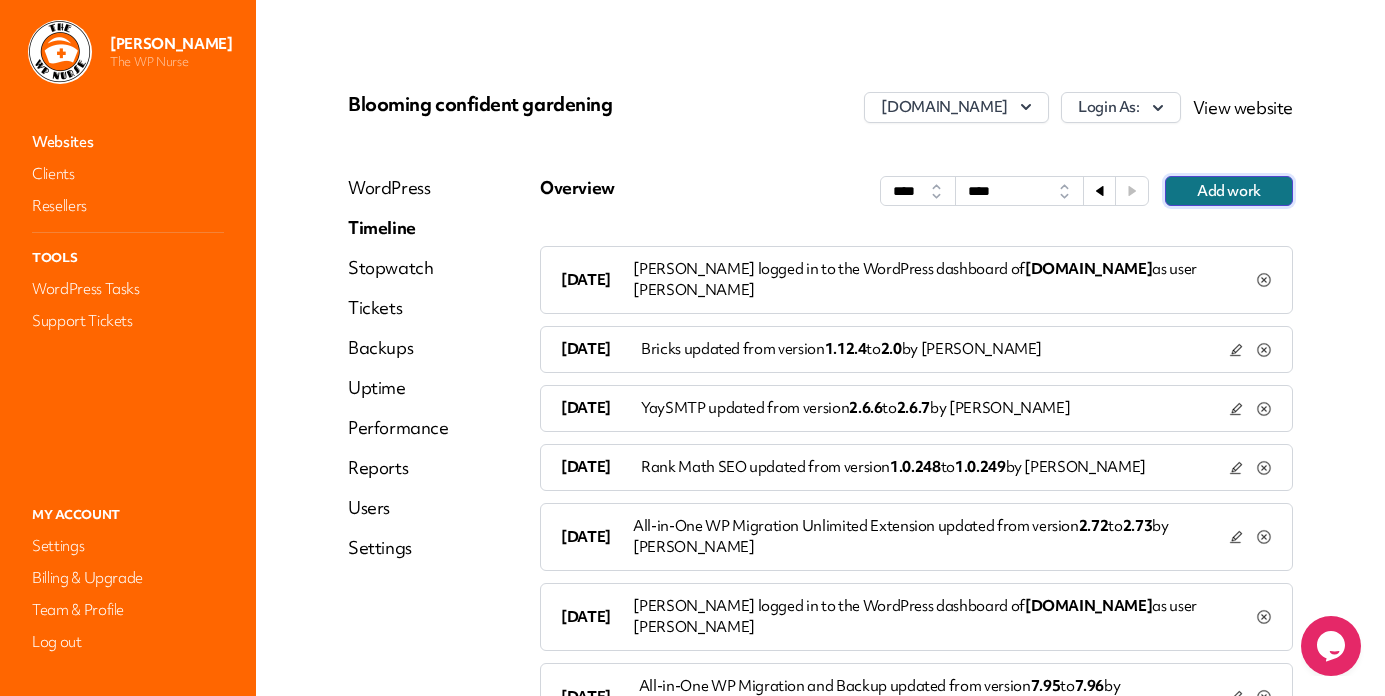 click on "Add work" at bounding box center [1229, 191] 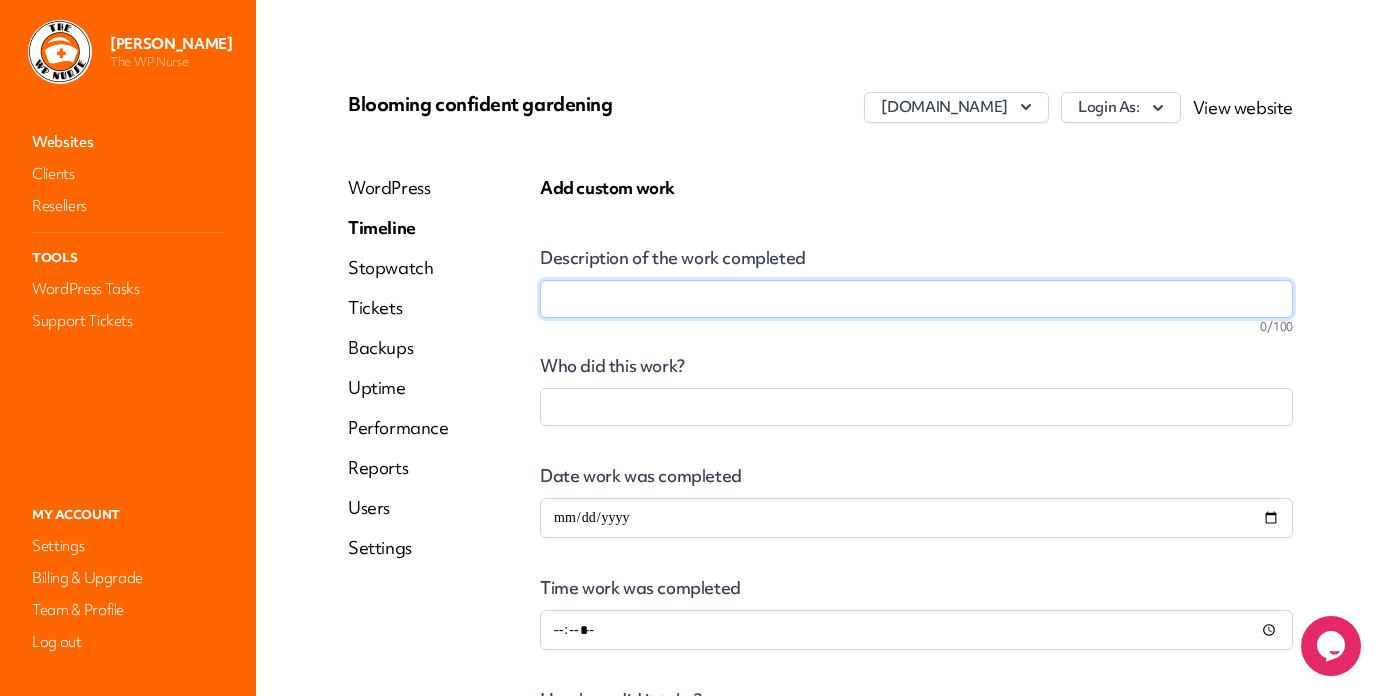 click on "Description of the work completed" at bounding box center [916, 299] 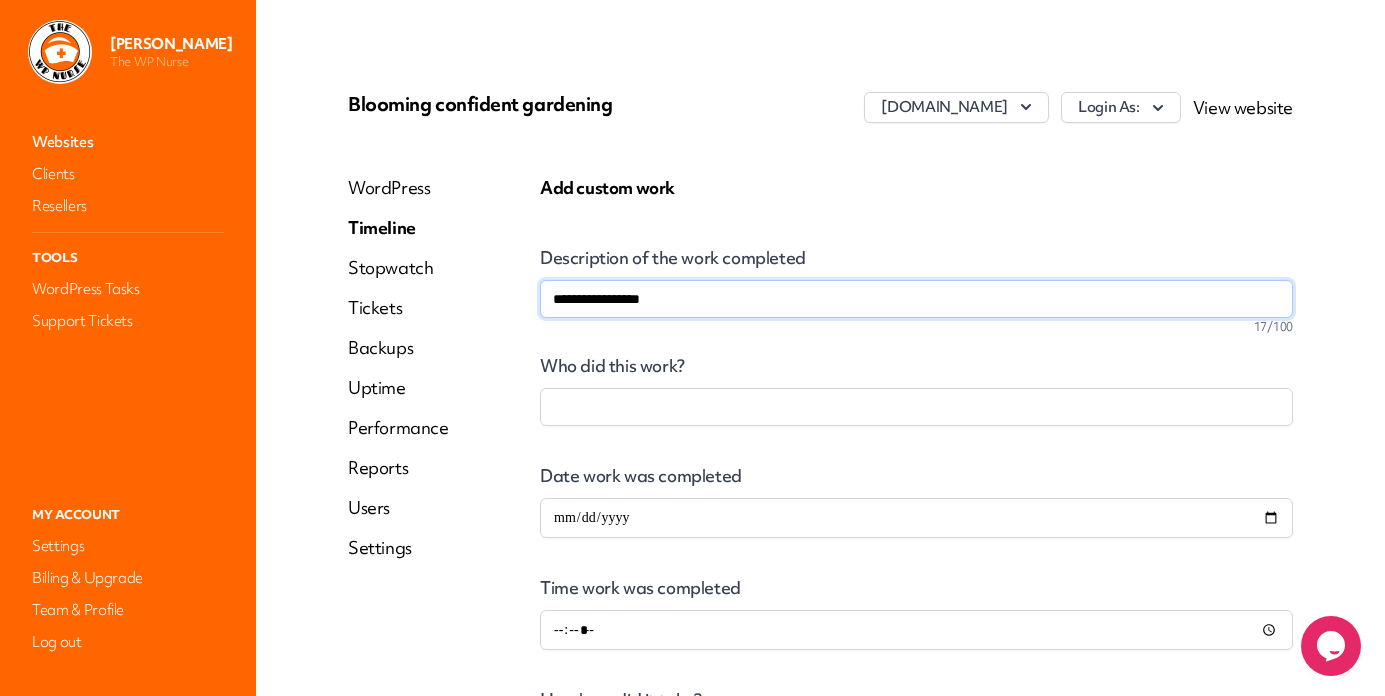 type on "**********" 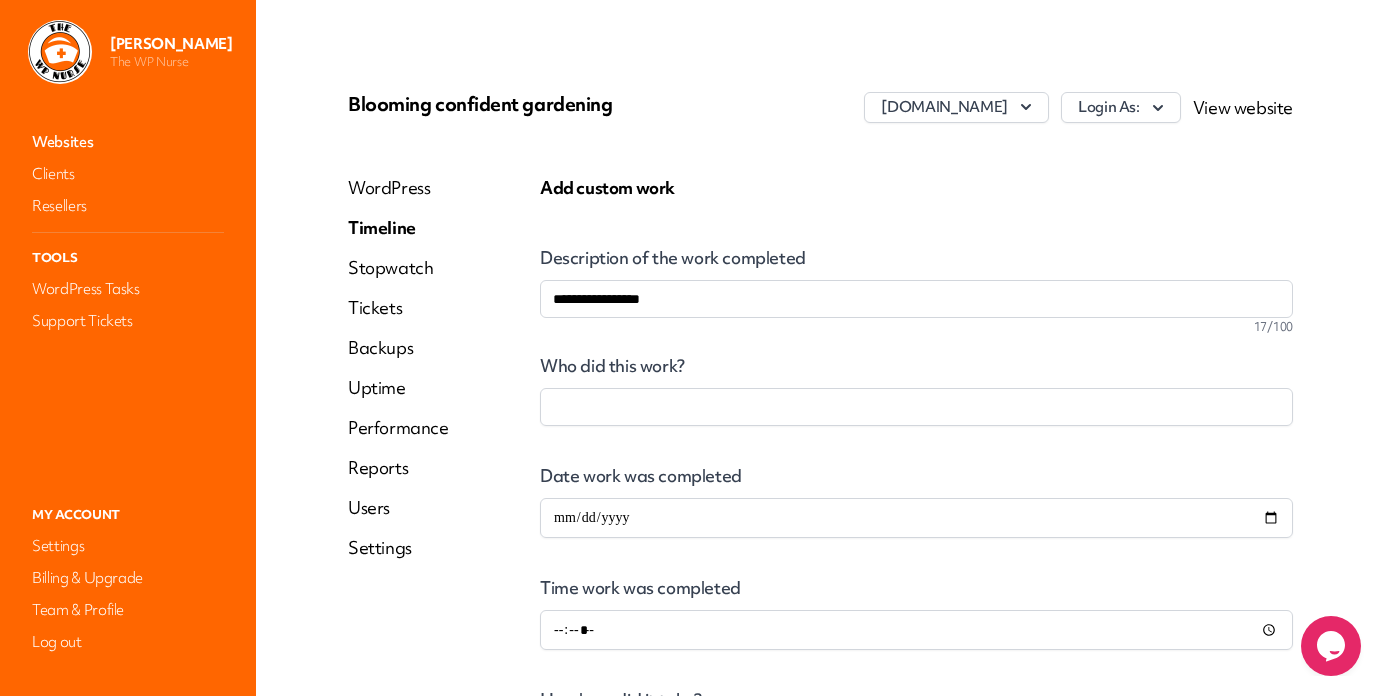 click at bounding box center (916, 407) 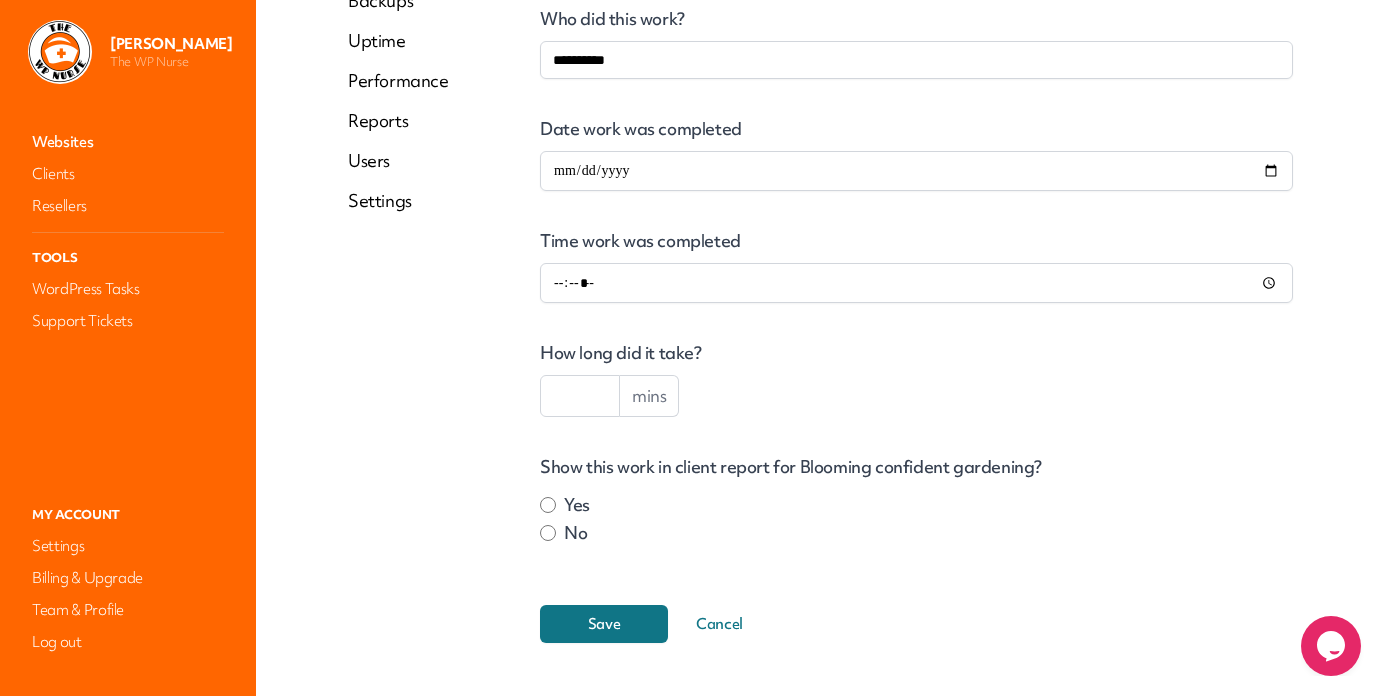 scroll, scrollTop: 397, scrollLeft: 0, axis: vertical 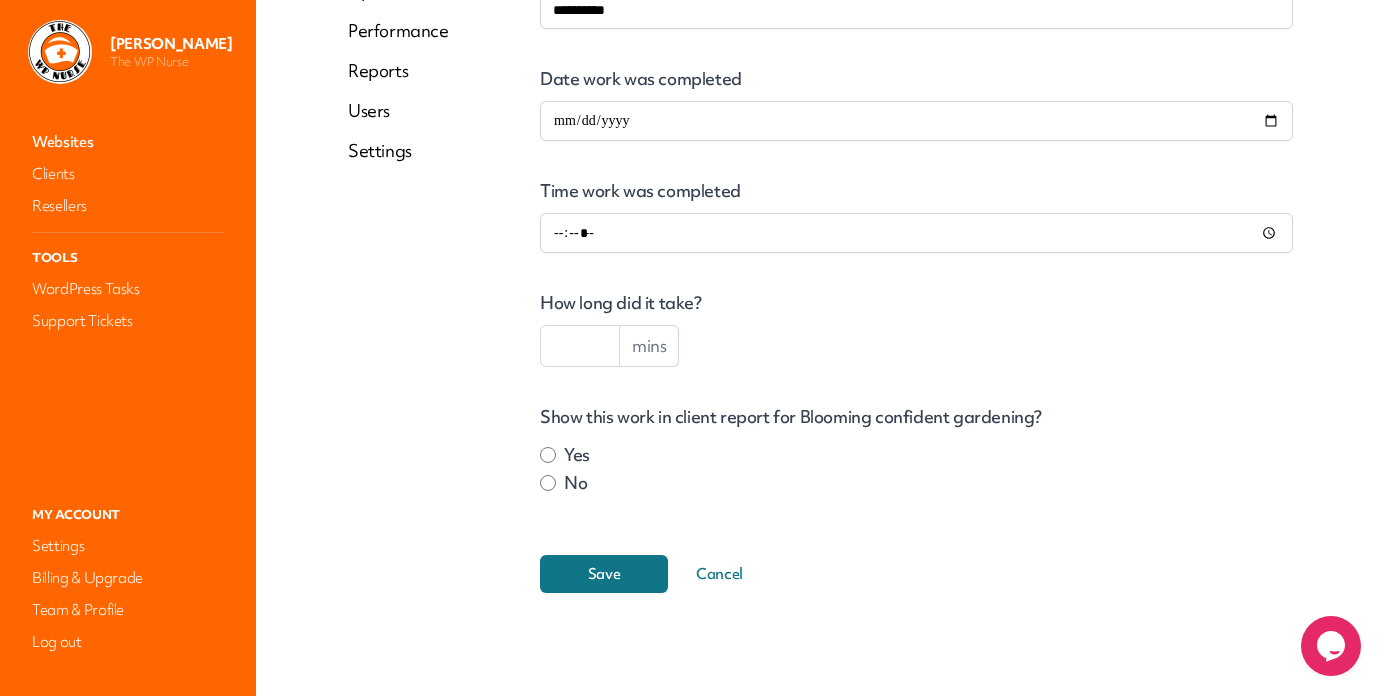type on "**********" 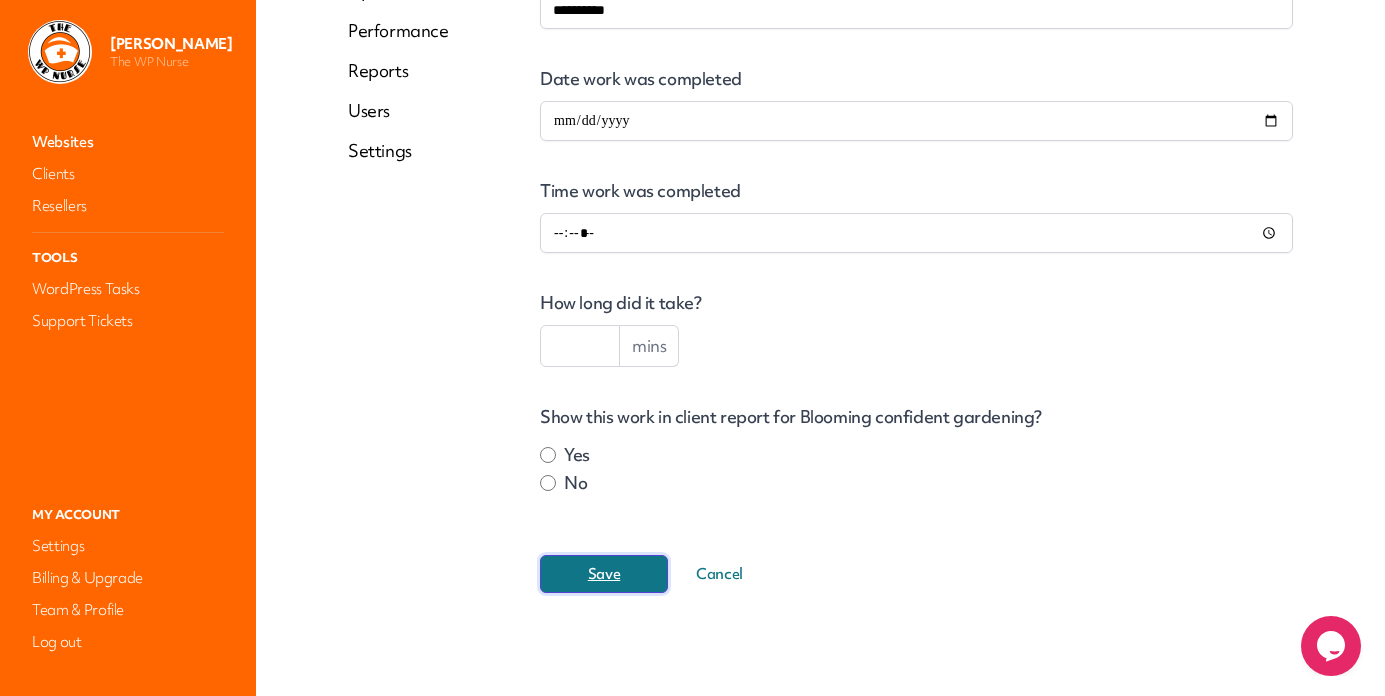 click on "Save" at bounding box center (604, 574) 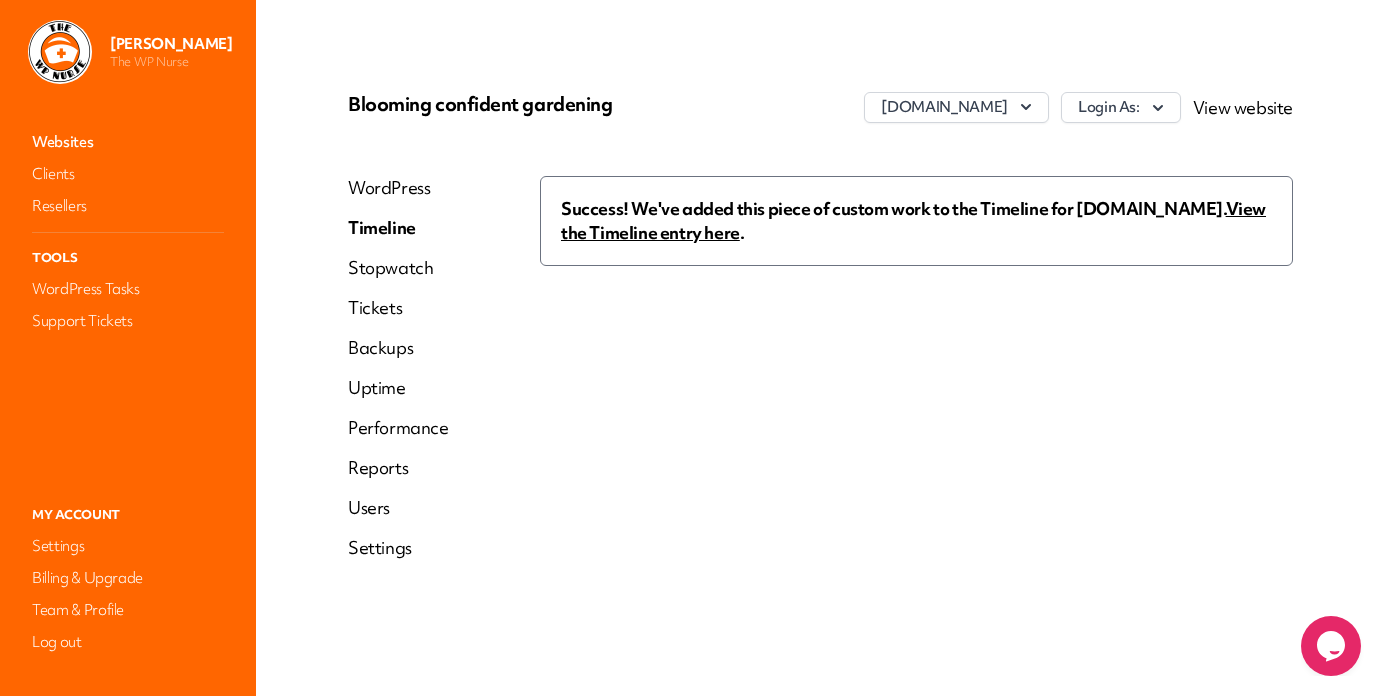 click on "Websites" at bounding box center (128, 142) 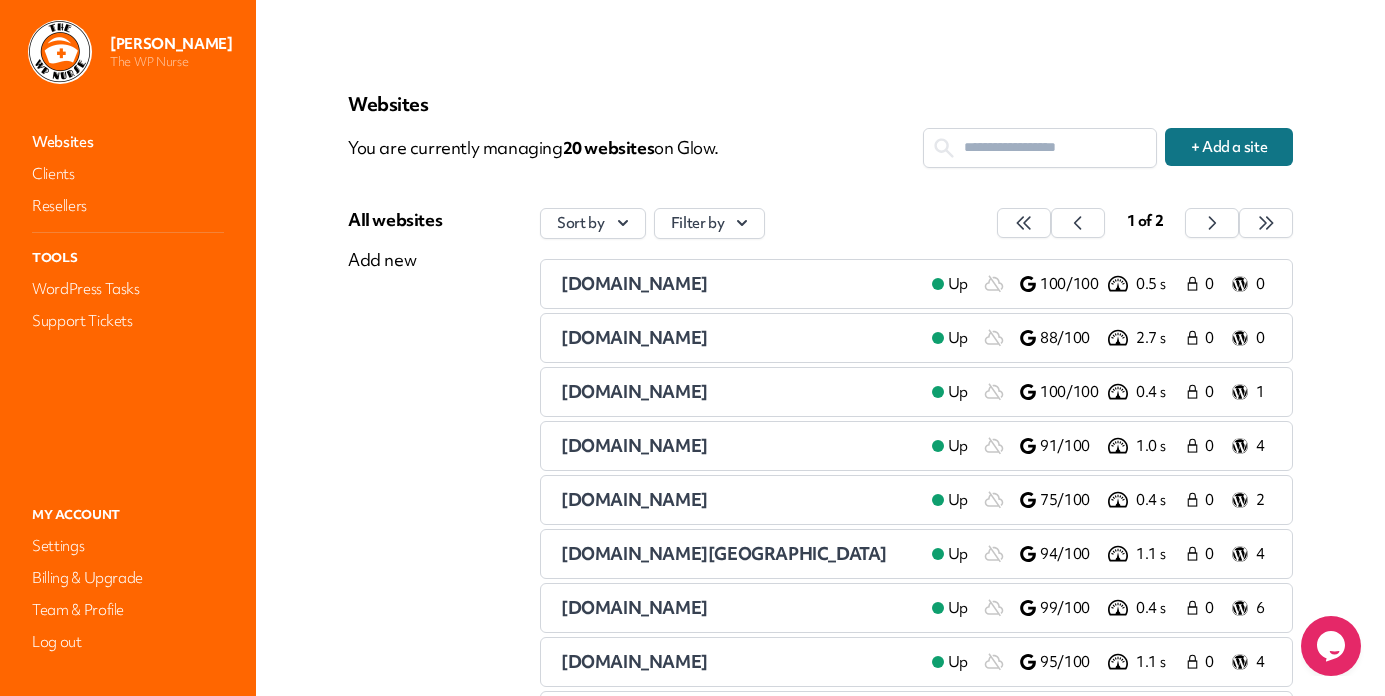click on "[DOMAIN_NAME]" at bounding box center (634, 337) 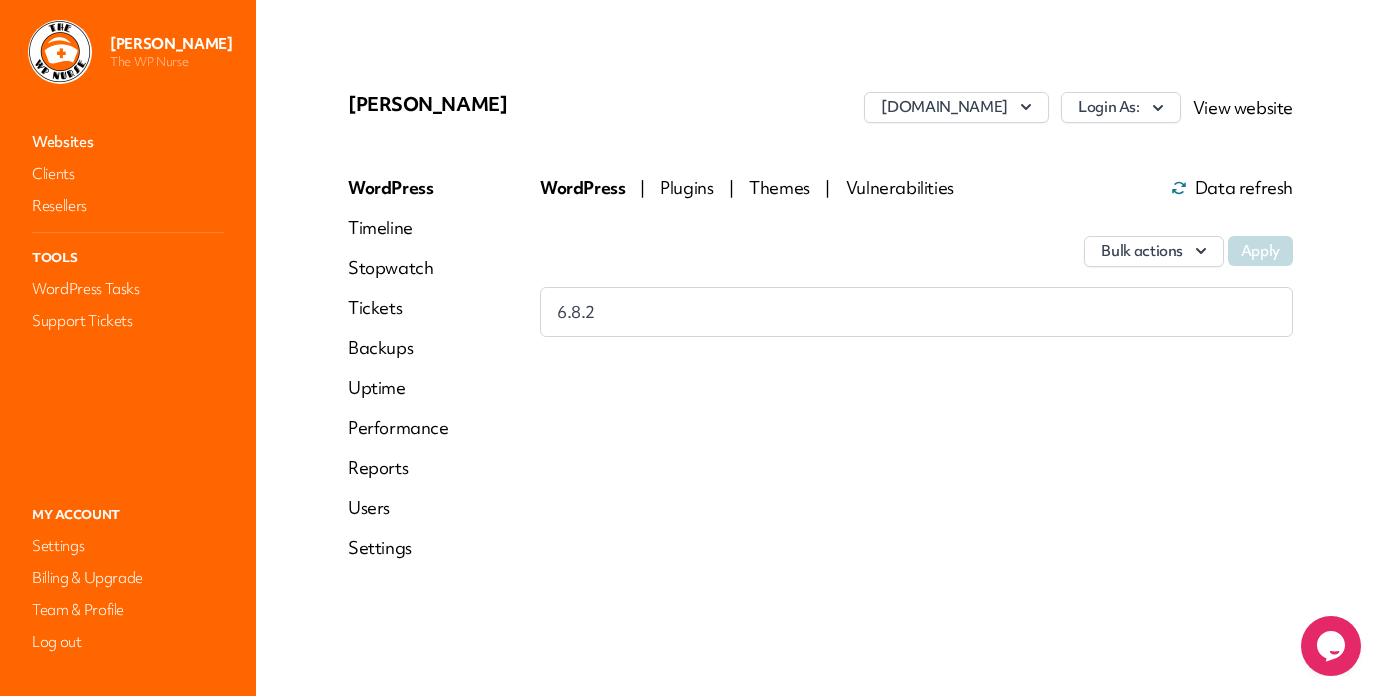 click on "Timeline" at bounding box center (398, 228) 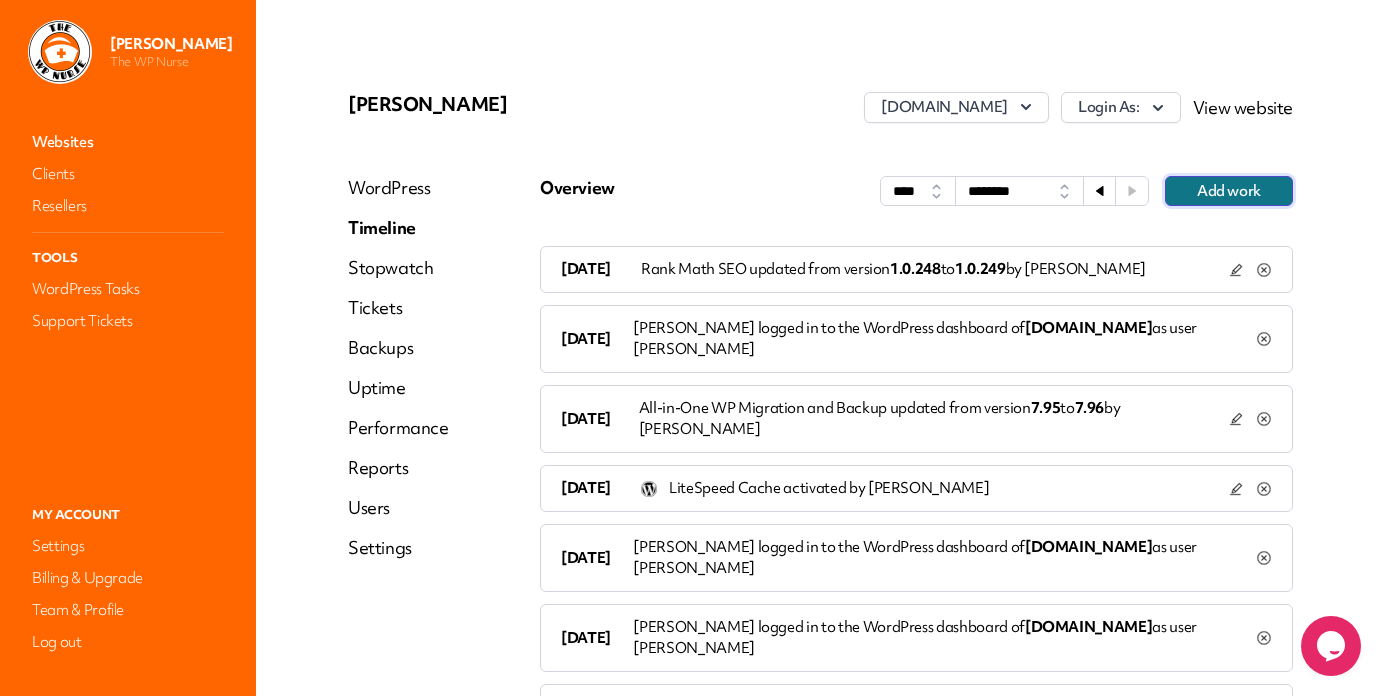 click on "Add work" at bounding box center [1229, 191] 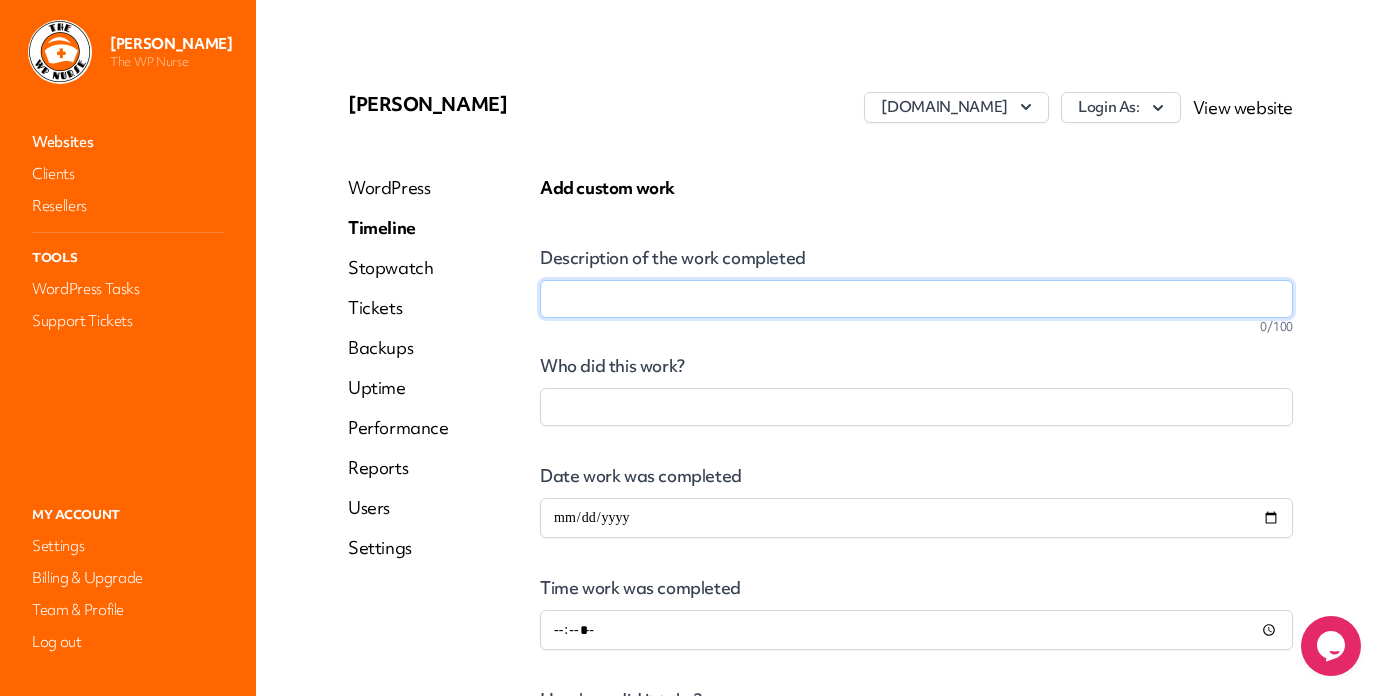 click on "Description of the work completed" at bounding box center [916, 299] 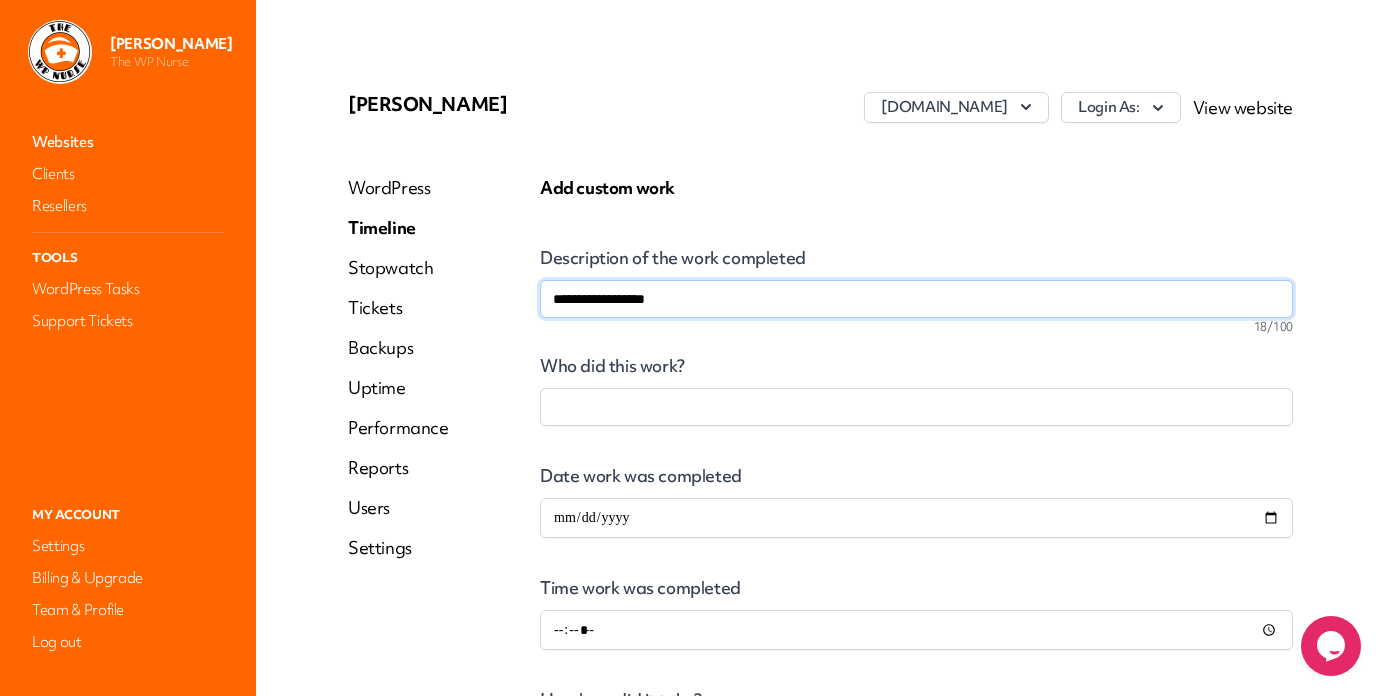 type on "**********" 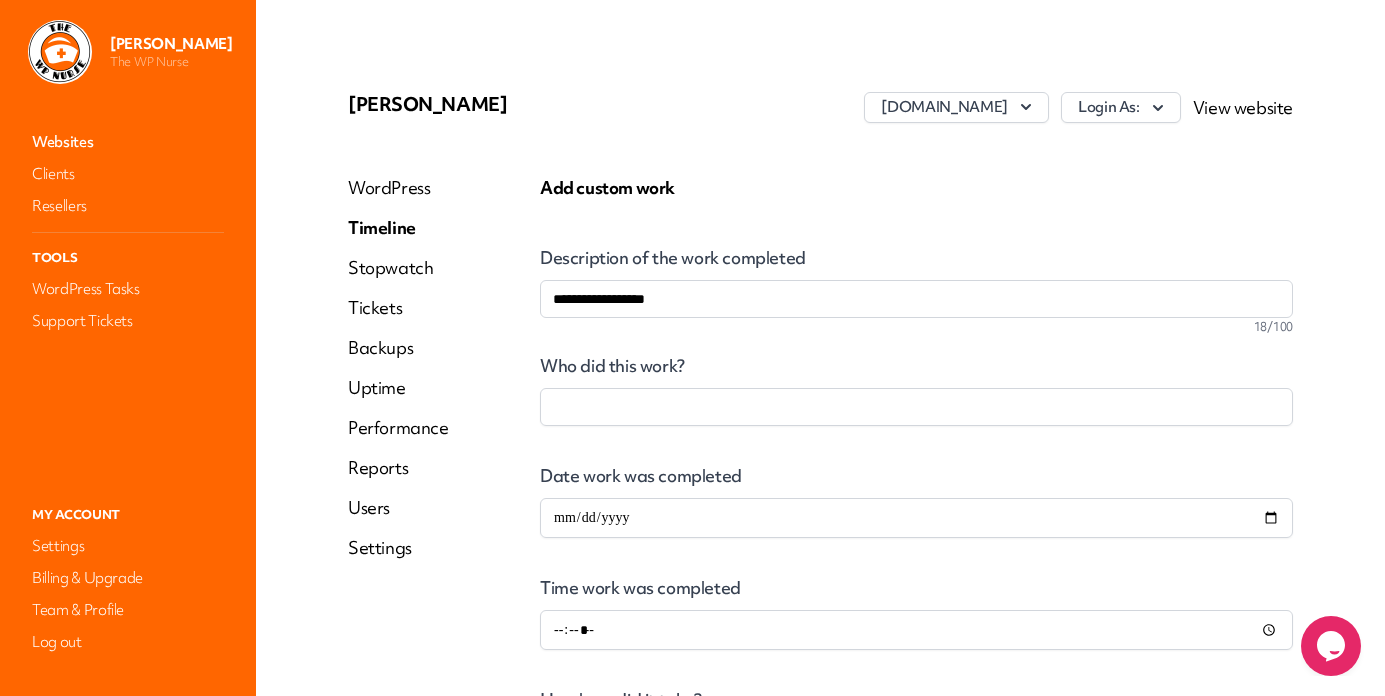 click at bounding box center [916, 407] 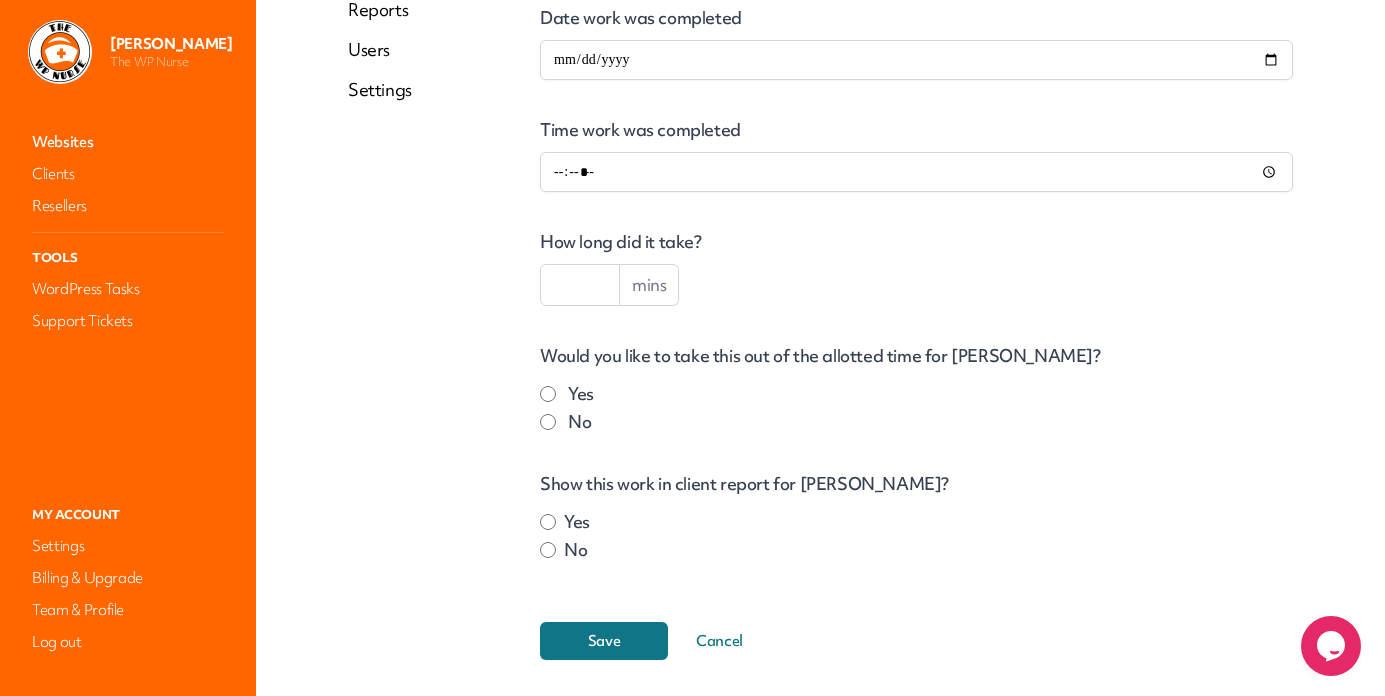 scroll, scrollTop: 525, scrollLeft: 0, axis: vertical 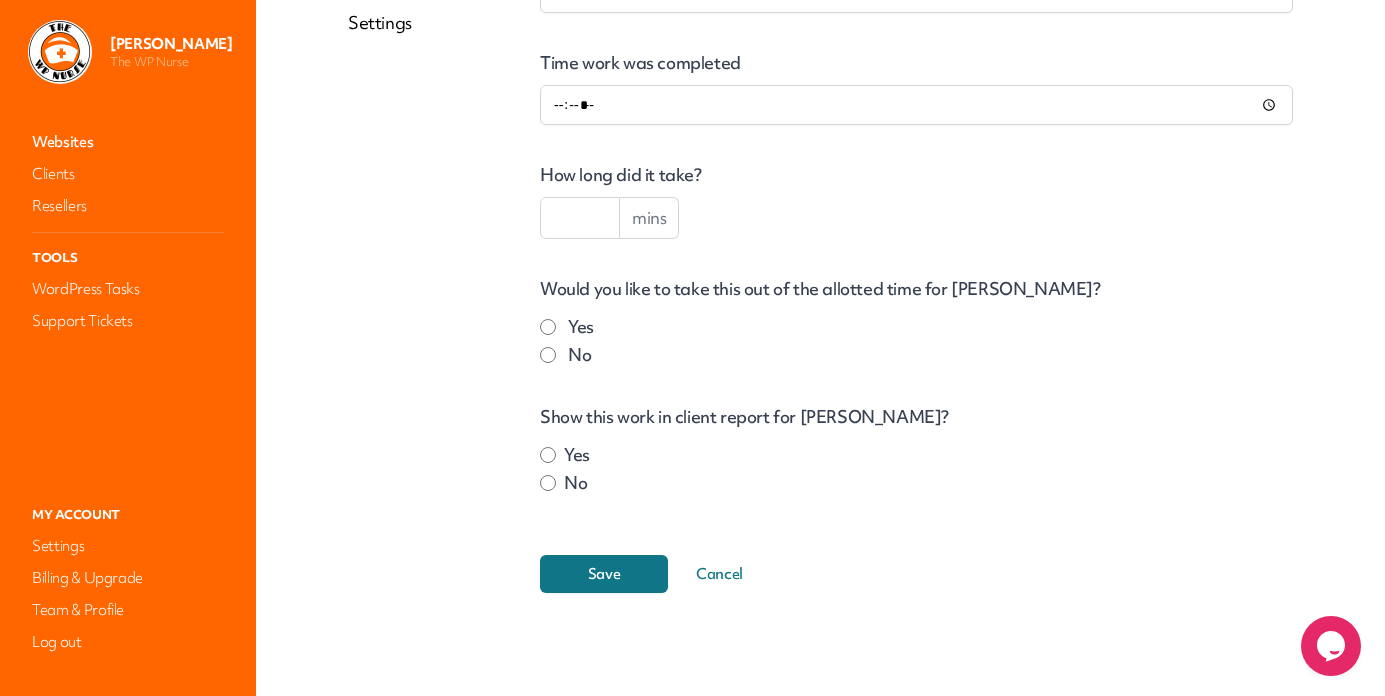 type on "**********" 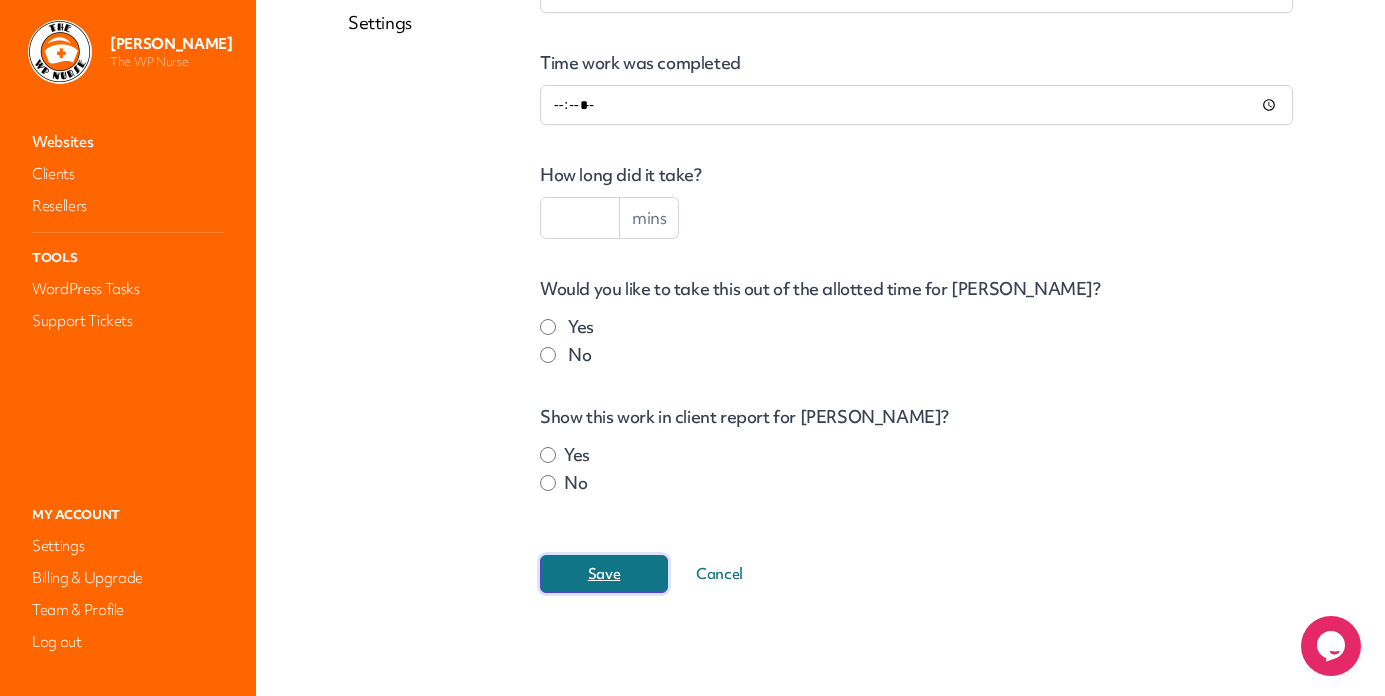 click on "Save" at bounding box center (604, 574) 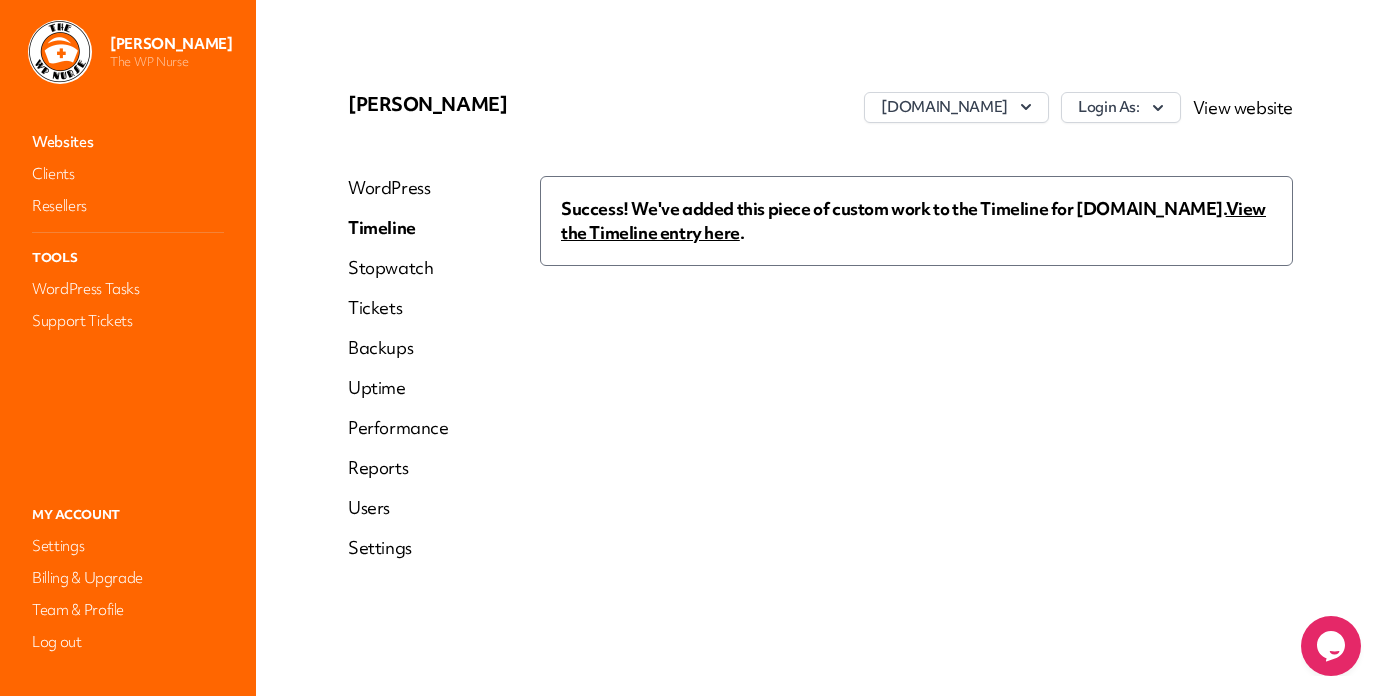 click on "Performance" at bounding box center [398, 428] 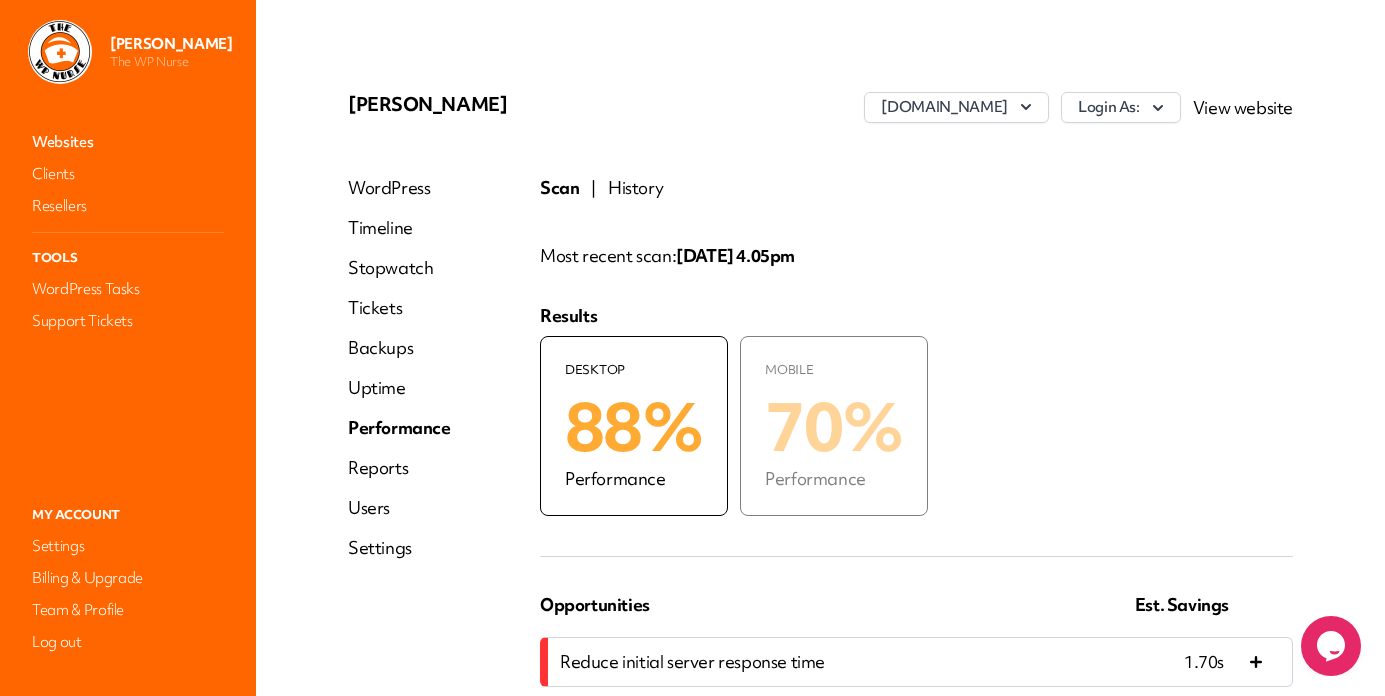 click on "History" at bounding box center (635, 188) 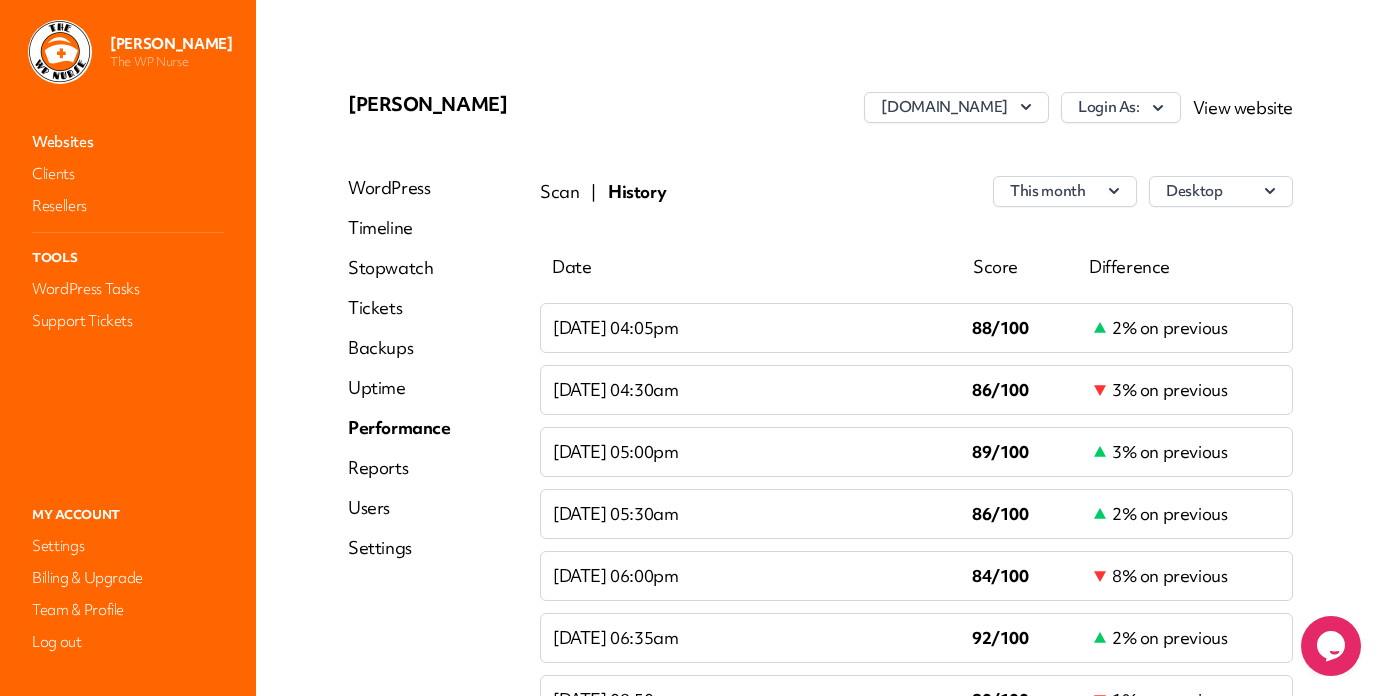 click on "Websites" at bounding box center (128, 142) 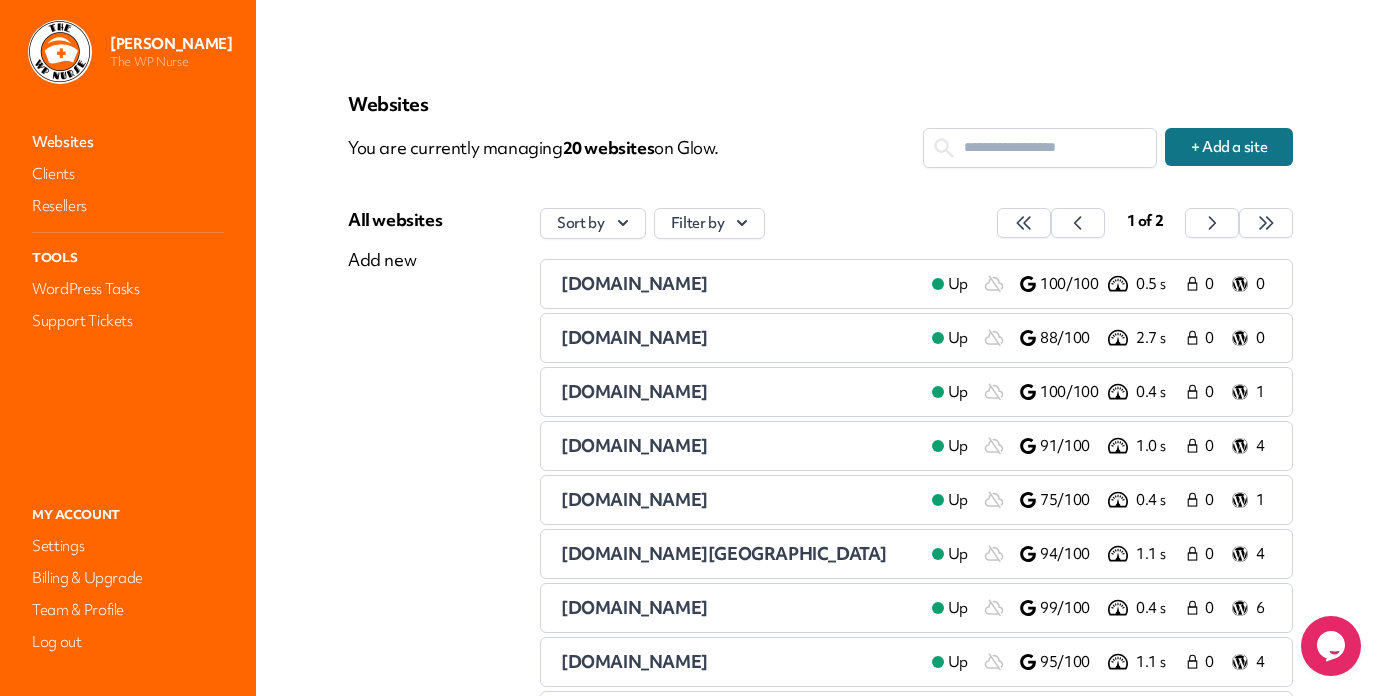 click on "[DOMAIN_NAME]" at bounding box center [634, 391] 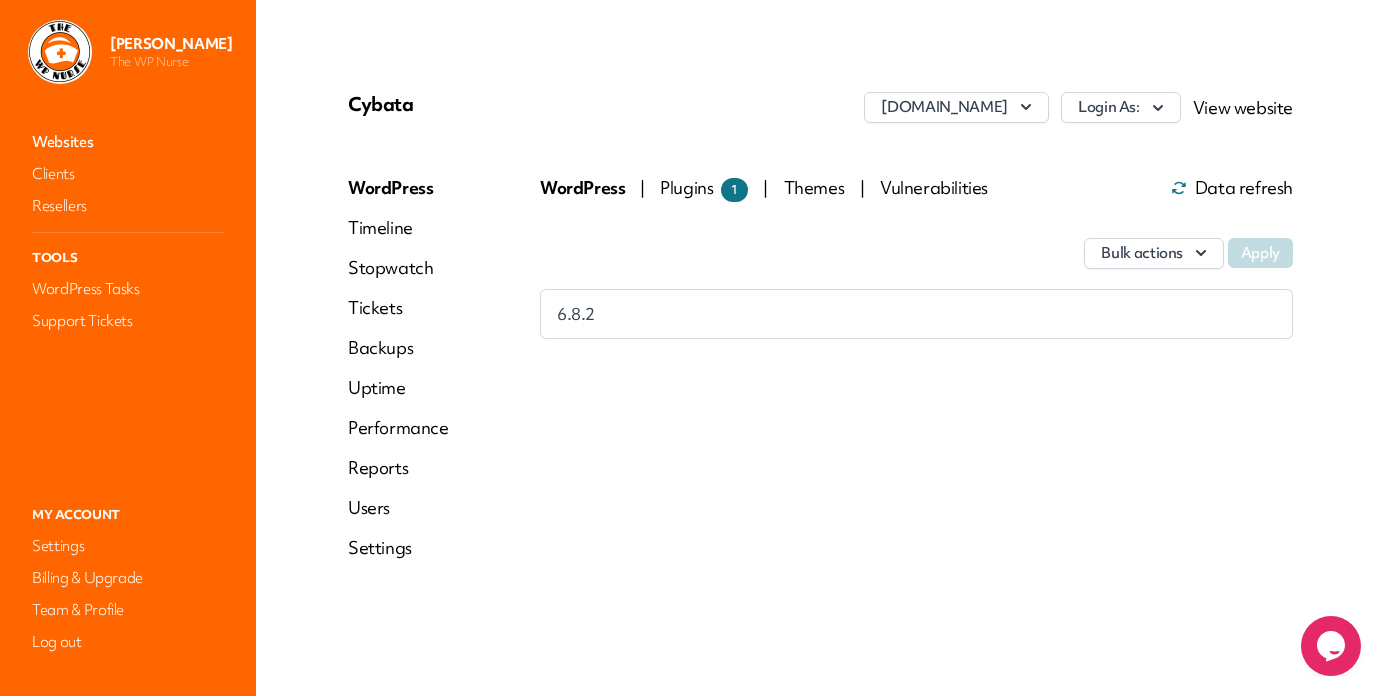 click on "Plugins
1" at bounding box center (704, 187) 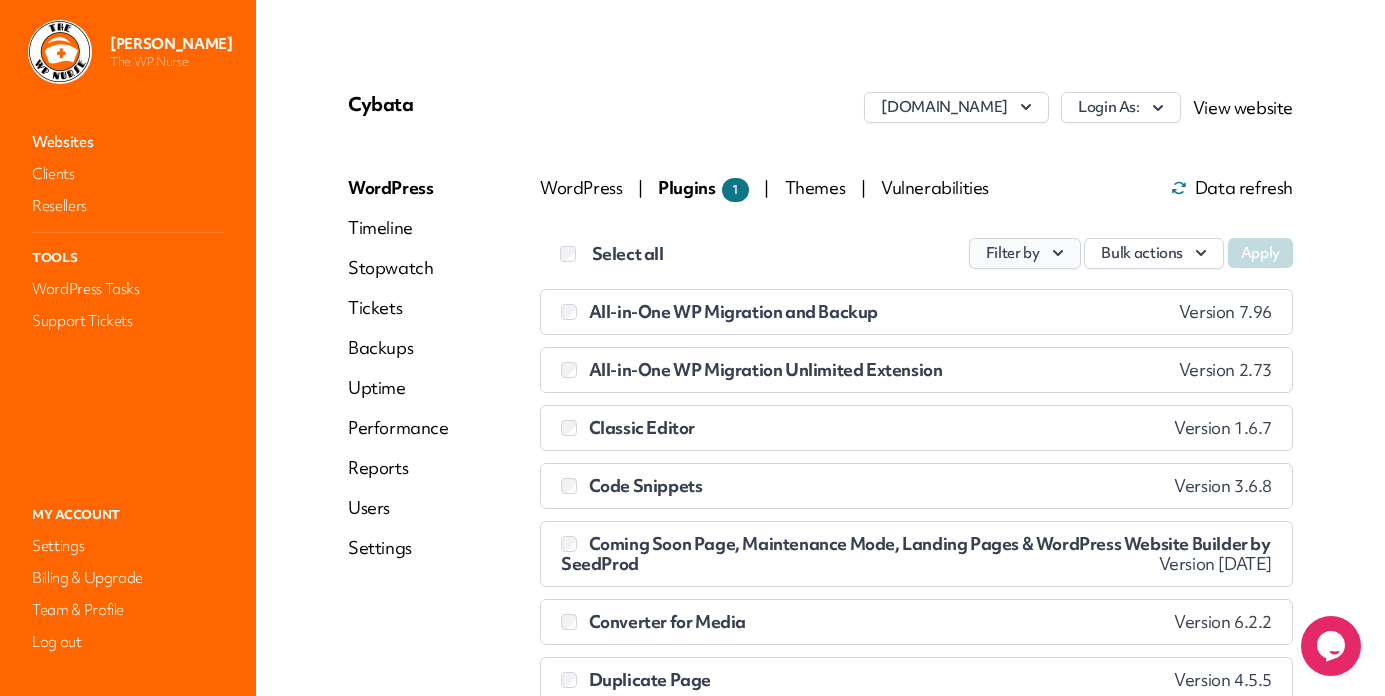click 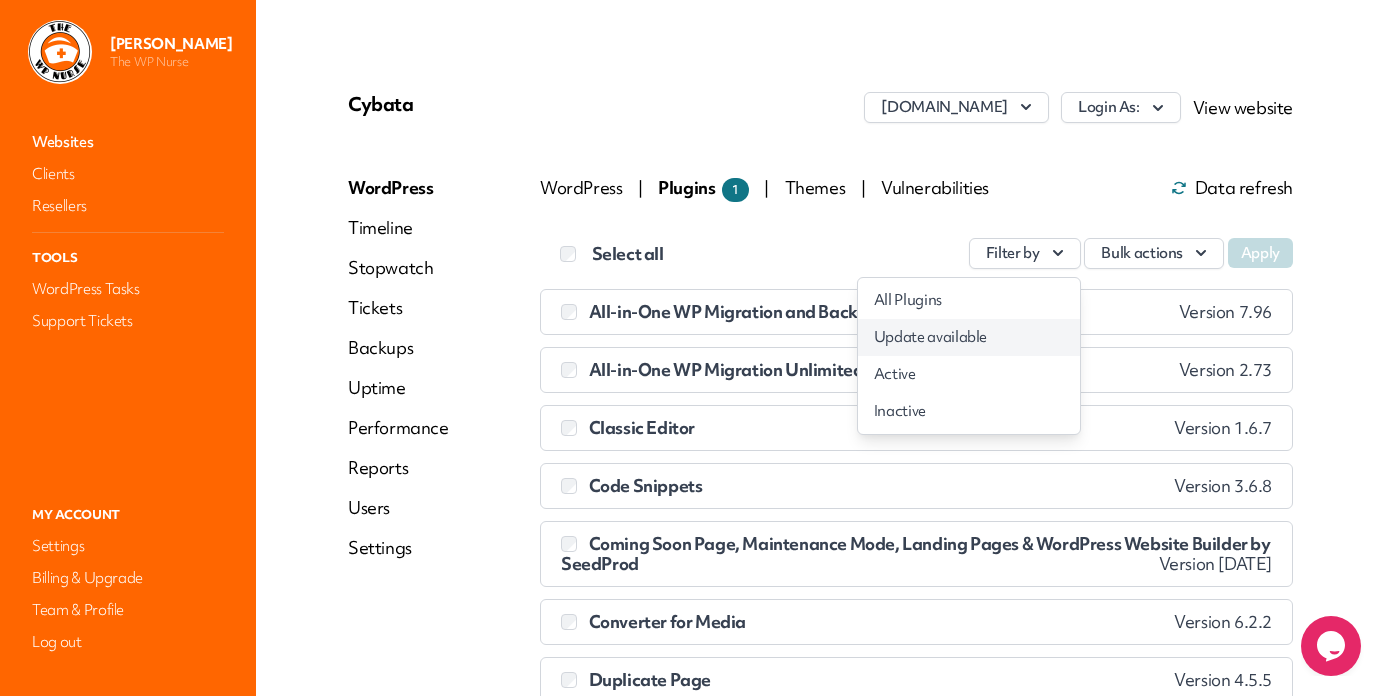 click on "Update available" at bounding box center (969, 337) 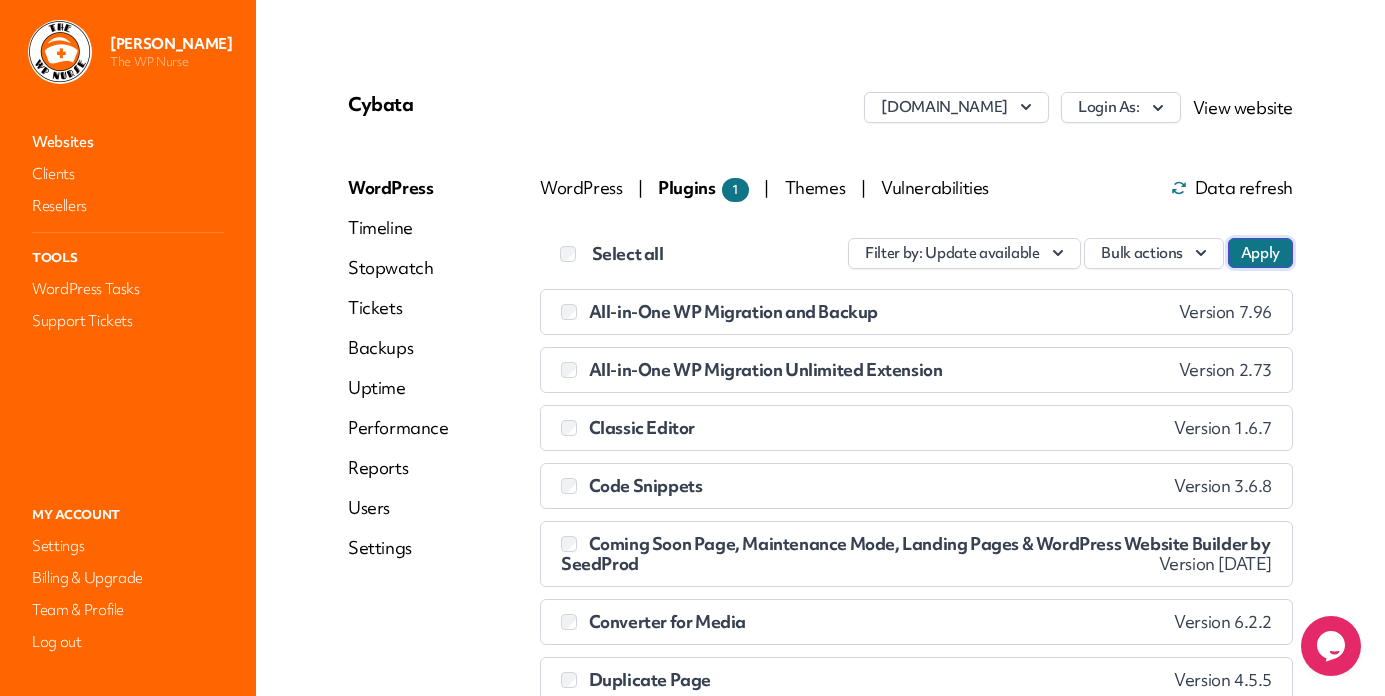 click on "Apply" at bounding box center (1260, 253) 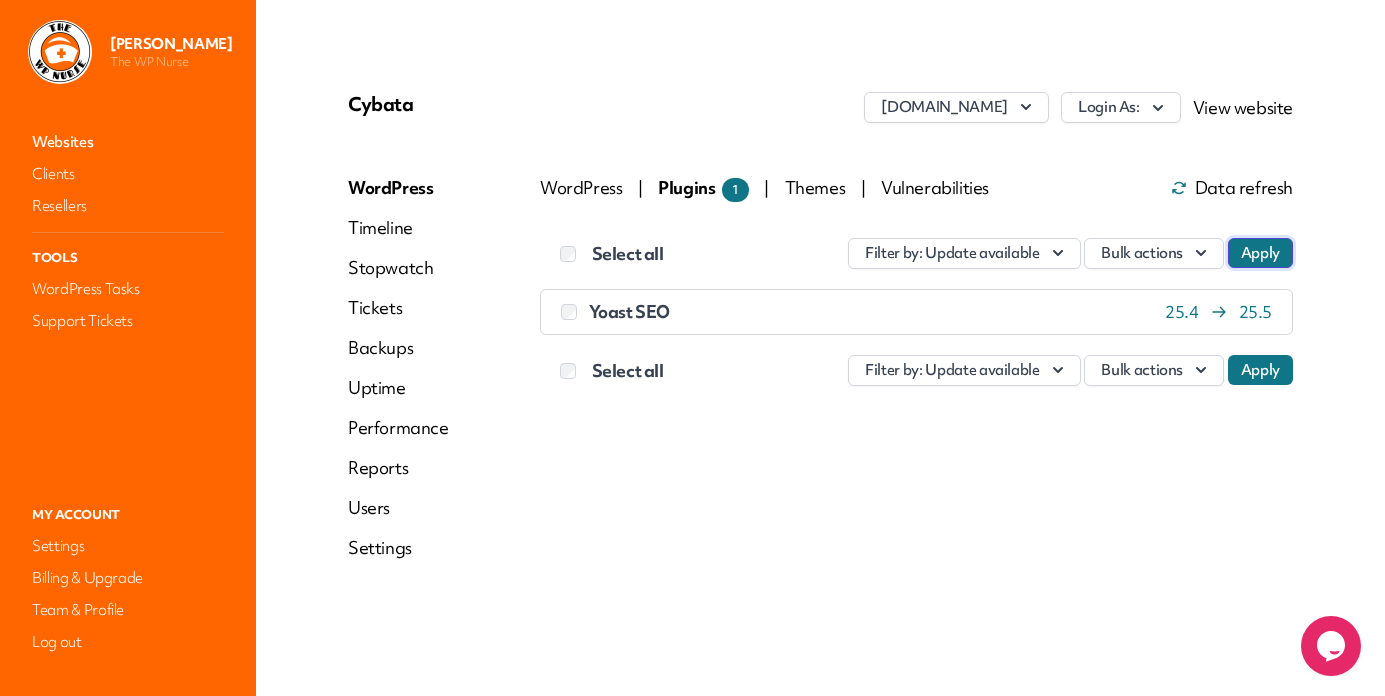 click on "Apply" at bounding box center (1260, 253) 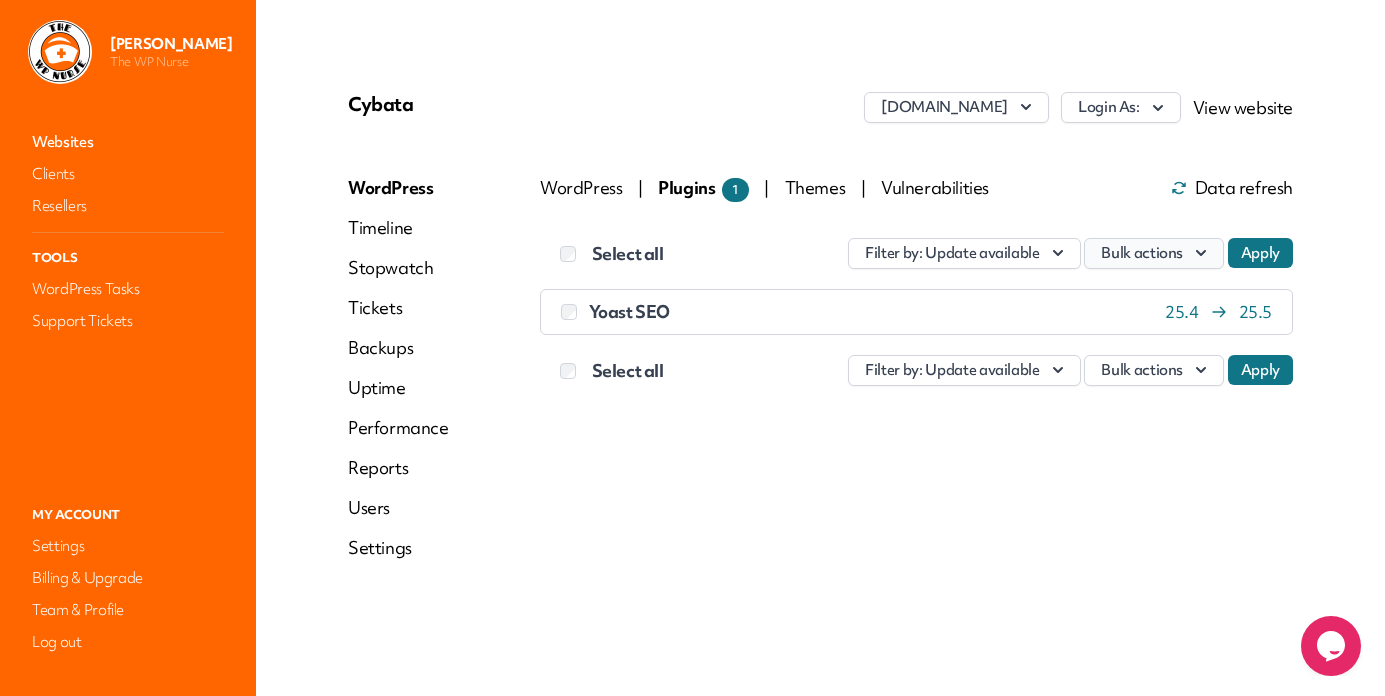 click on "Bulk actions" at bounding box center (1154, 253) 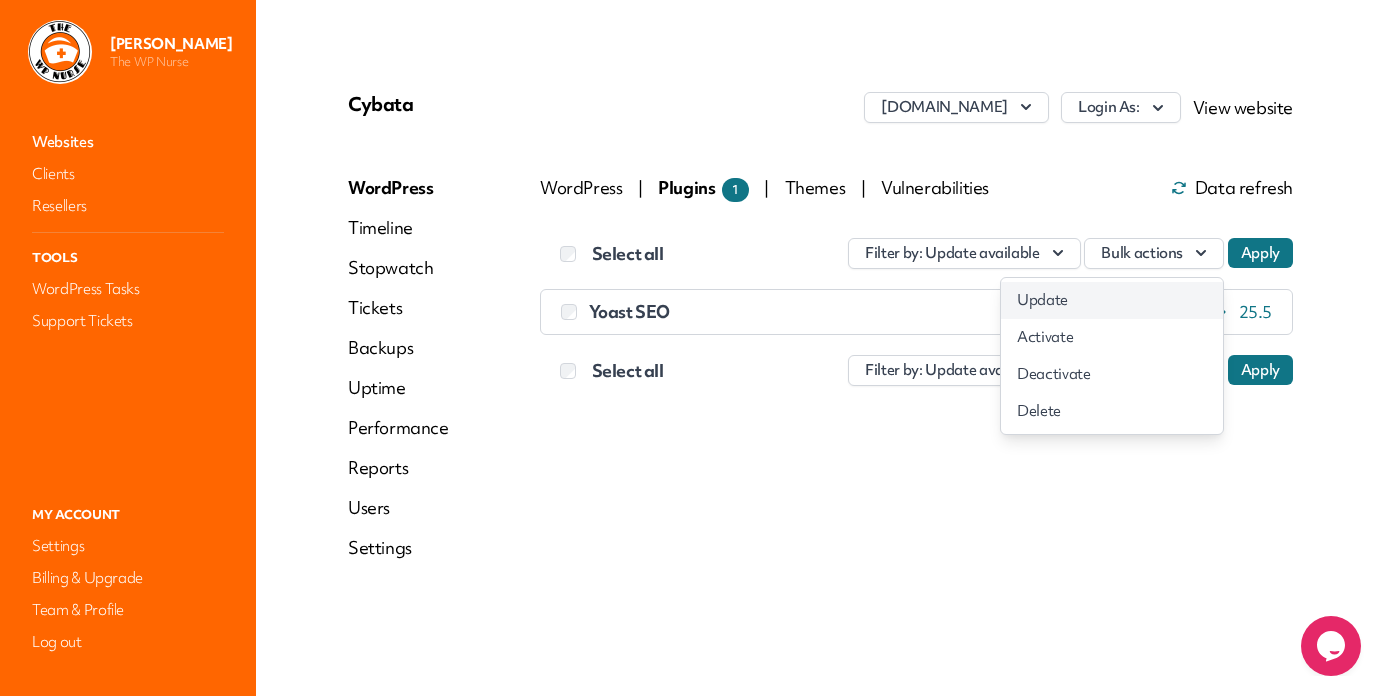 click on "Update" at bounding box center (1112, 300) 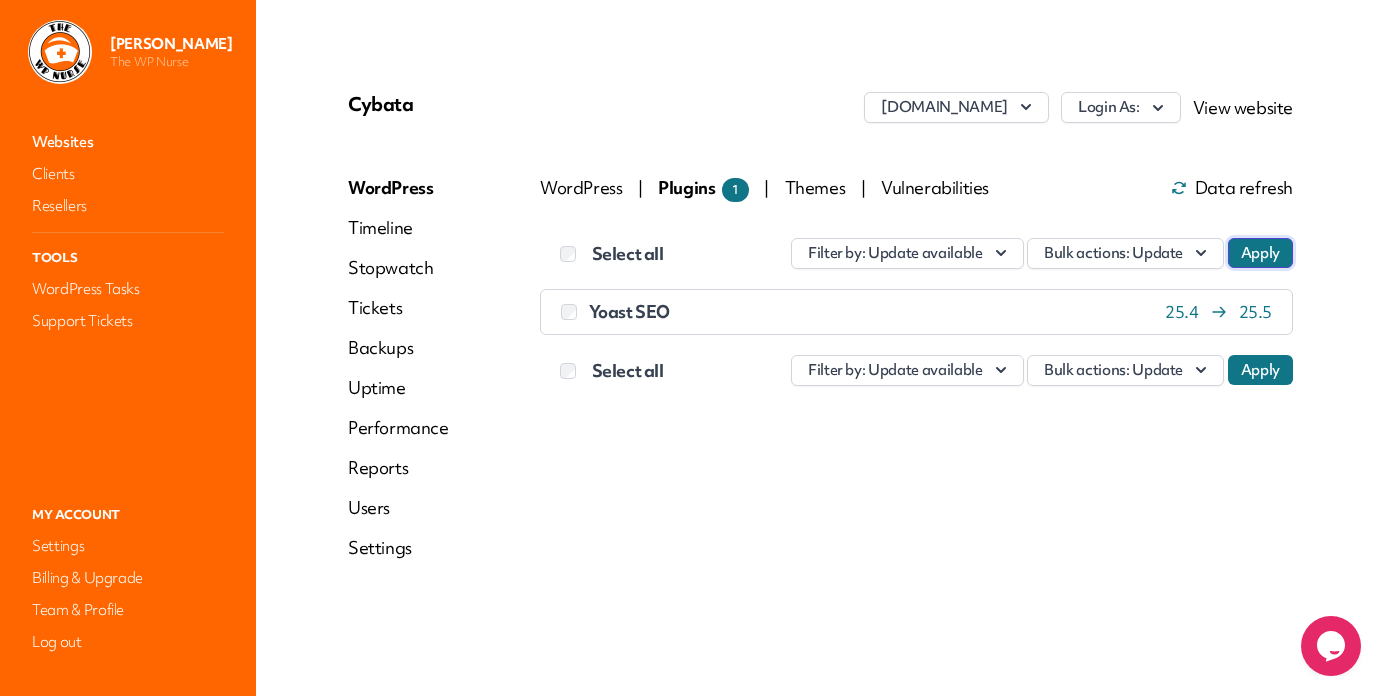 click on "Apply" at bounding box center (1260, 253) 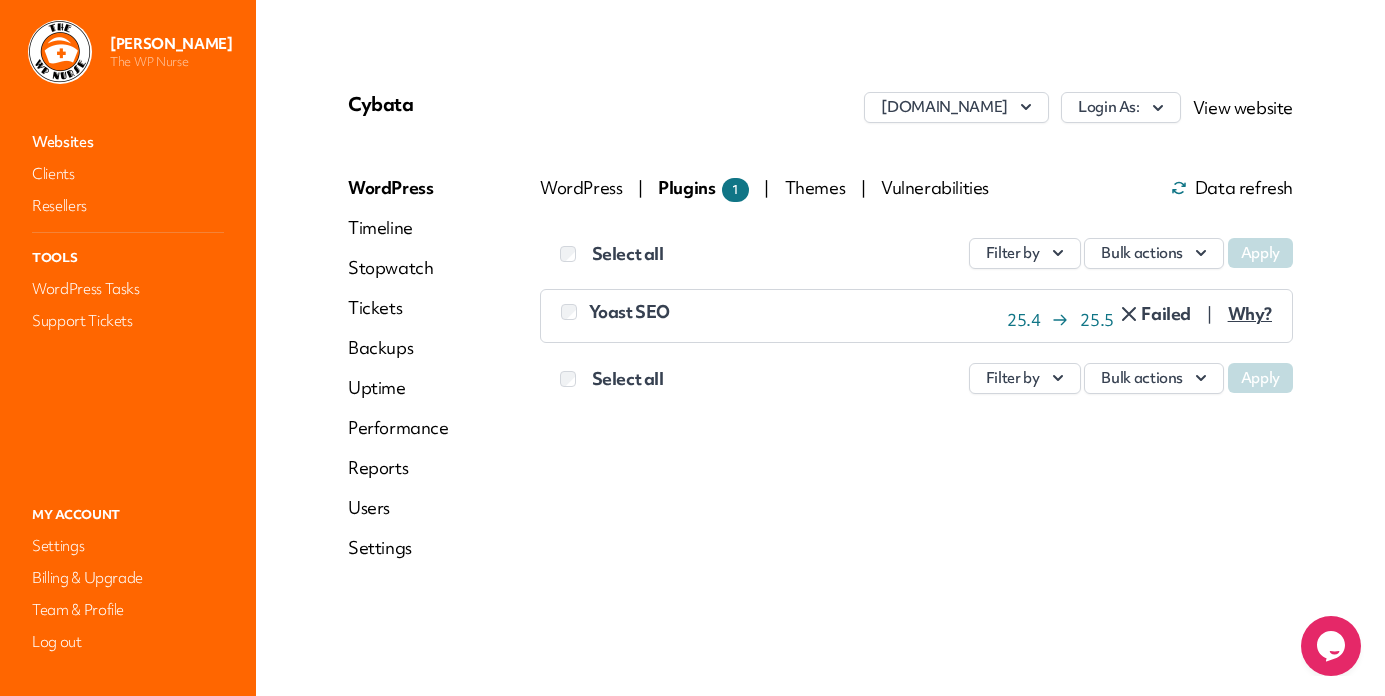 click on "Timeline" at bounding box center [398, 228] 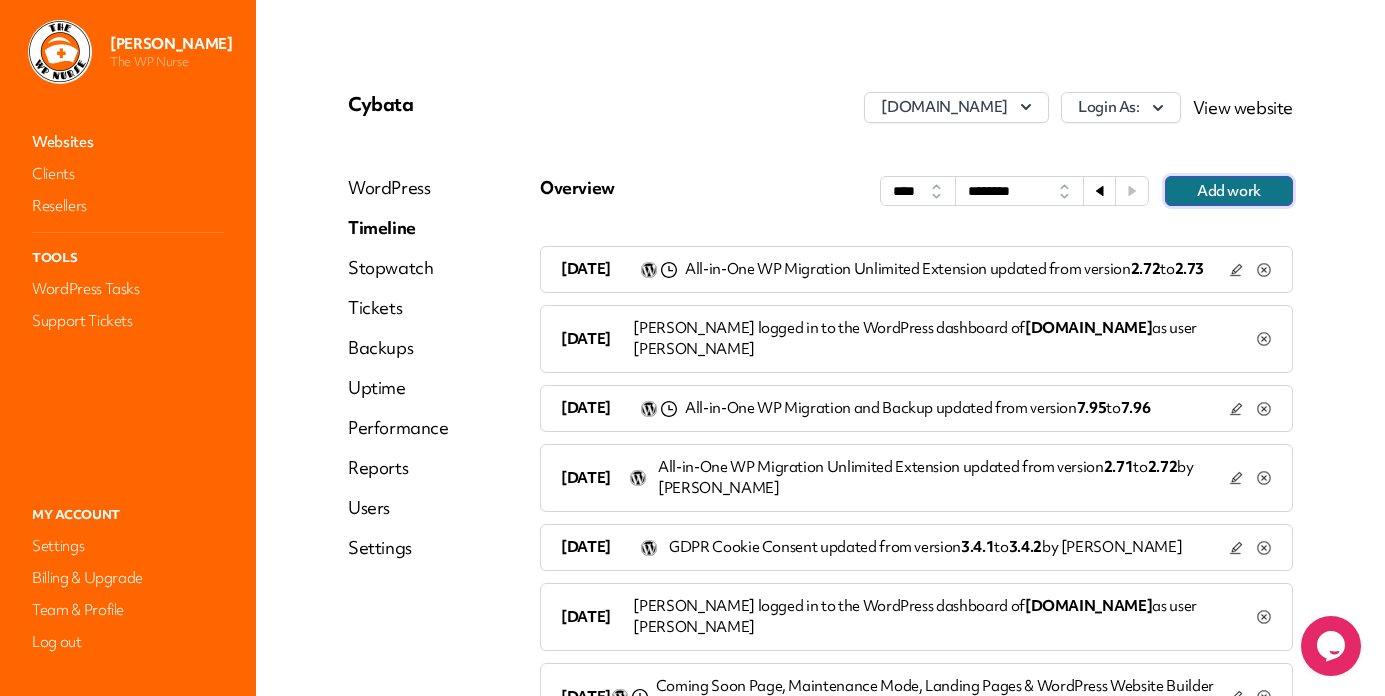 click on "Add work" at bounding box center (1229, 191) 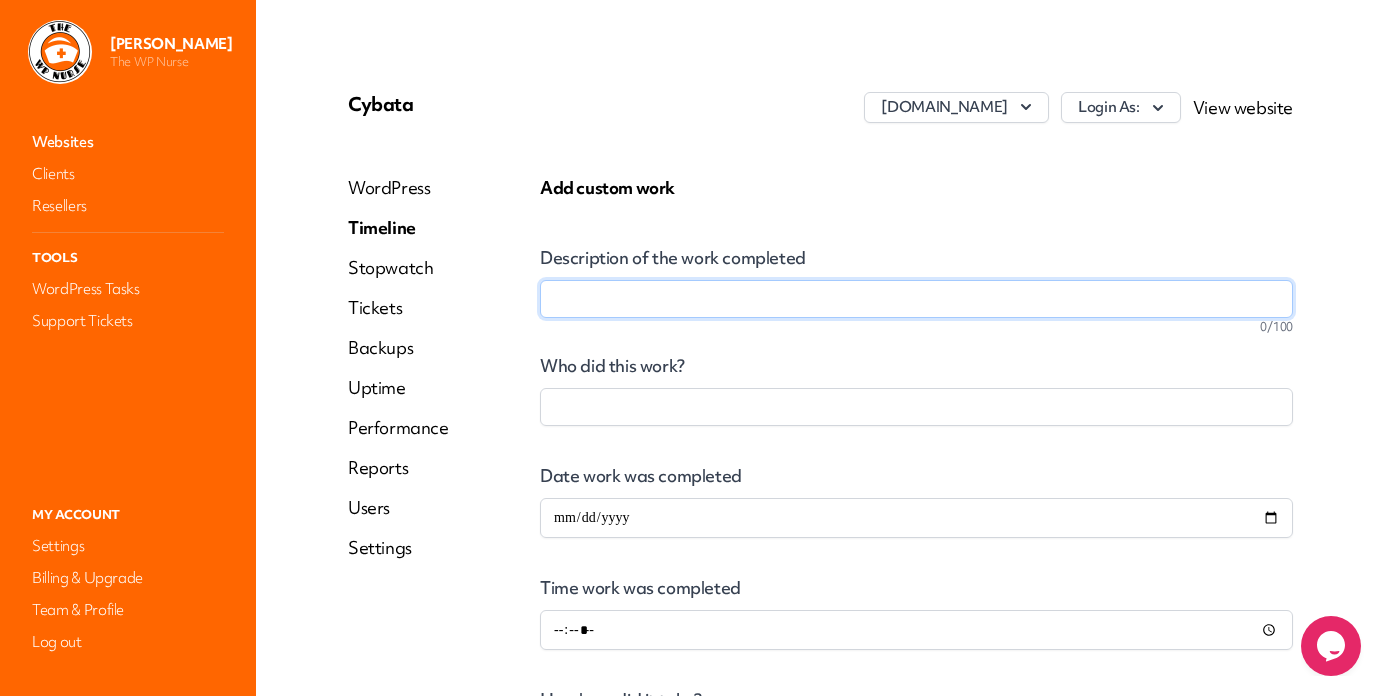 click on "Description of the work completed" at bounding box center (916, 299) 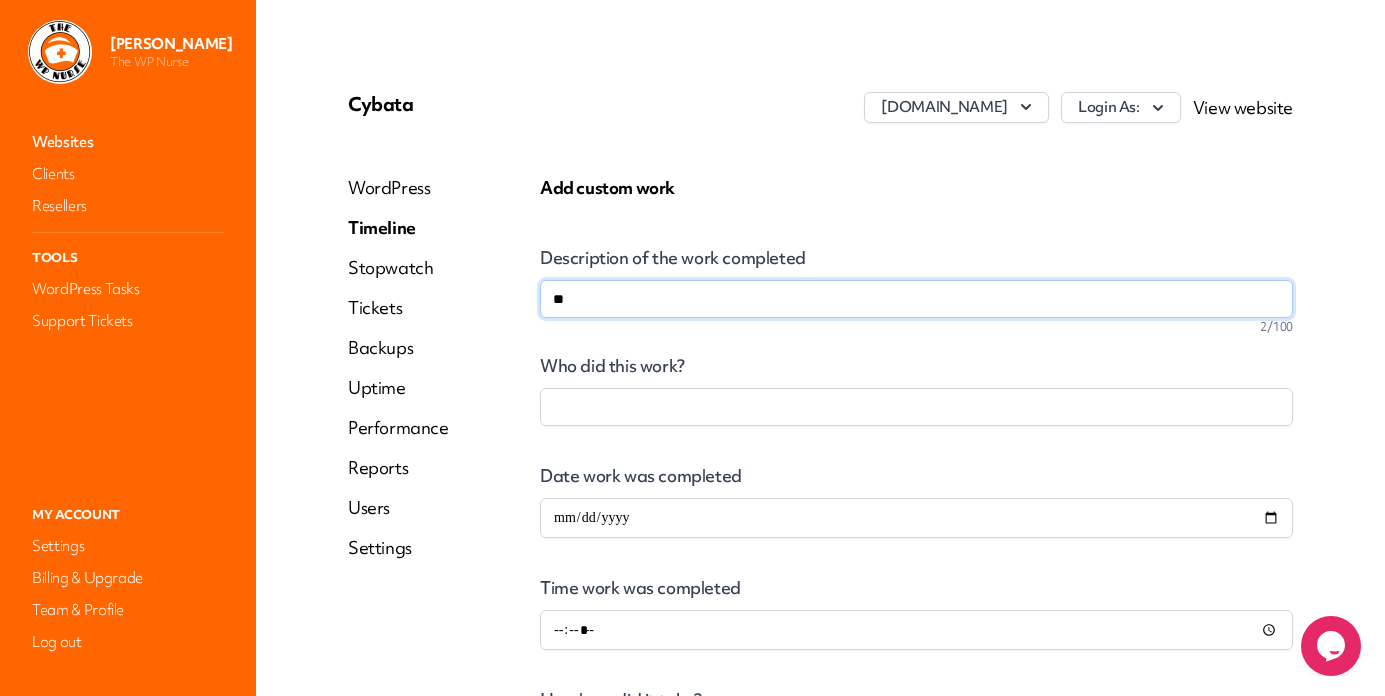 type on "*" 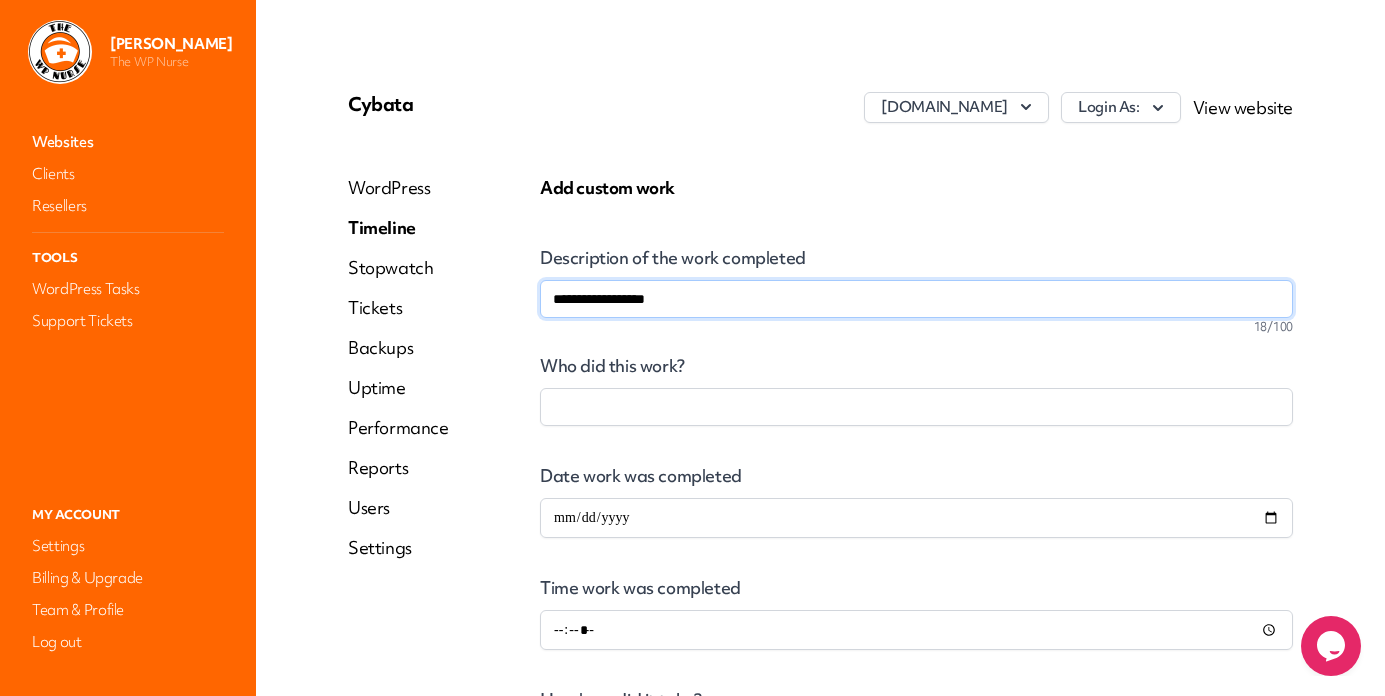 type on "**********" 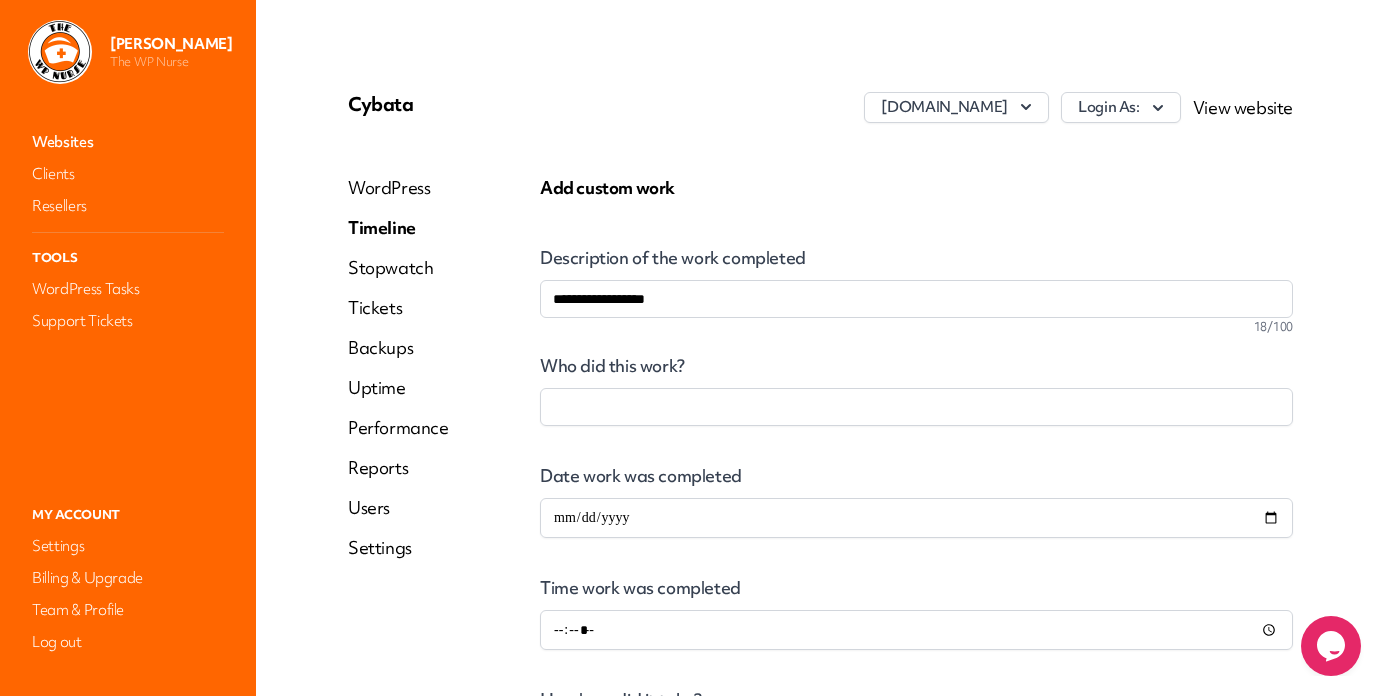 click at bounding box center [916, 407] 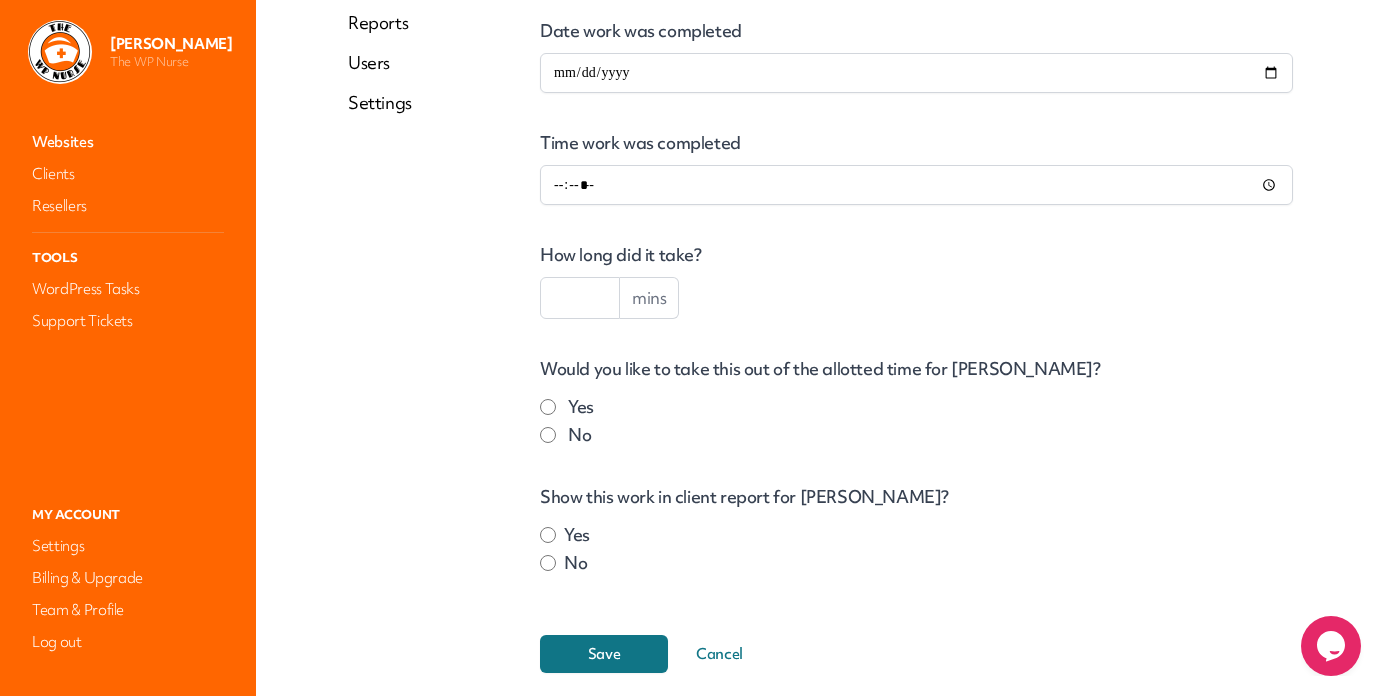 scroll, scrollTop: 525, scrollLeft: 0, axis: vertical 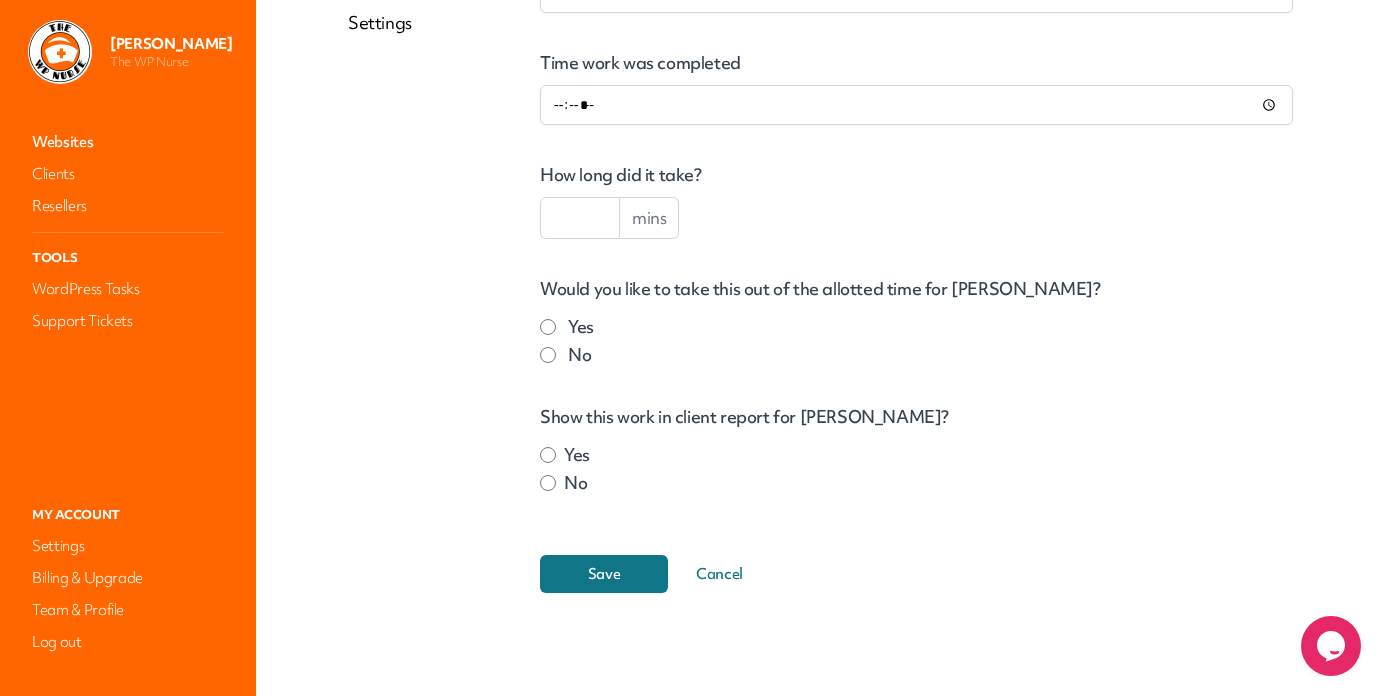 type on "**********" 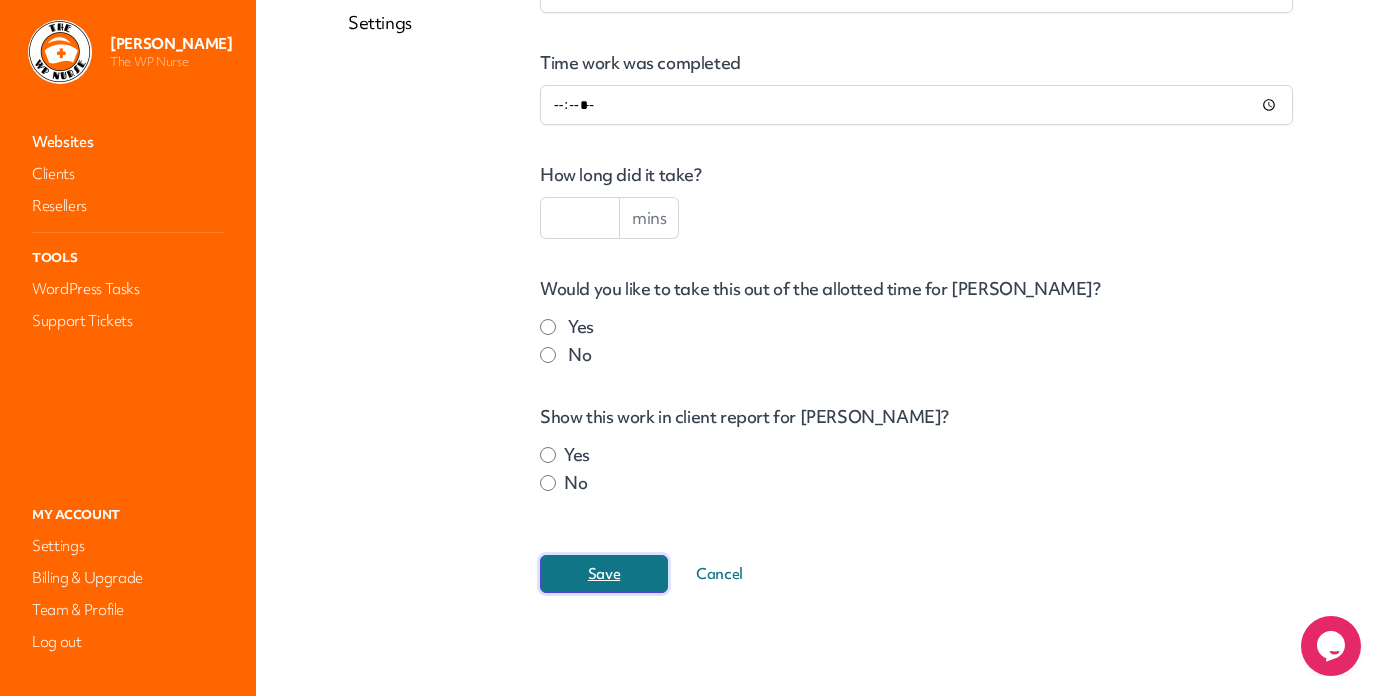 click on "Save" at bounding box center (604, 574) 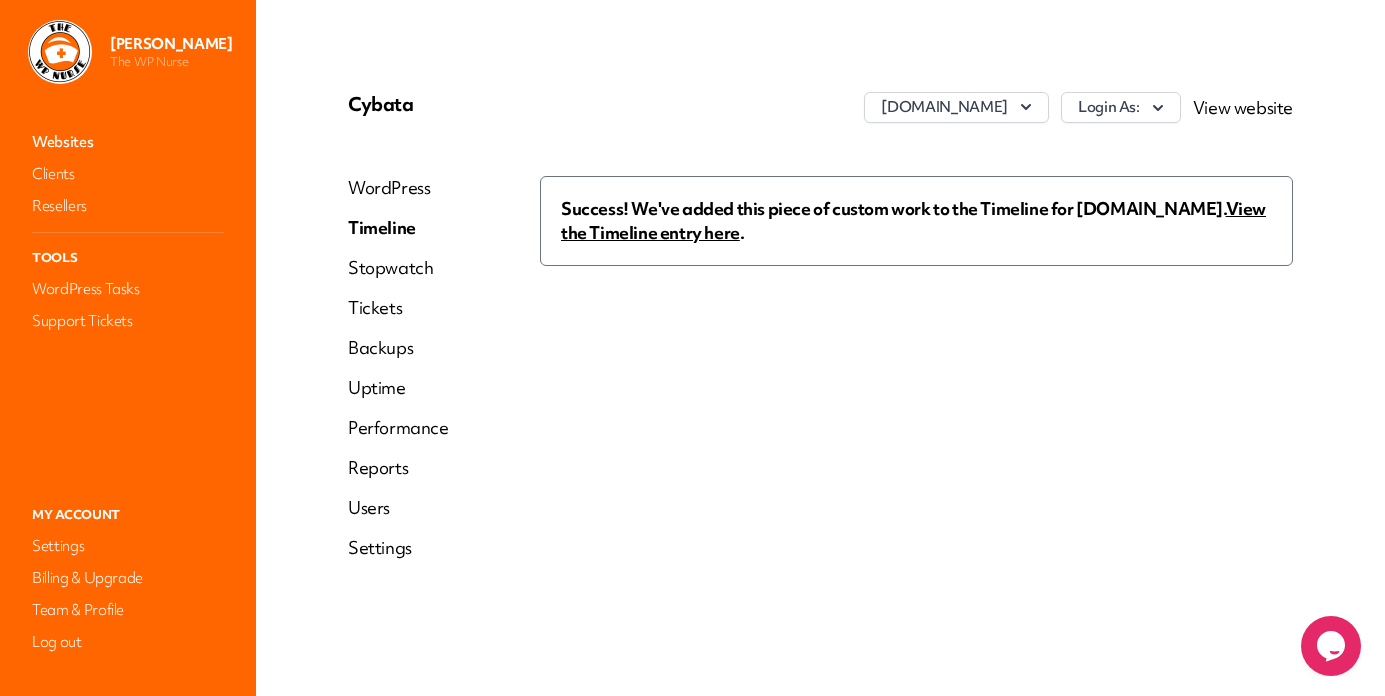 click on "Performance" at bounding box center (398, 428) 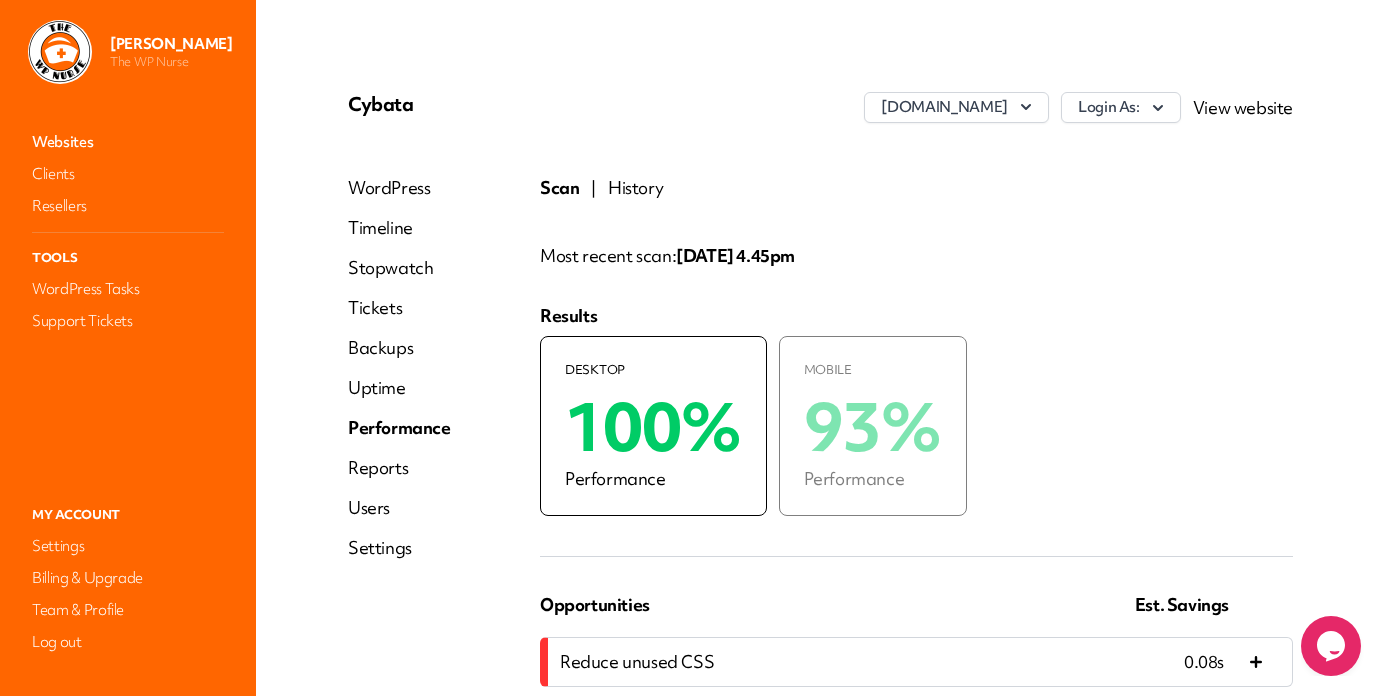 click on "History" at bounding box center [635, 188] 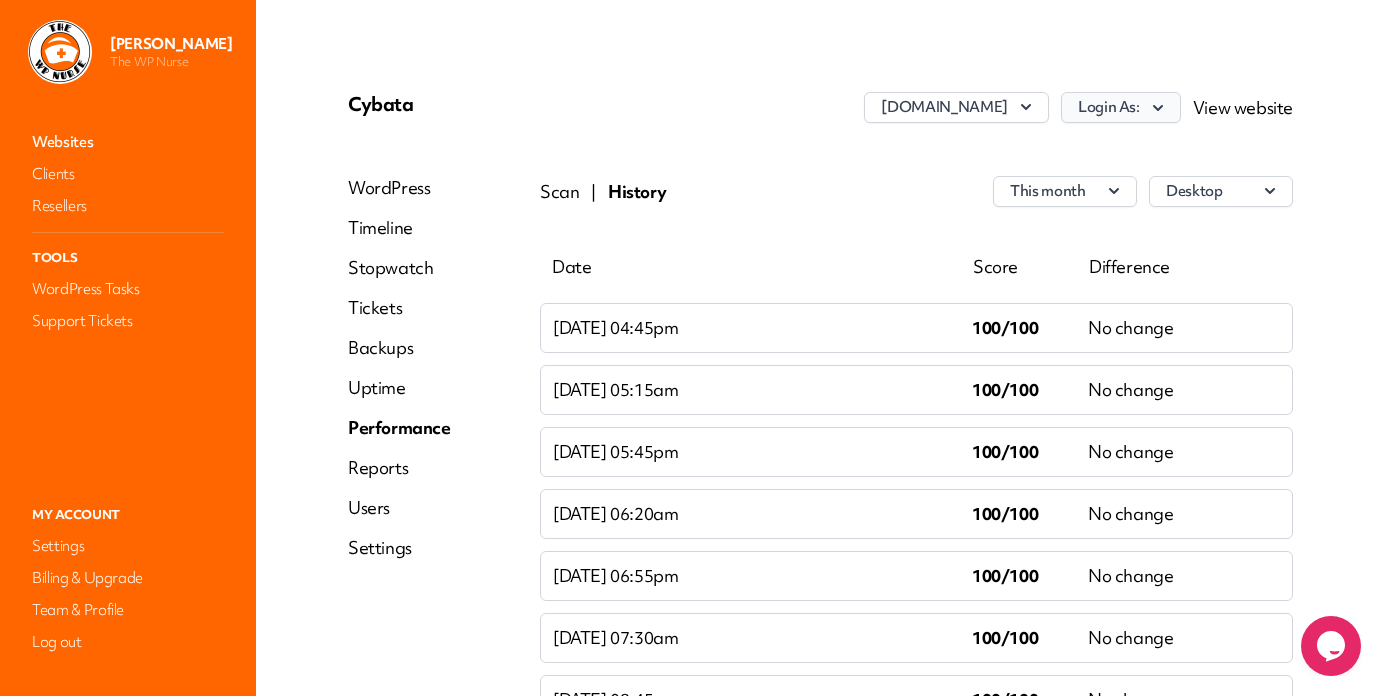 click 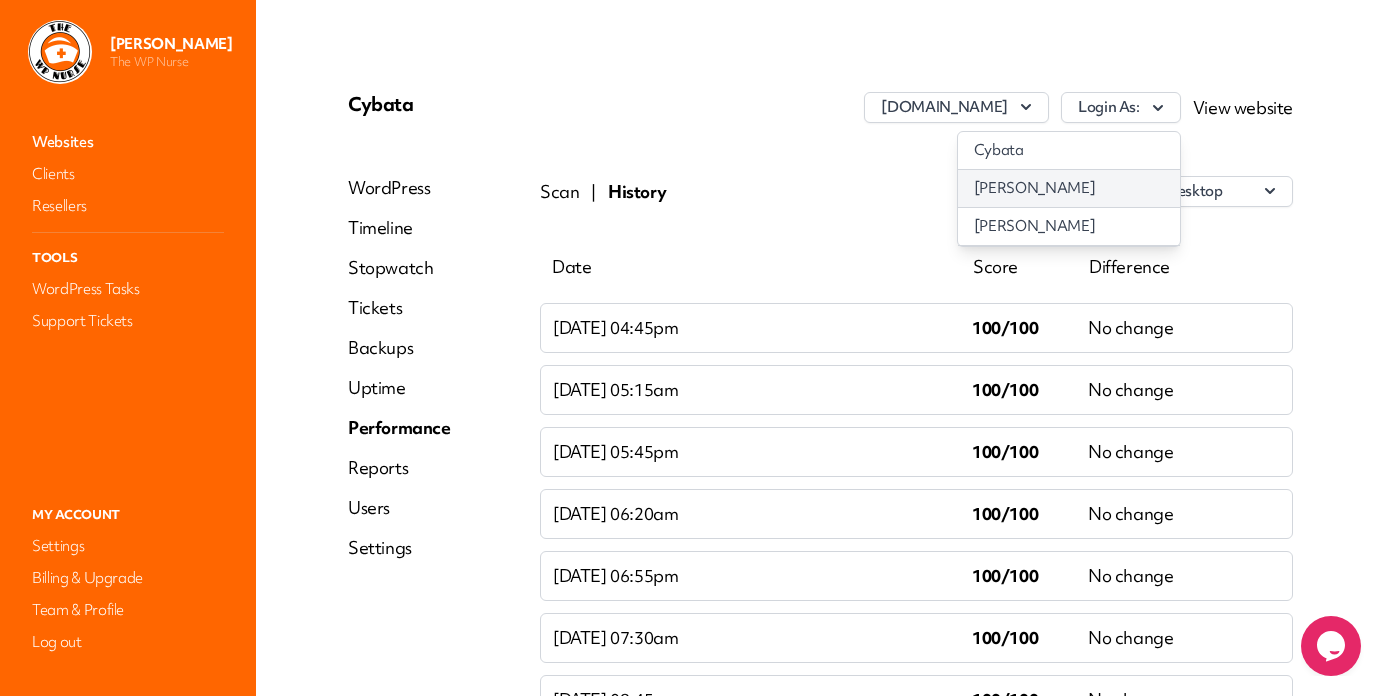 click on "[PERSON_NAME]" at bounding box center [1069, 188] 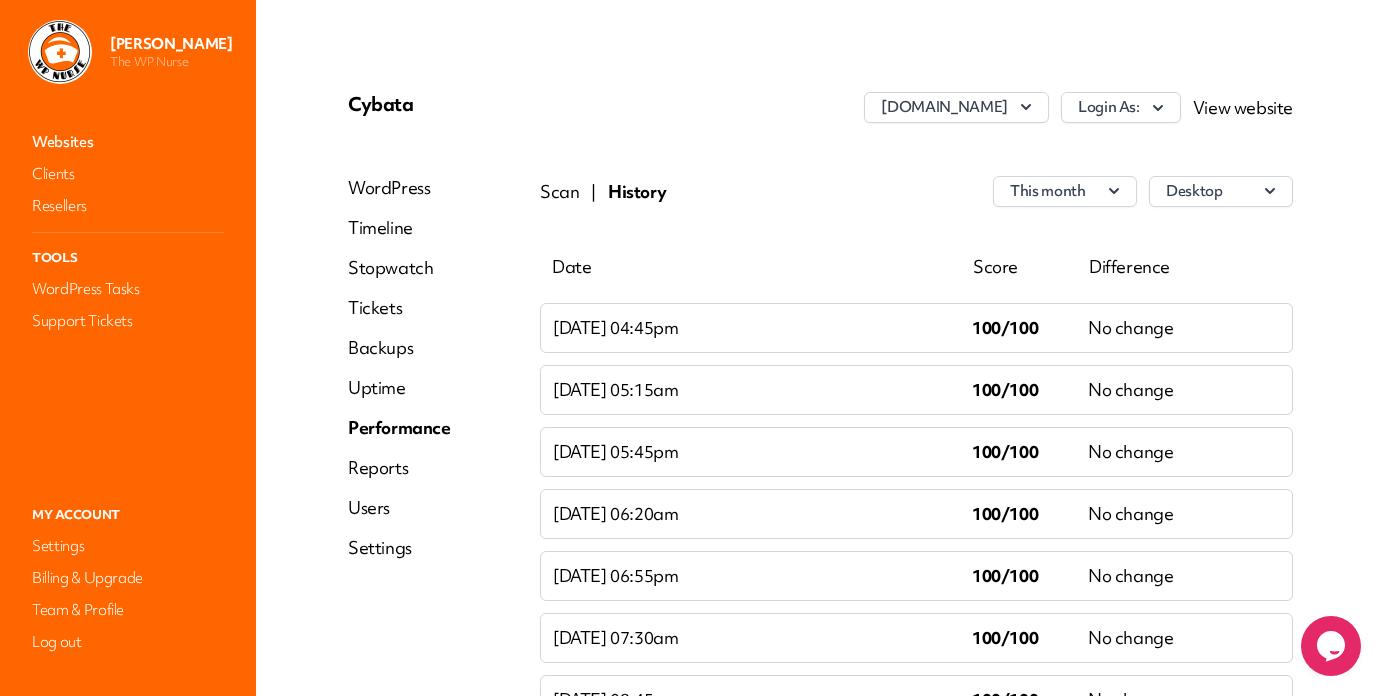 click on "Websites" at bounding box center [128, 142] 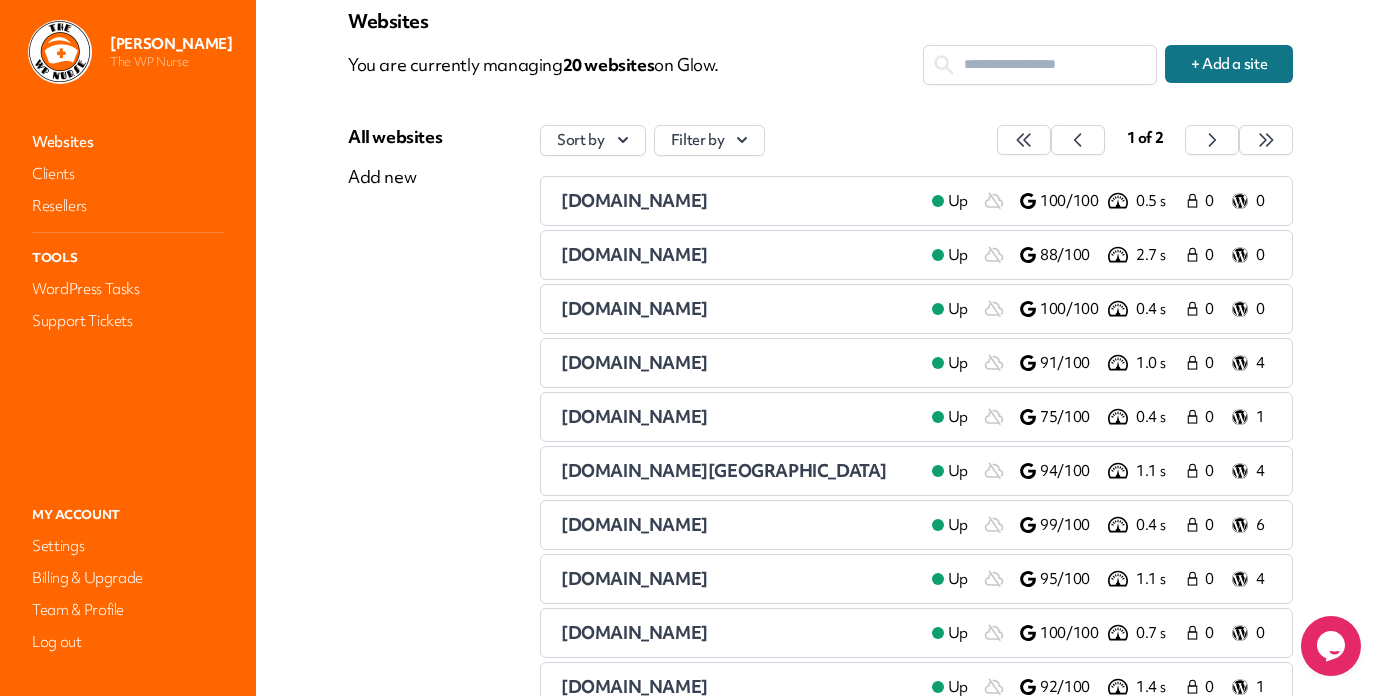 scroll, scrollTop: 85, scrollLeft: 0, axis: vertical 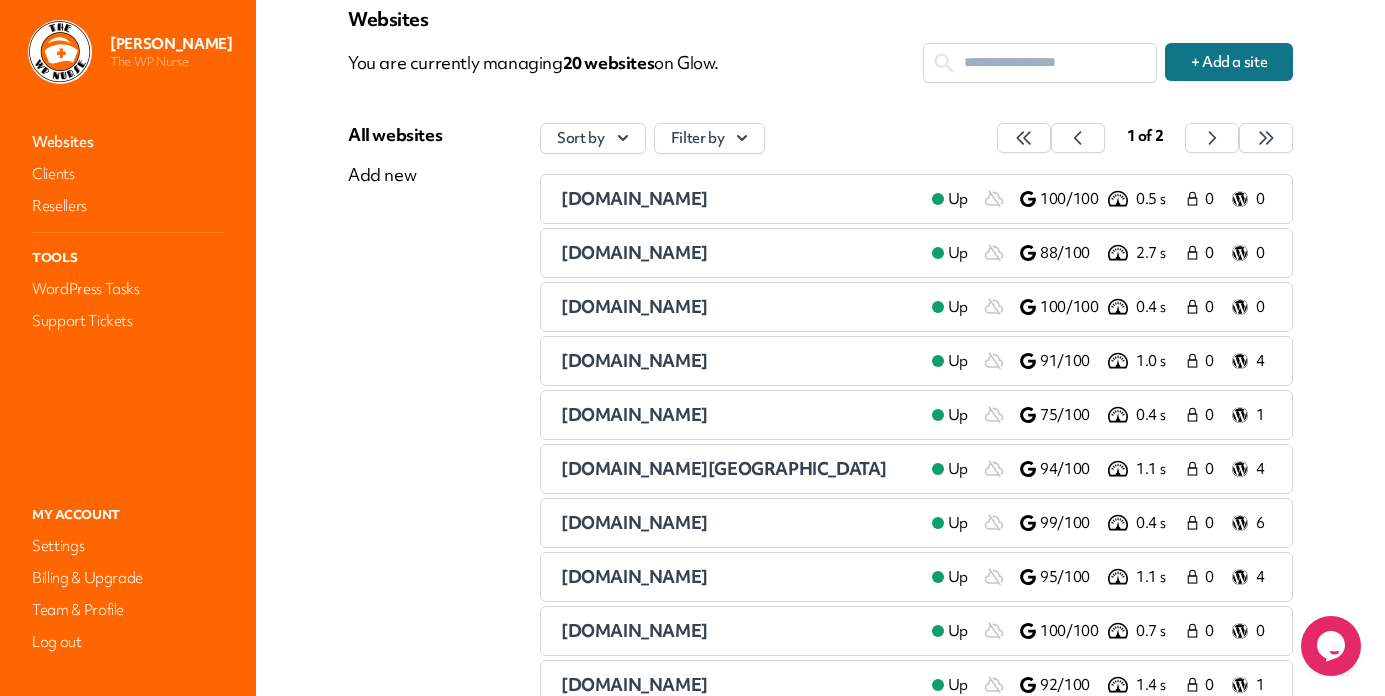 click on "[DOMAIN_NAME]" at bounding box center (634, 360) 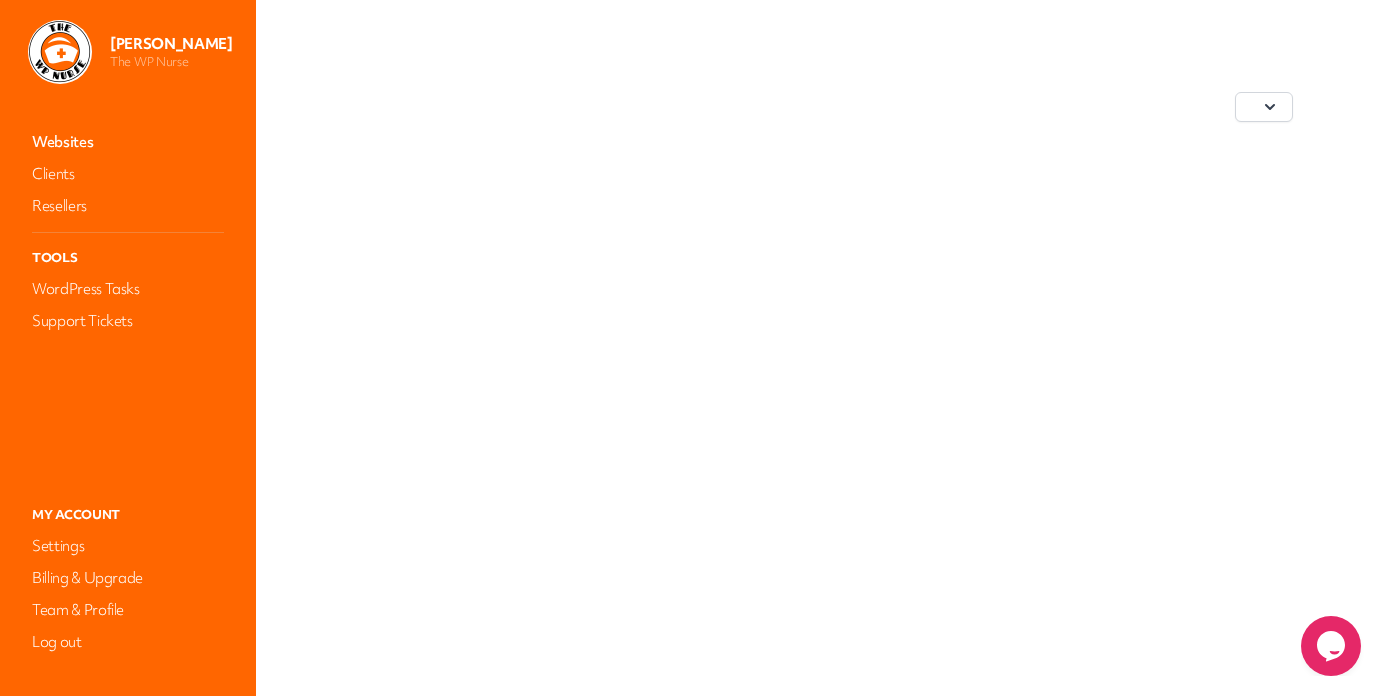 scroll, scrollTop: 0, scrollLeft: 0, axis: both 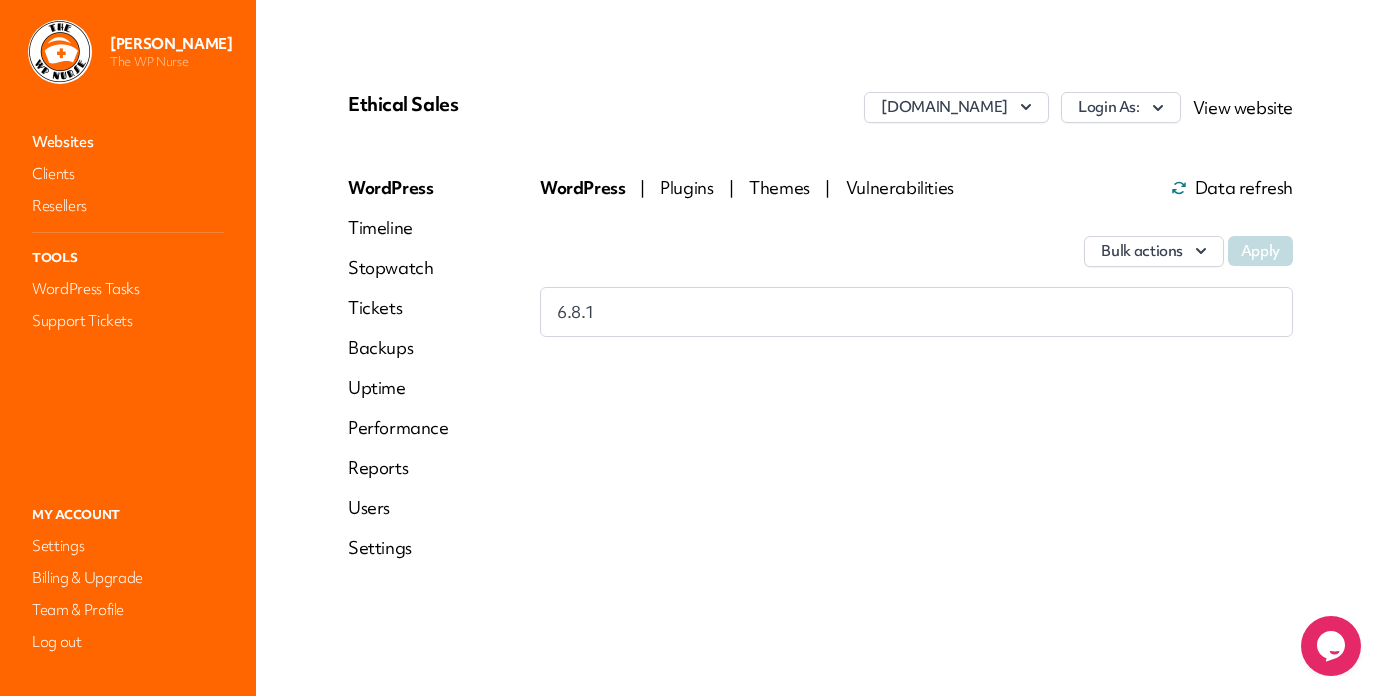 click 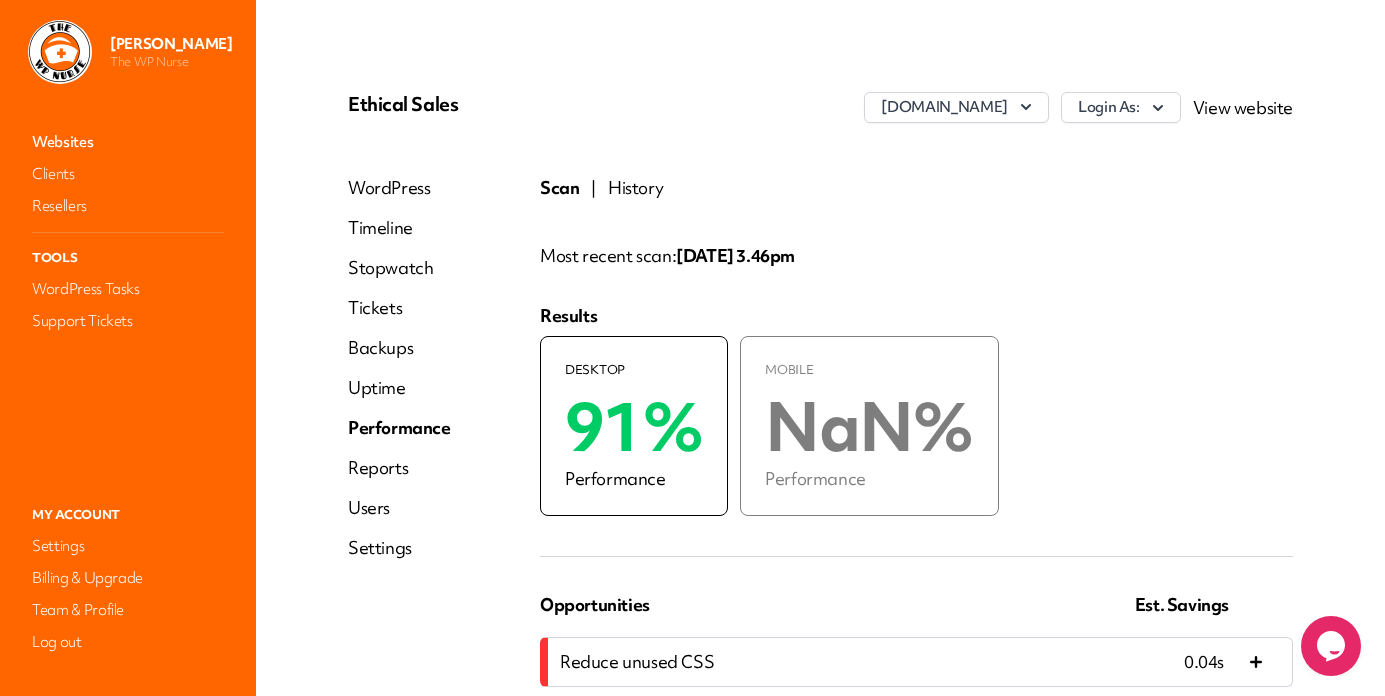 click on "History" at bounding box center (635, 188) 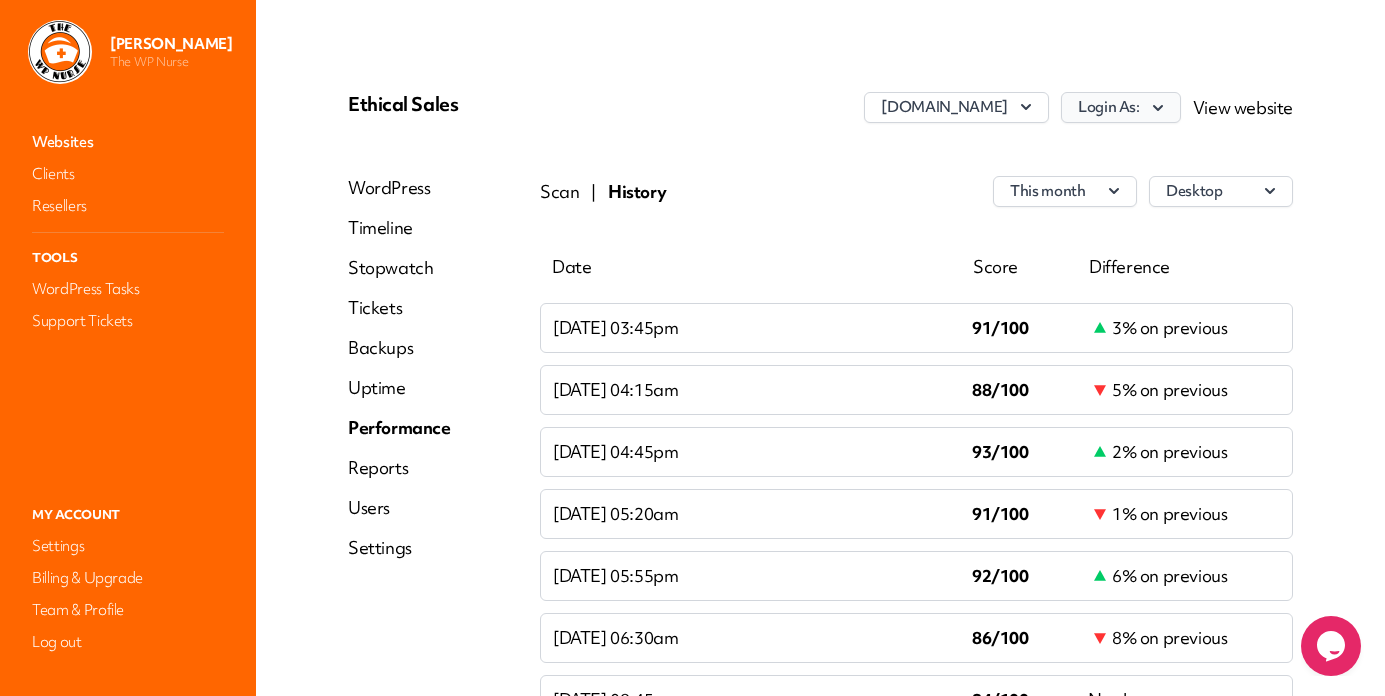 click 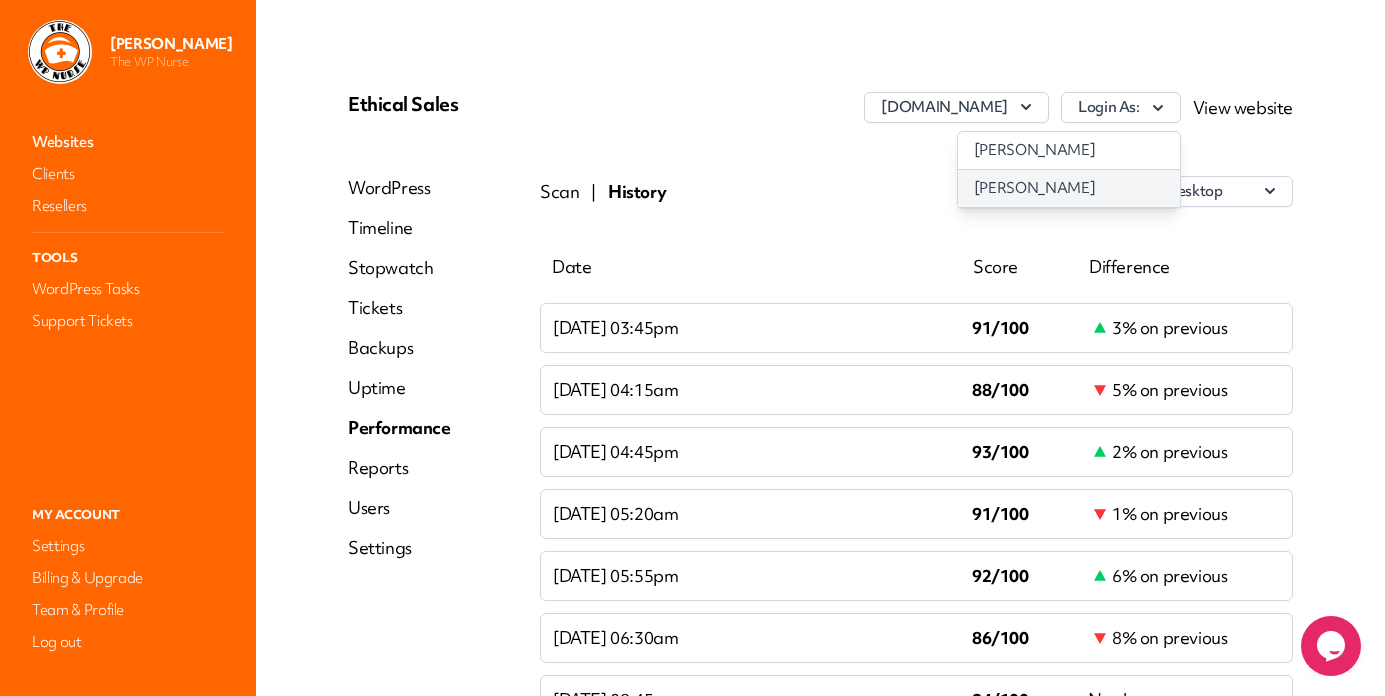 click on "[PERSON_NAME]" at bounding box center (1069, 188) 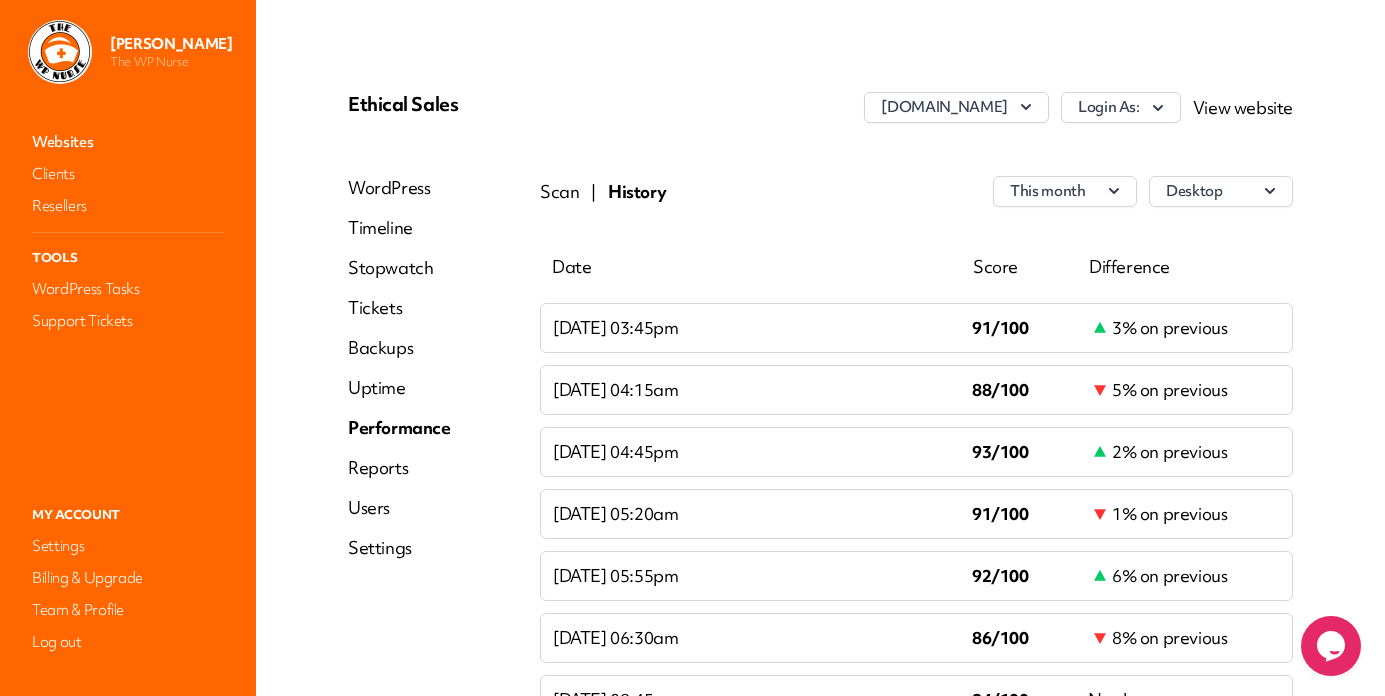 click on "WordPress" at bounding box center (399, 188) 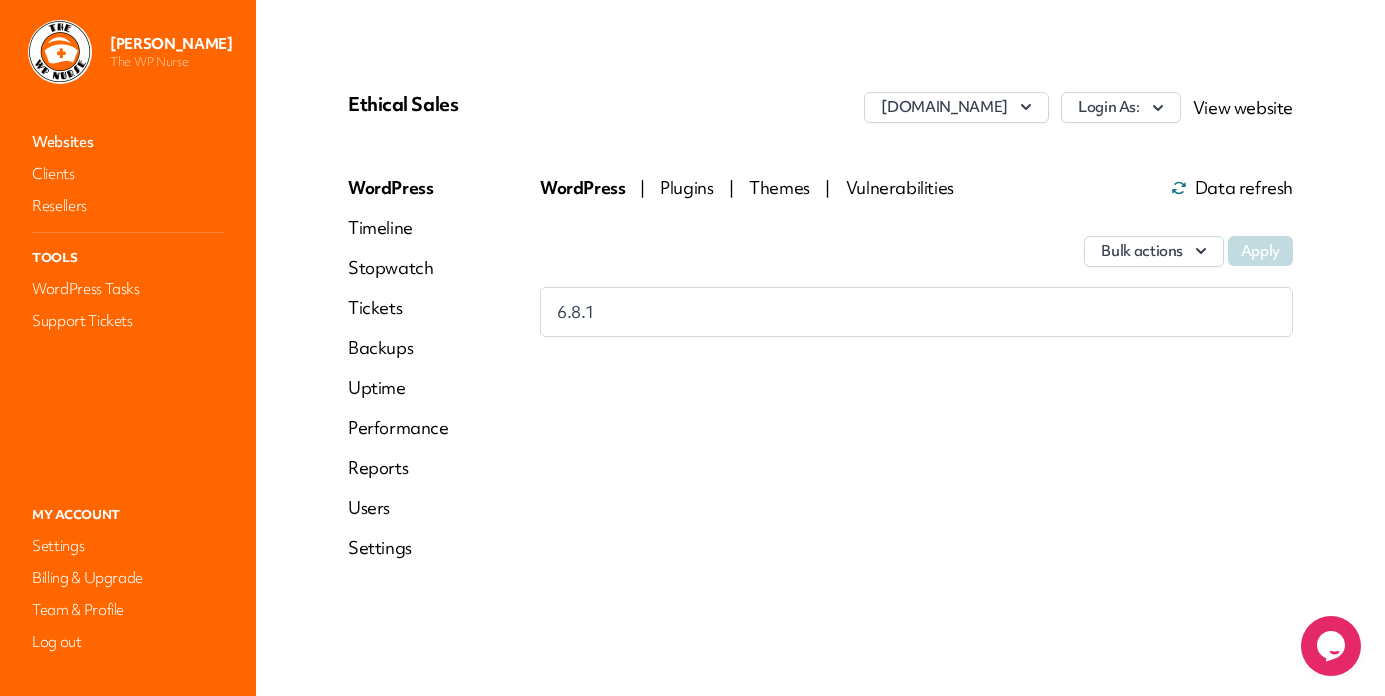 click 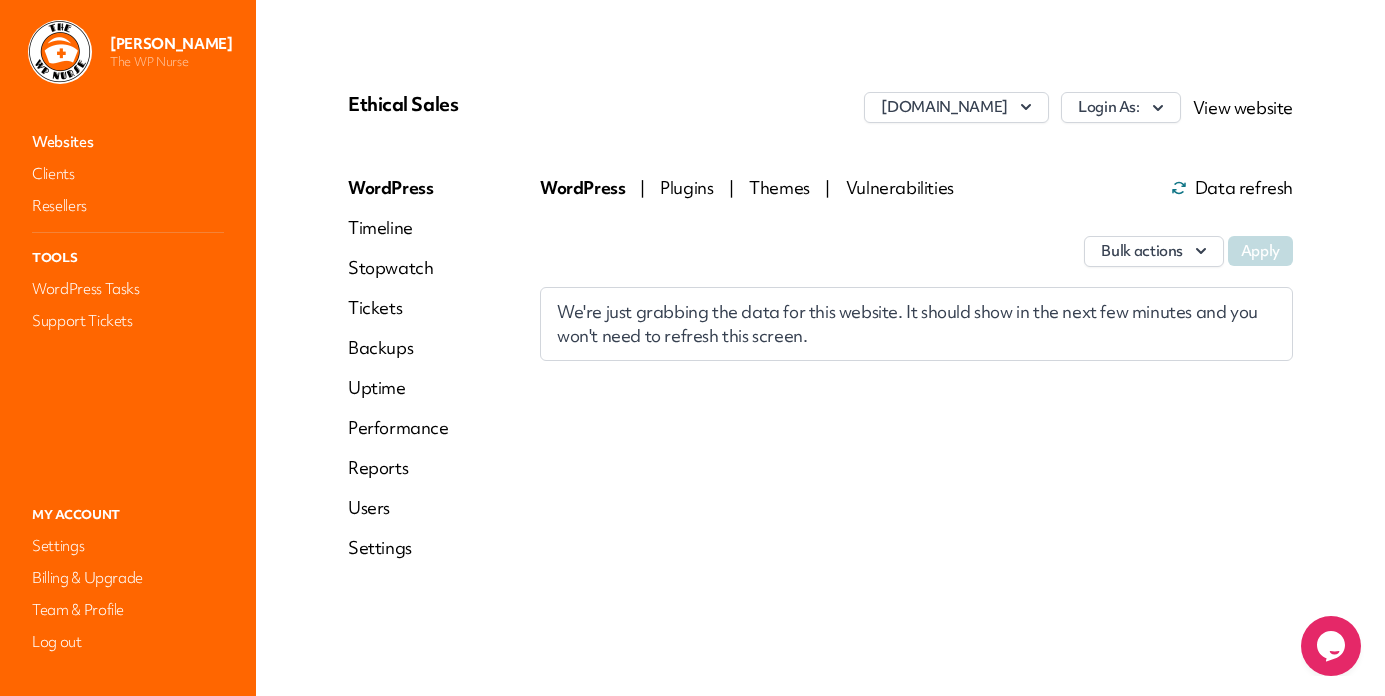 click on "Data refresh" at bounding box center (1232, 188) 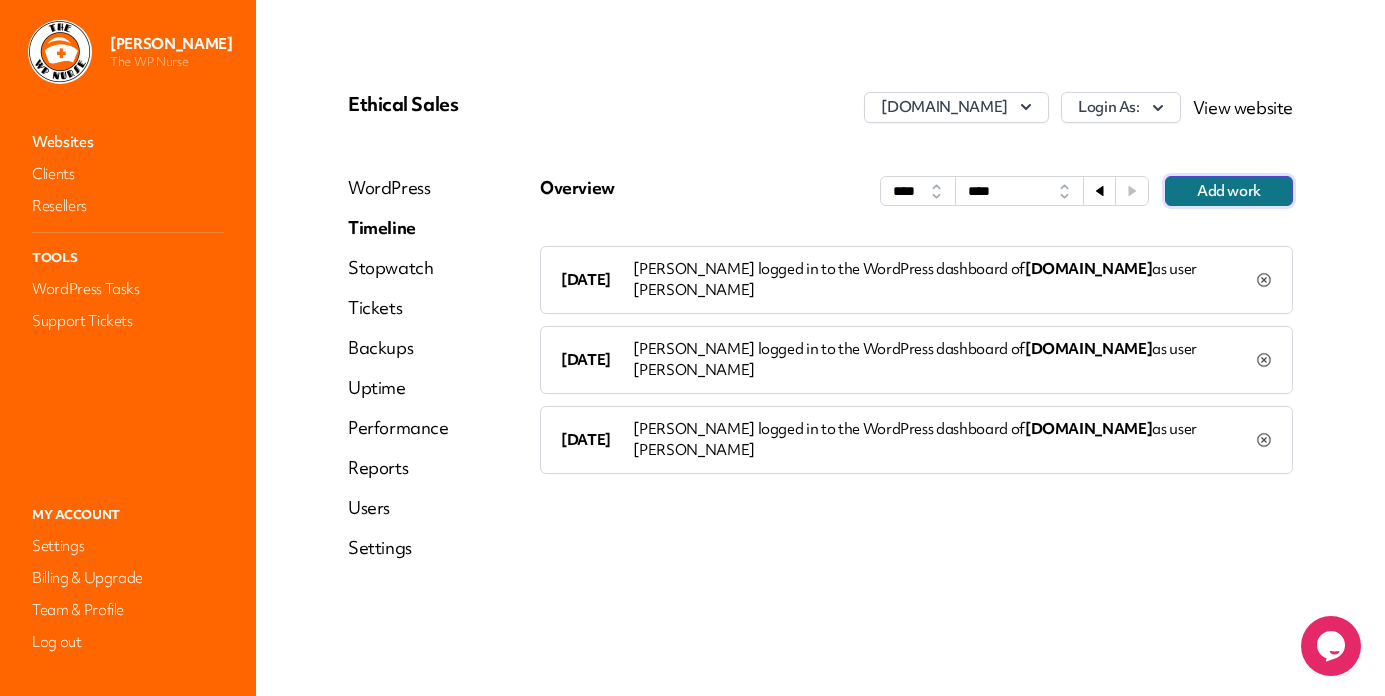 click on "Add work" at bounding box center [1229, 191] 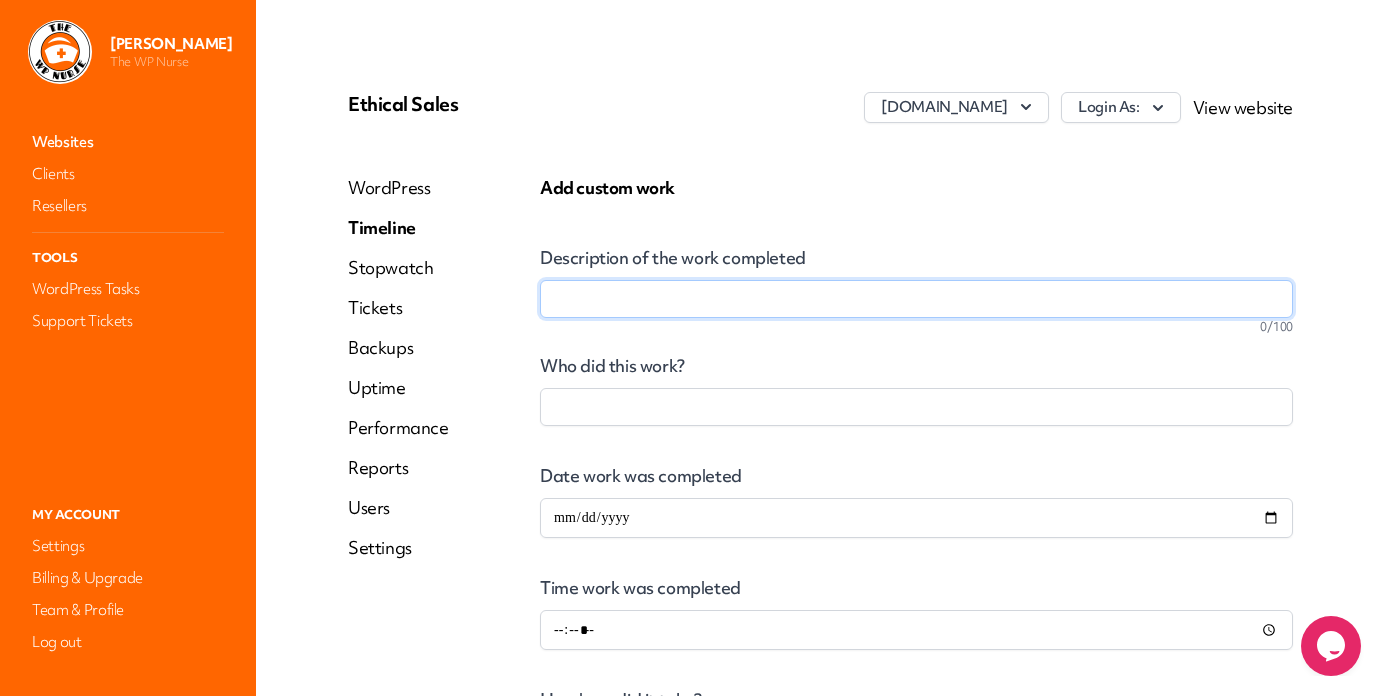 click on "Description of the work completed" at bounding box center [916, 299] 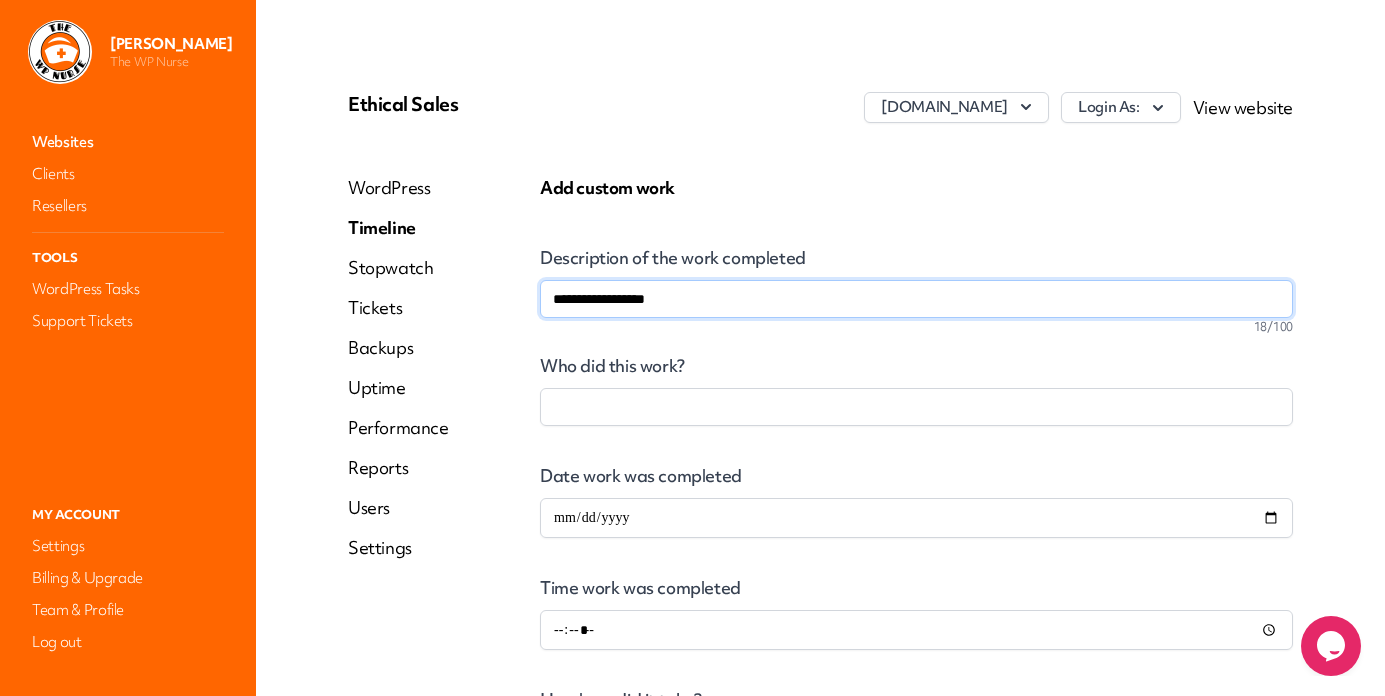 type on "**********" 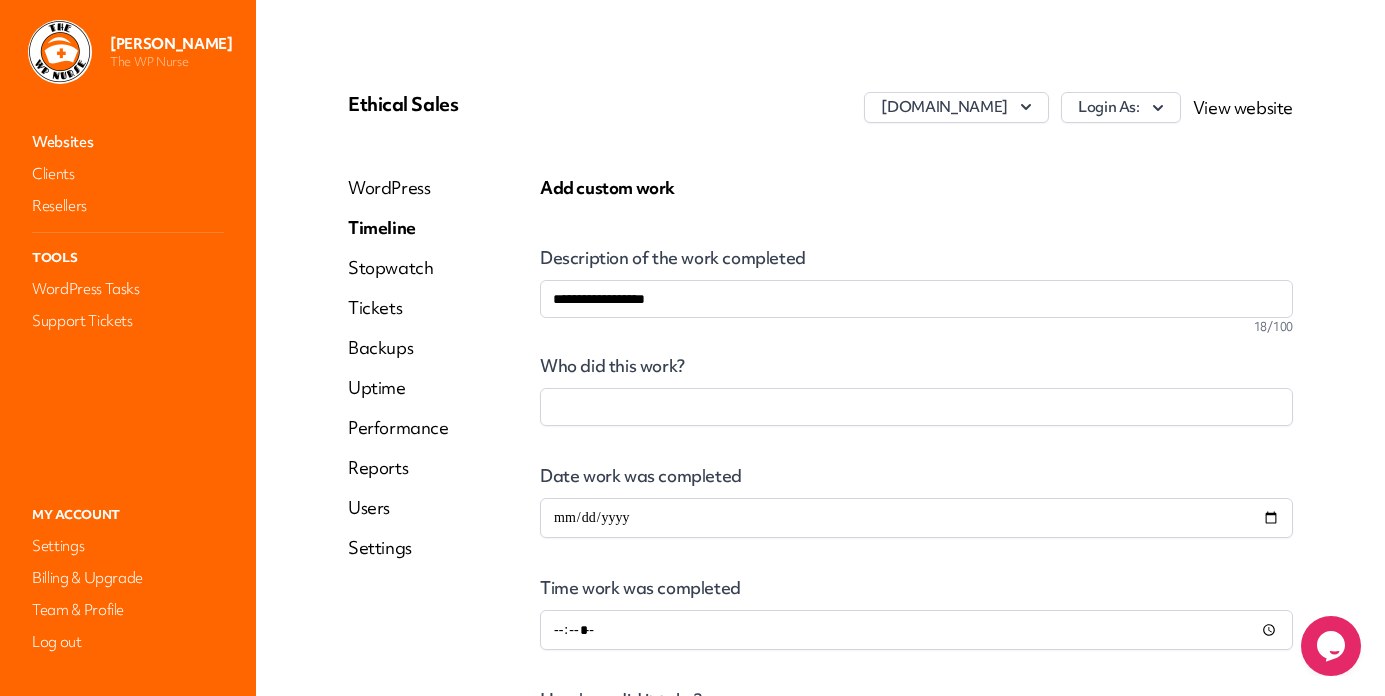 click at bounding box center [916, 407] 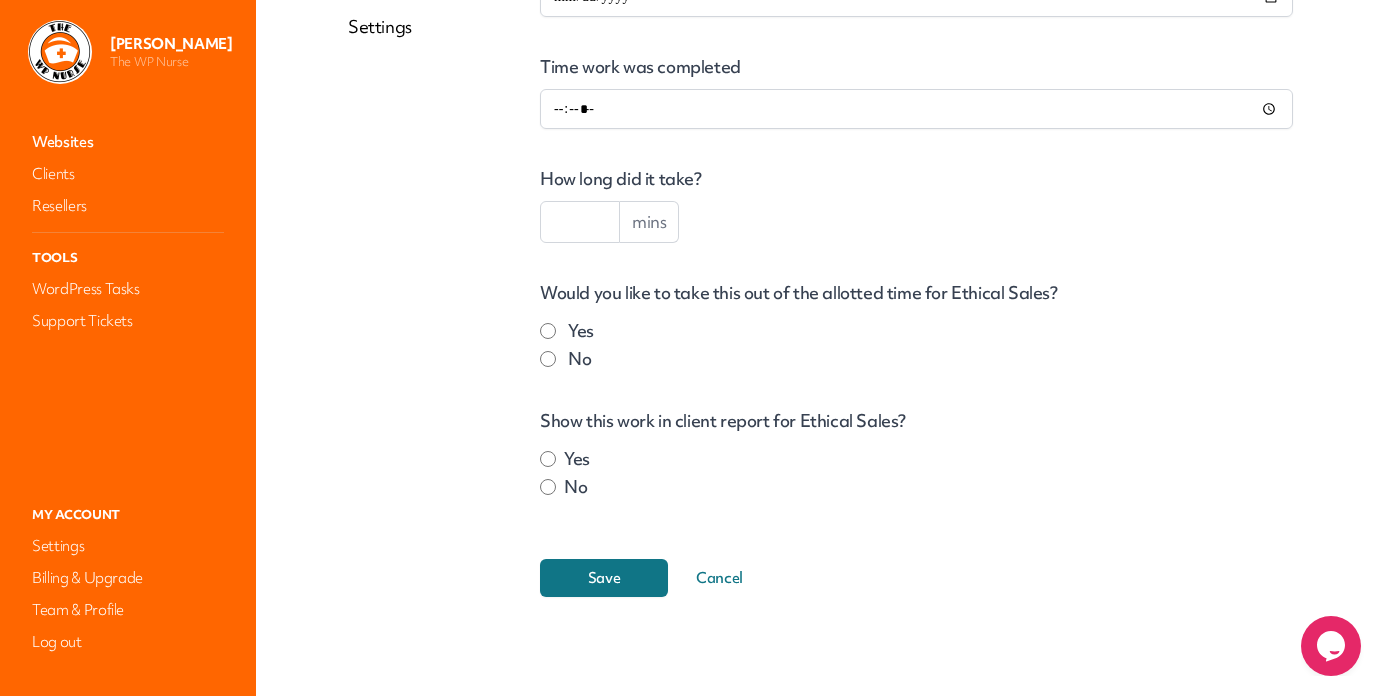scroll, scrollTop: 525, scrollLeft: 0, axis: vertical 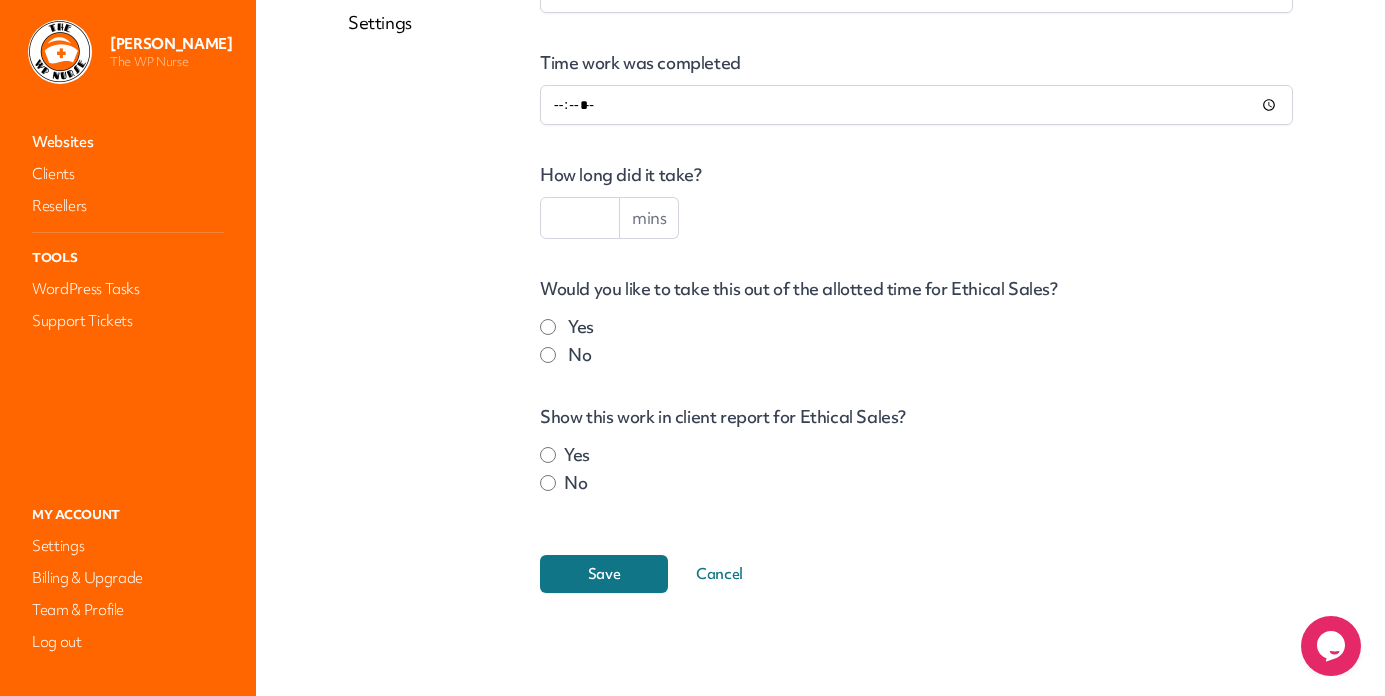 type on "**********" 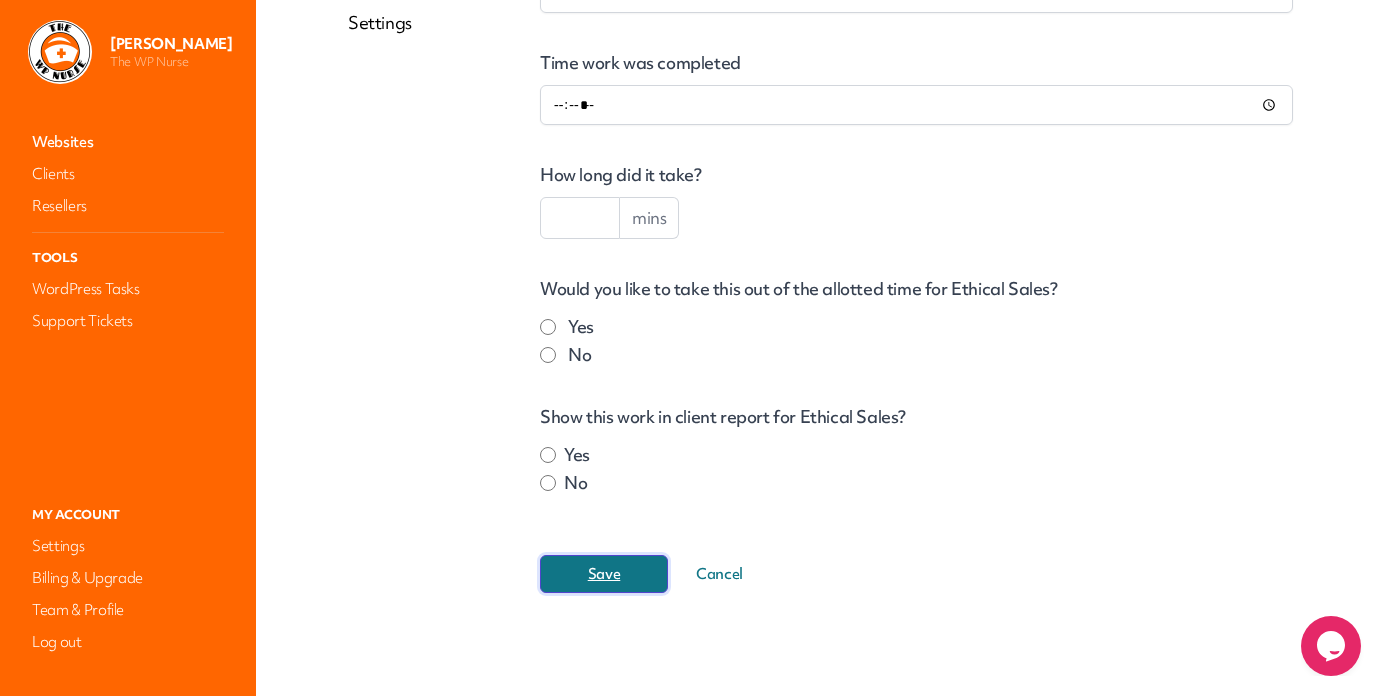 click on "Save" at bounding box center (604, 574) 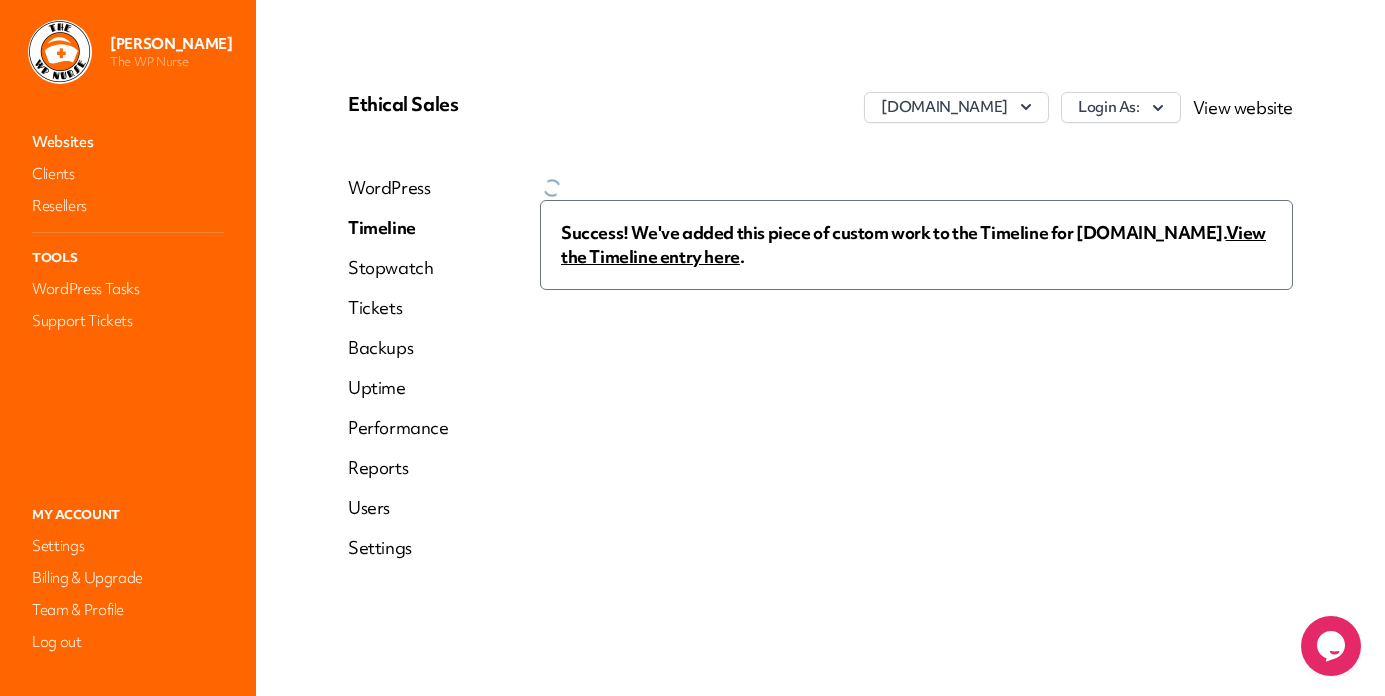 scroll, scrollTop: 0, scrollLeft: 0, axis: both 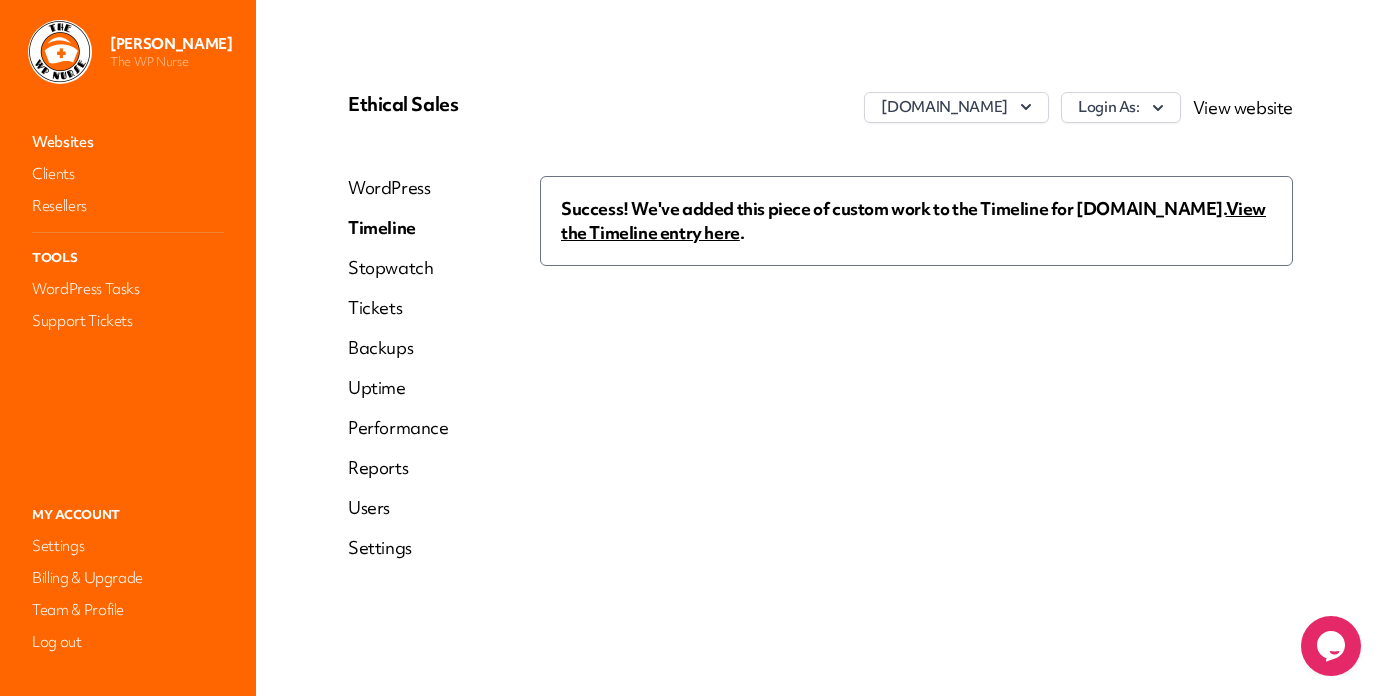 click on "Websites" at bounding box center [128, 142] 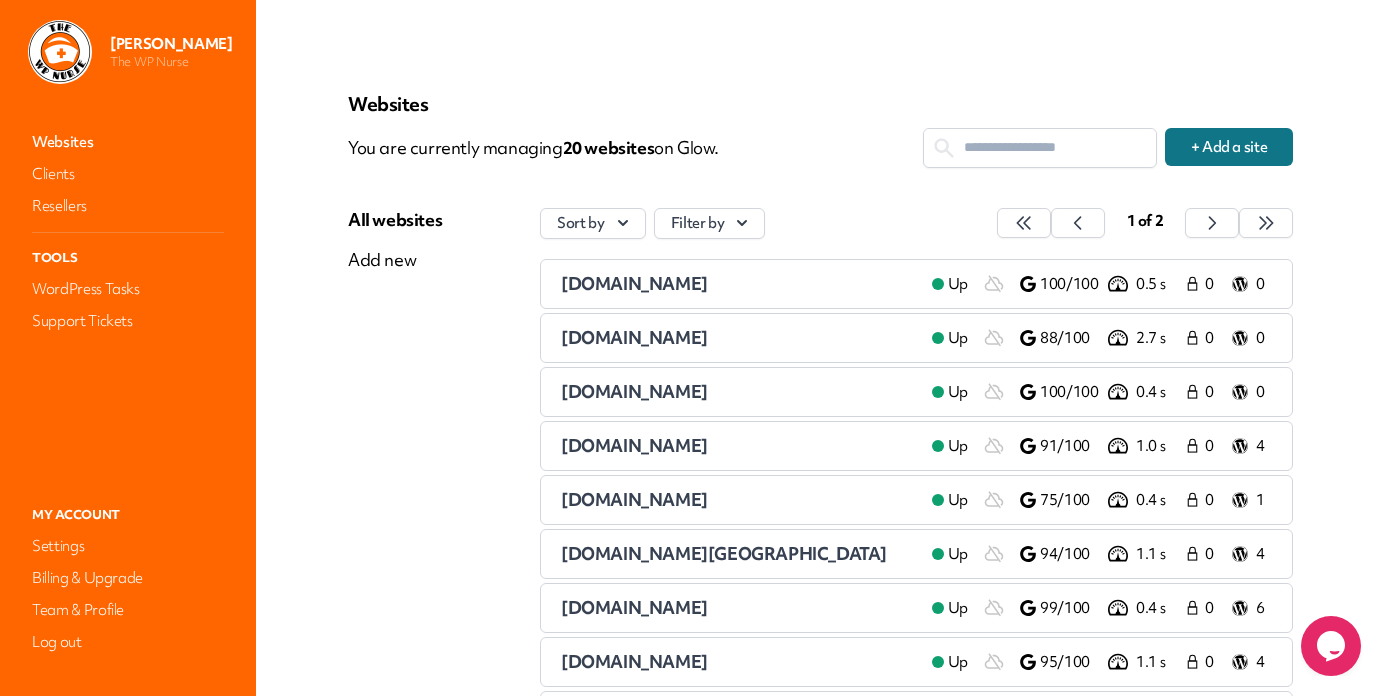 click on "[DOMAIN_NAME]" at bounding box center [634, 499] 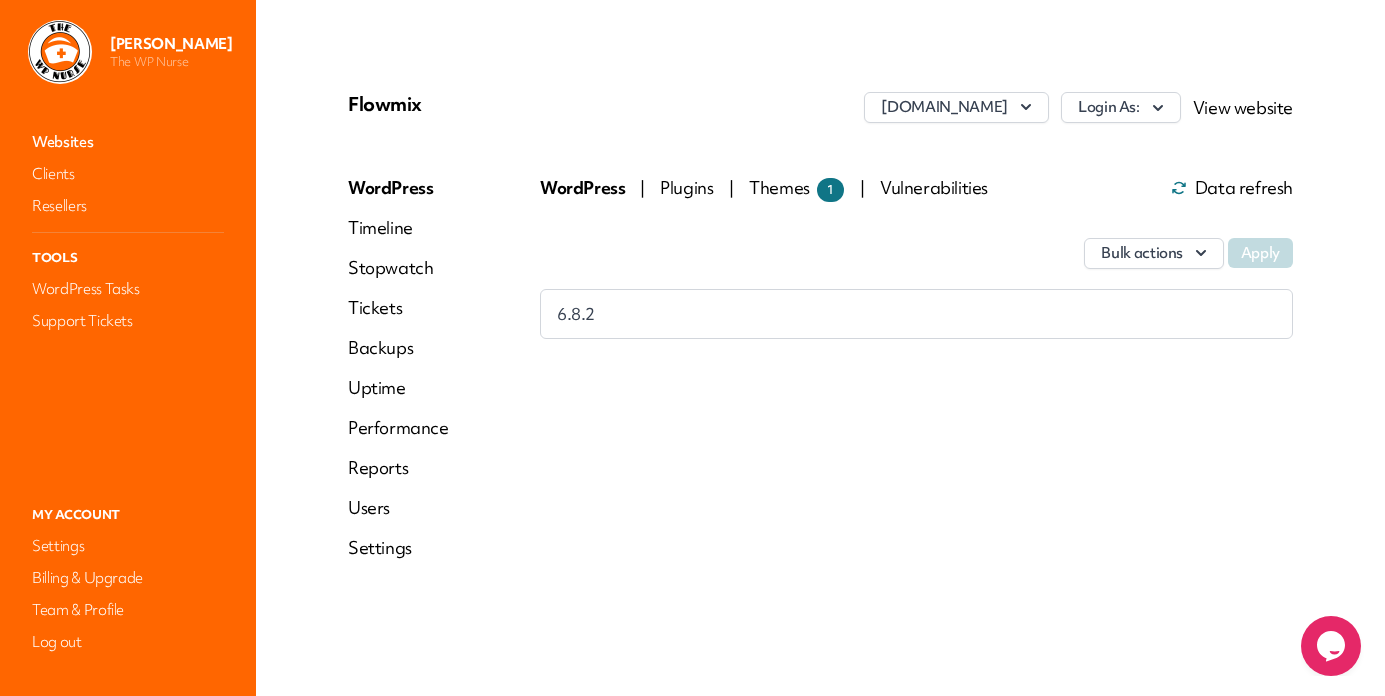 click on "Themes
1" at bounding box center [796, 187] 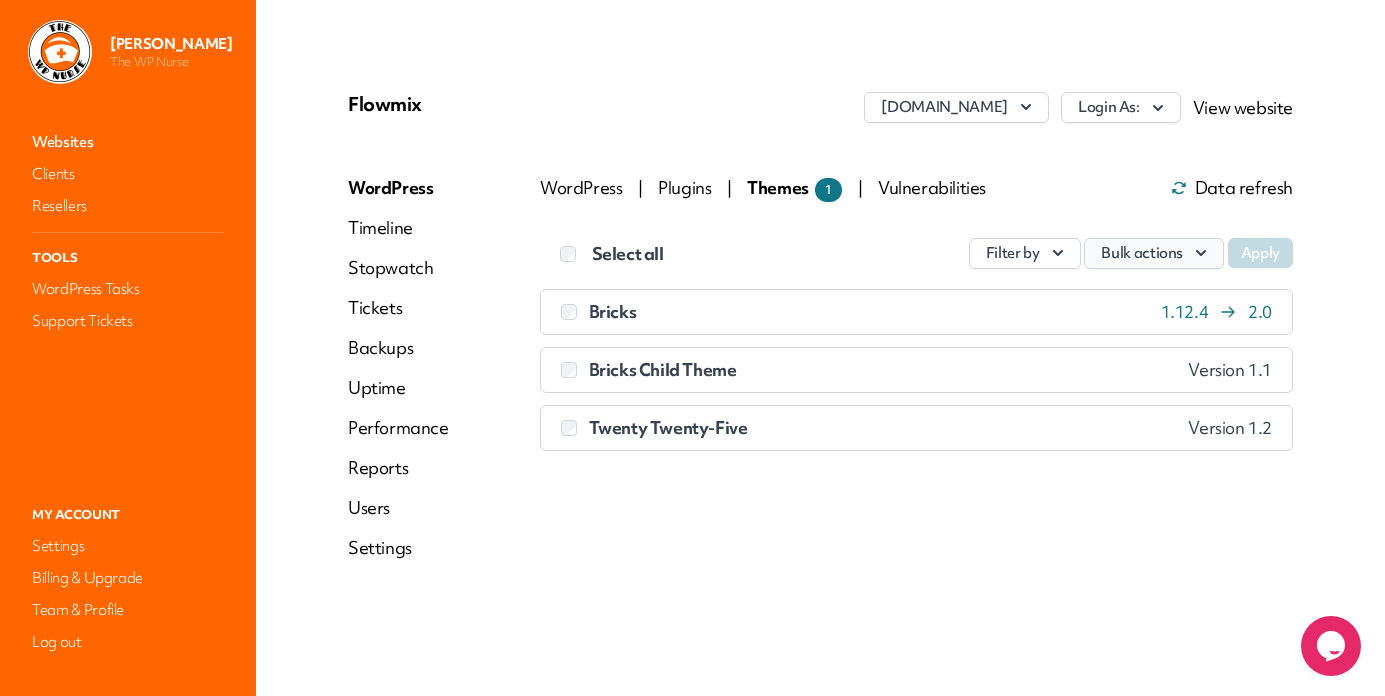 click on "Bulk actions" at bounding box center (1154, 253) 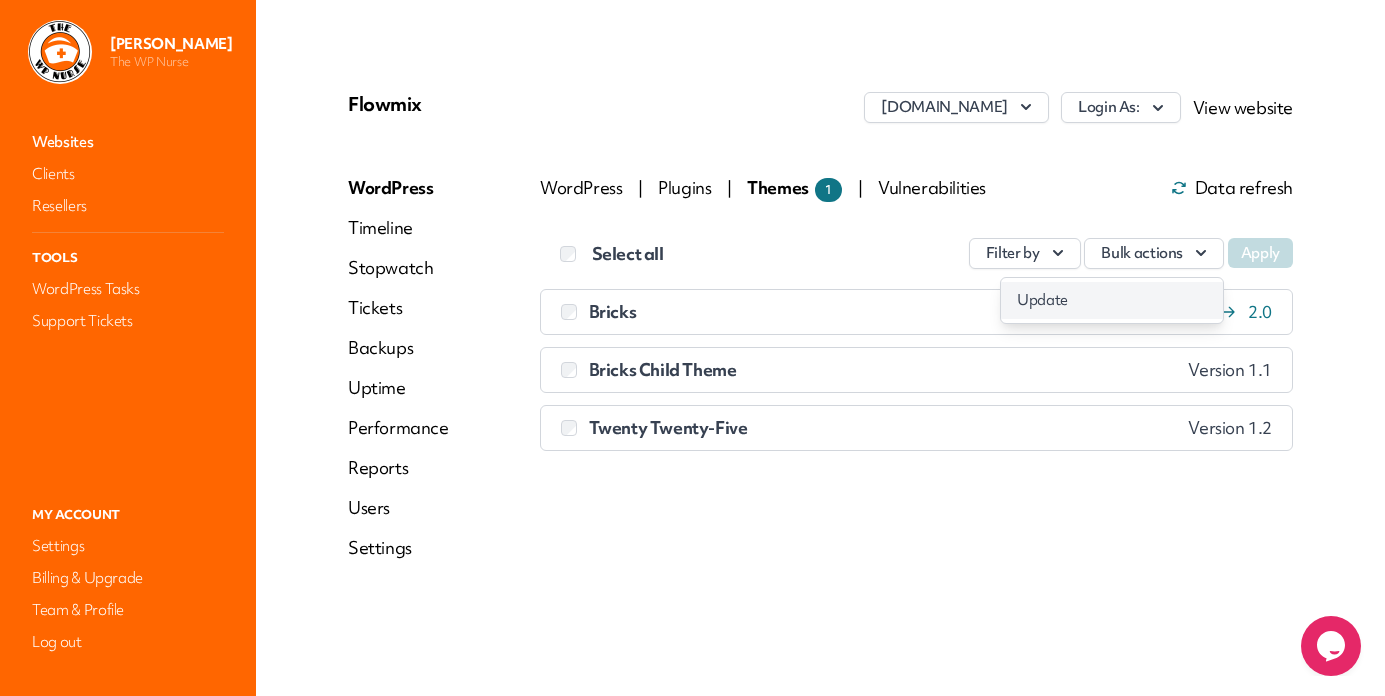 click on "Update" at bounding box center [1112, 300] 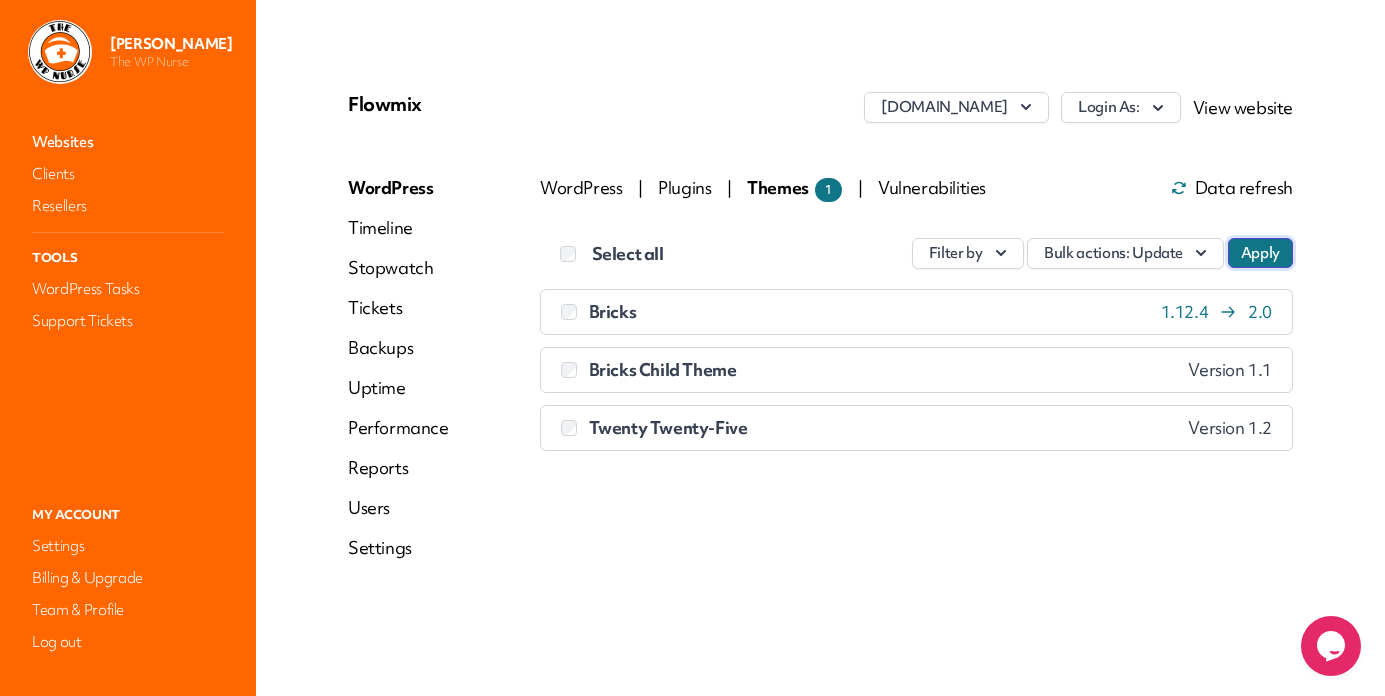 click on "Apply" at bounding box center (1260, 253) 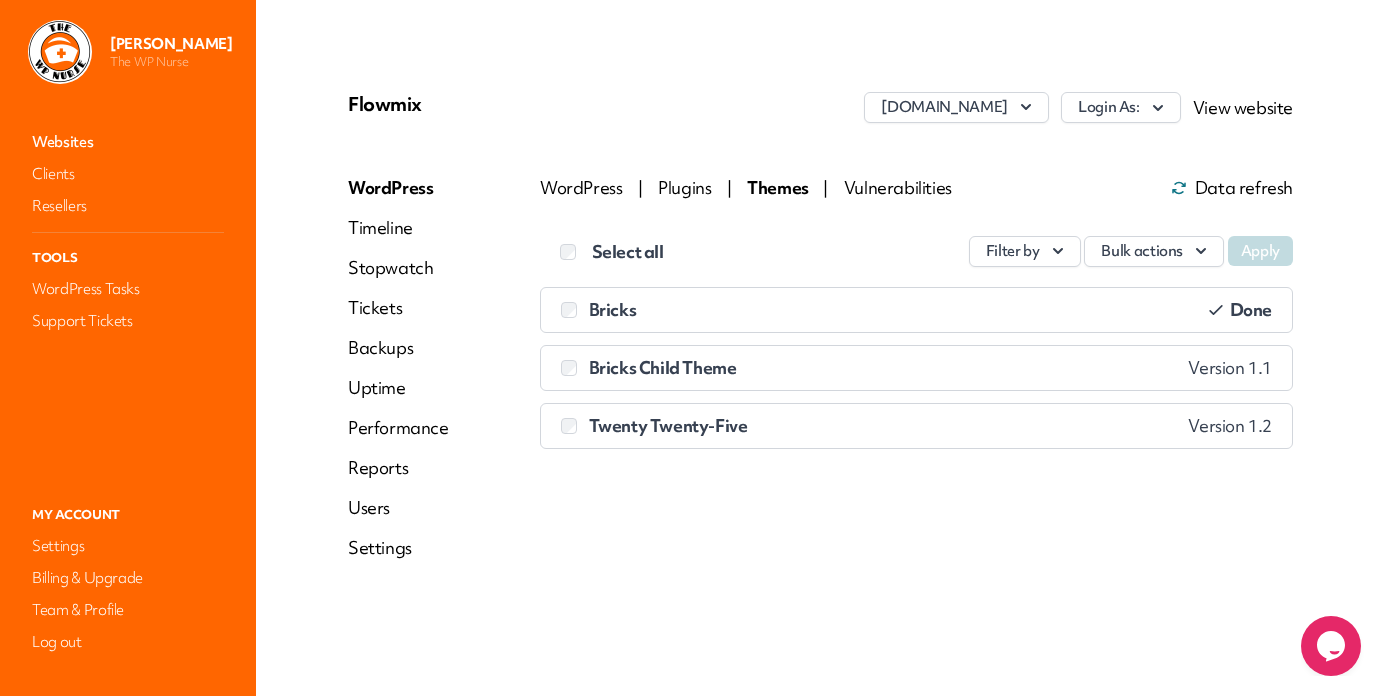 click on "Uptime" at bounding box center (398, 388) 